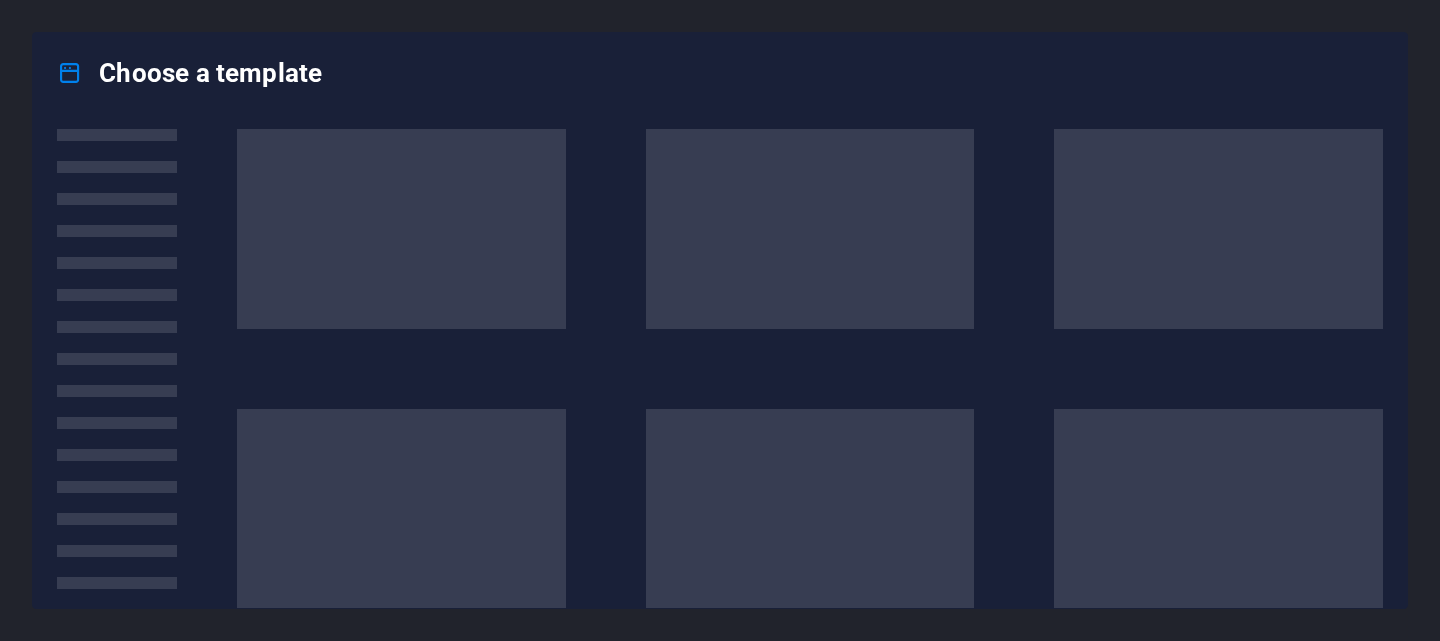 scroll, scrollTop: 0, scrollLeft: 0, axis: both 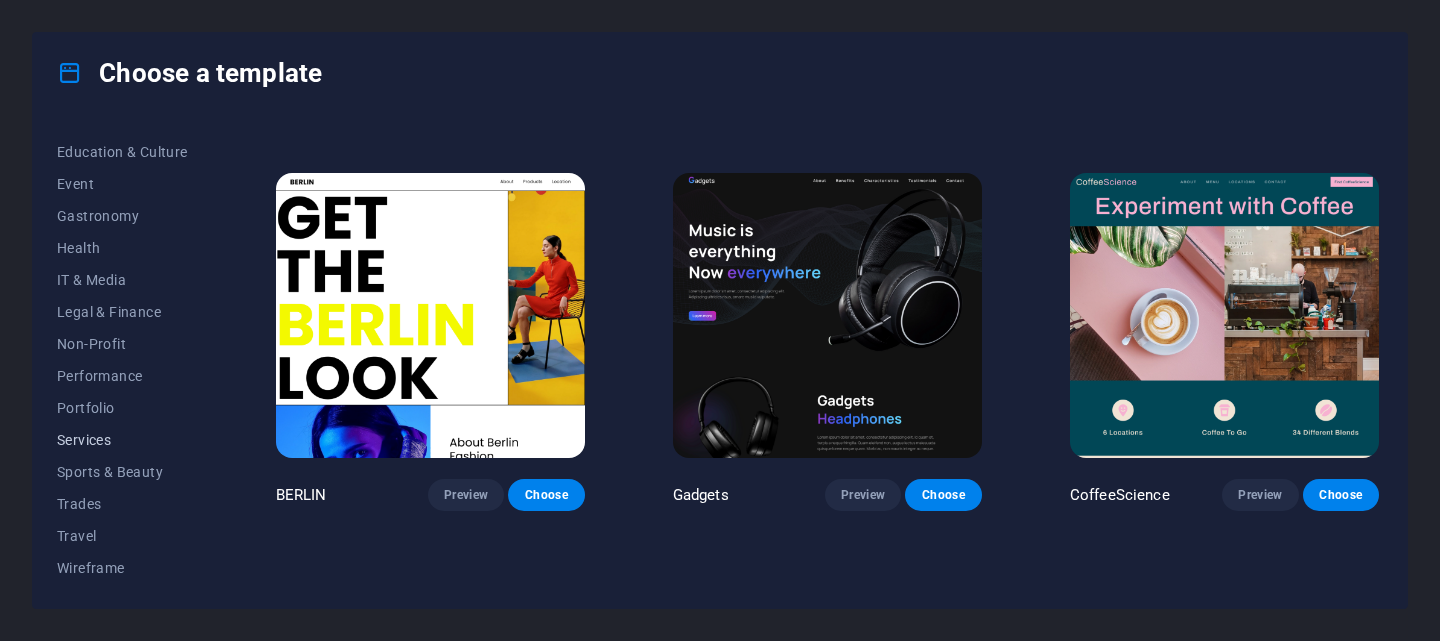 click on "Services" at bounding box center [122, 440] 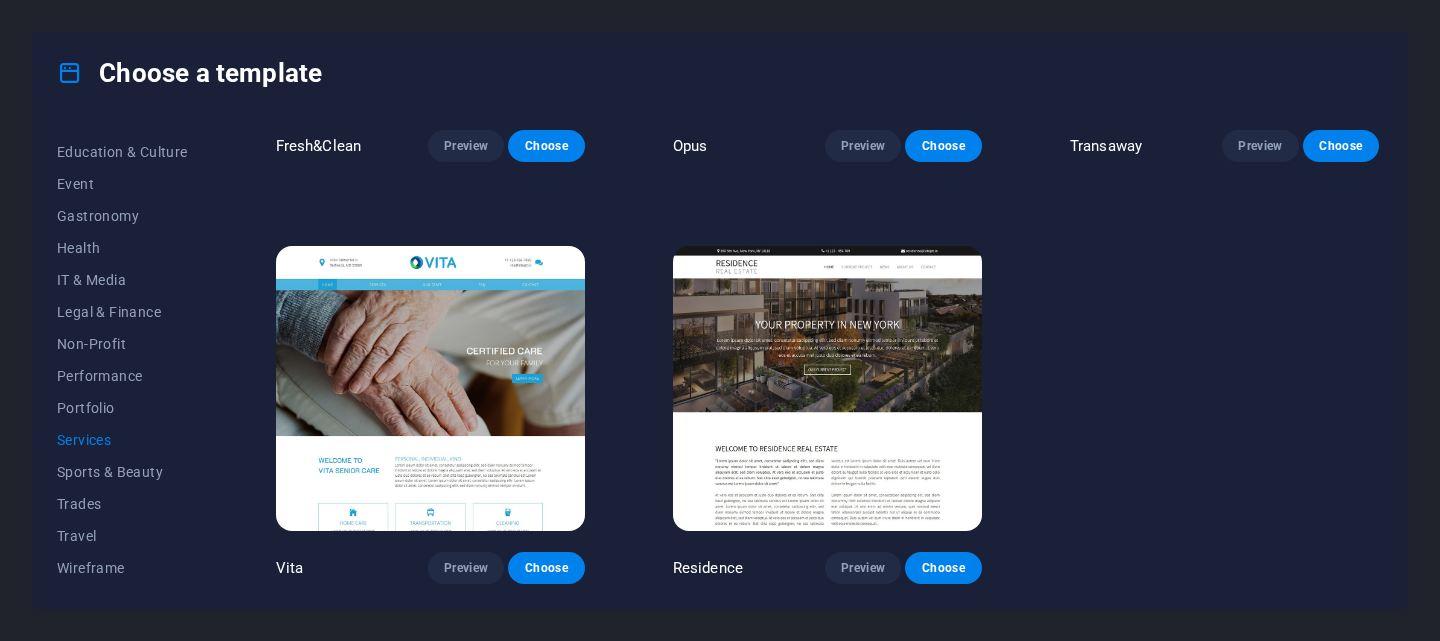 scroll, scrollTop: 409, scrollLeft: 0, axis: vertical 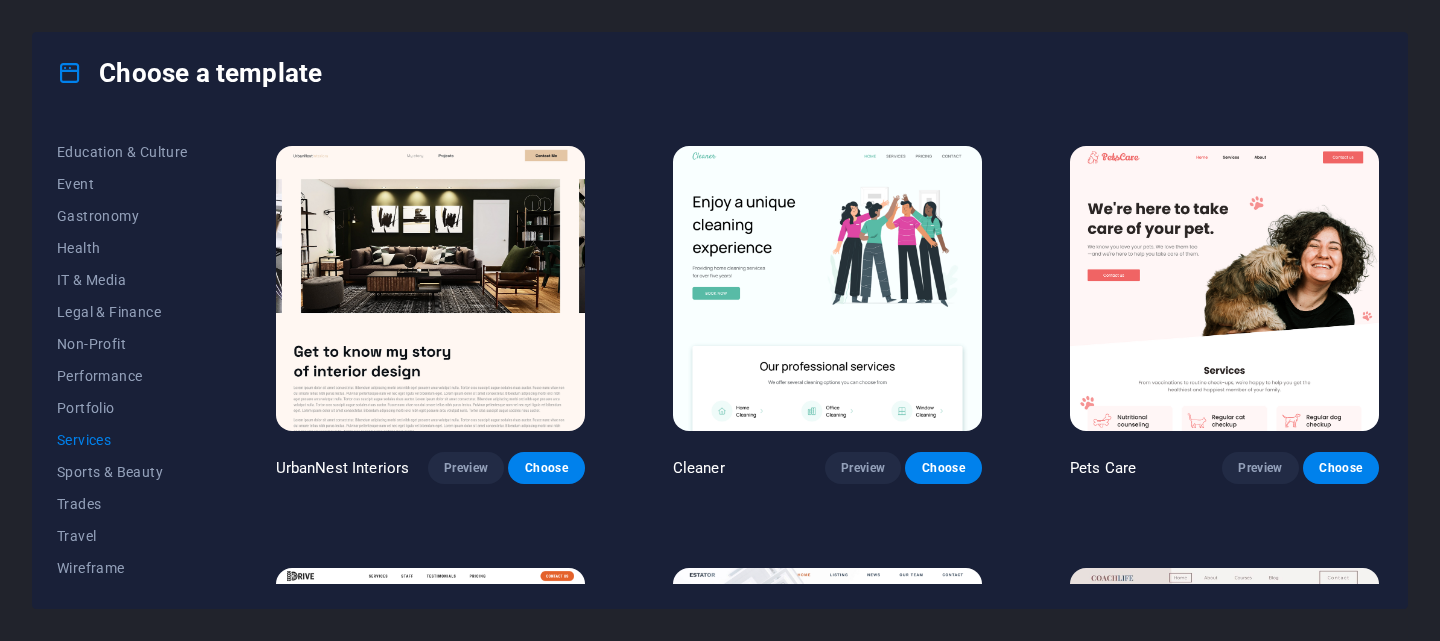click on "Services" at bounding box center [122, 440] 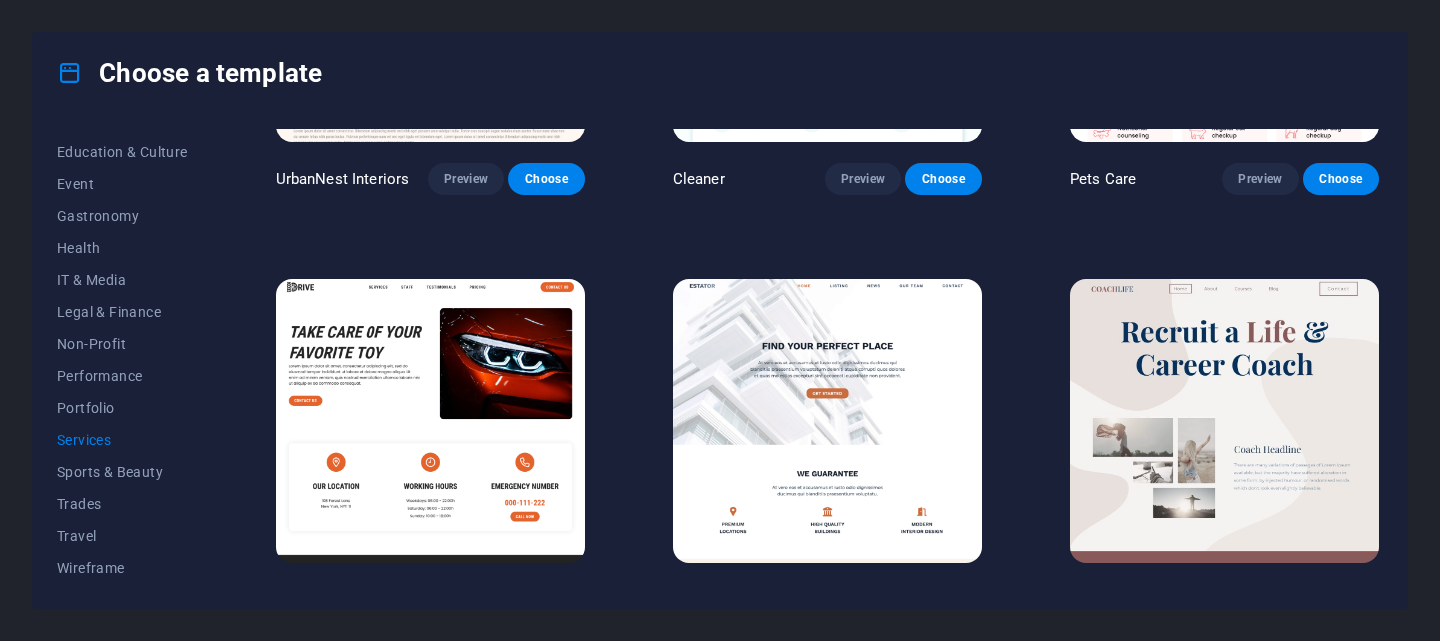 scroll, scrollTop: 398, scrollLeft: 0, axis: vertical 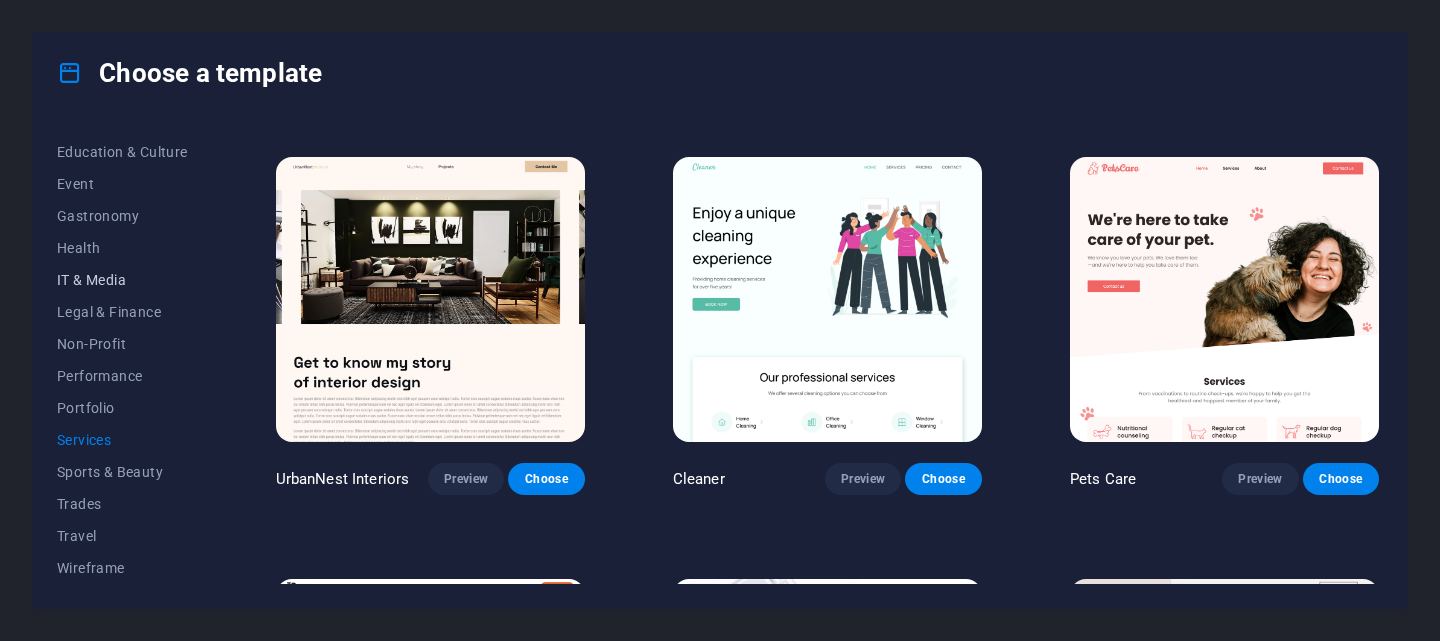 click on "IT & Media" at bounding box center (122, 280) 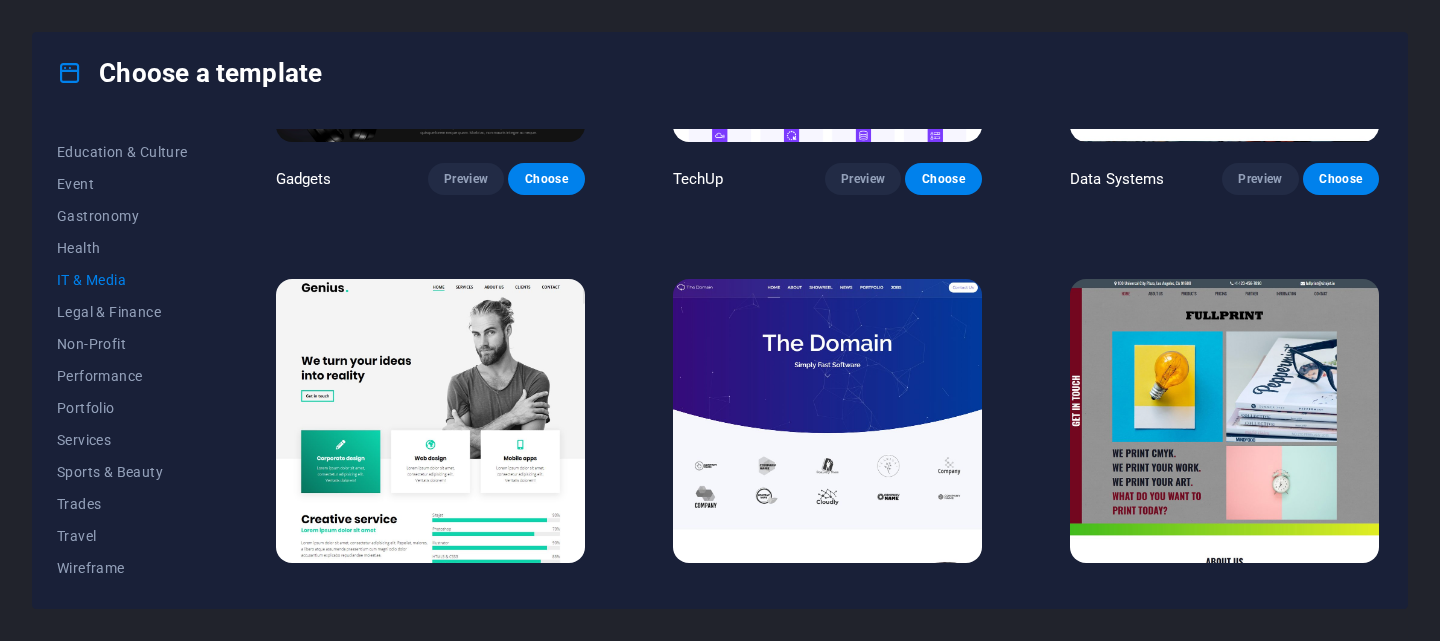 scroll, scrollTop: 698, scrollLeft: 0, axis: vertical 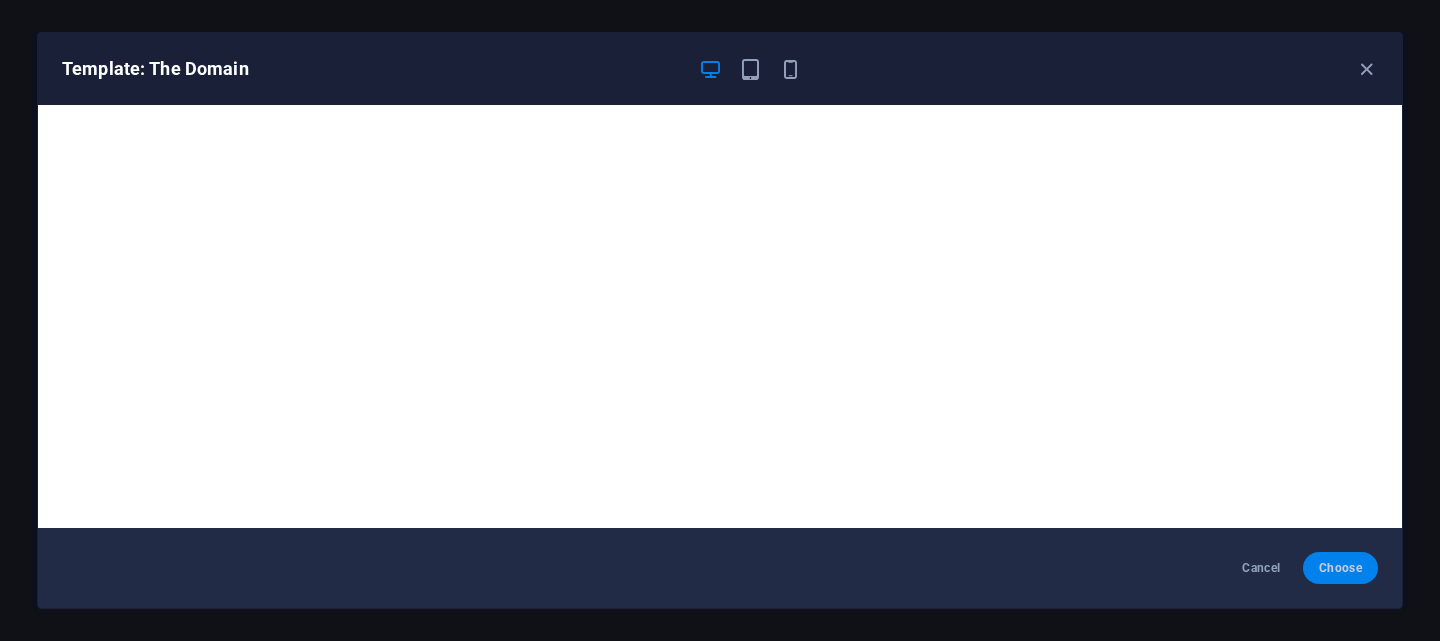 click on "Choose" at bounding box center [1340, 568] 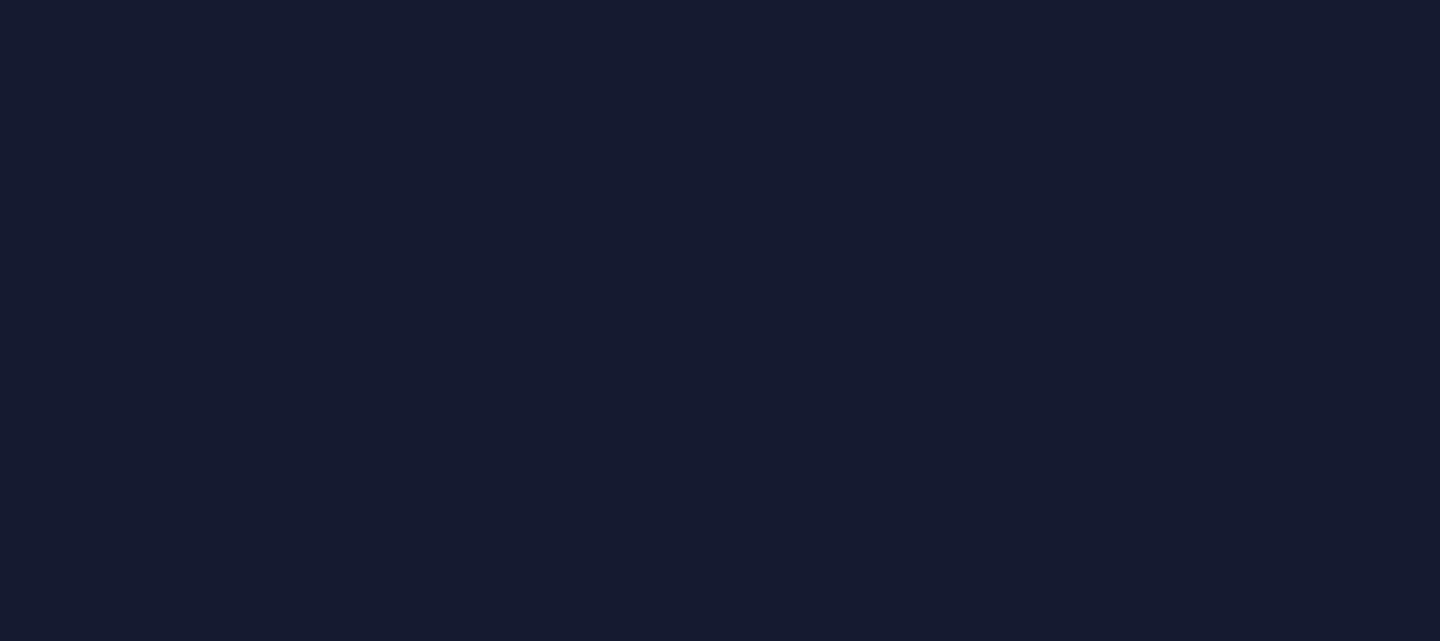 scroll, scrollTop: 0, scrollLeft: 0, axis: both 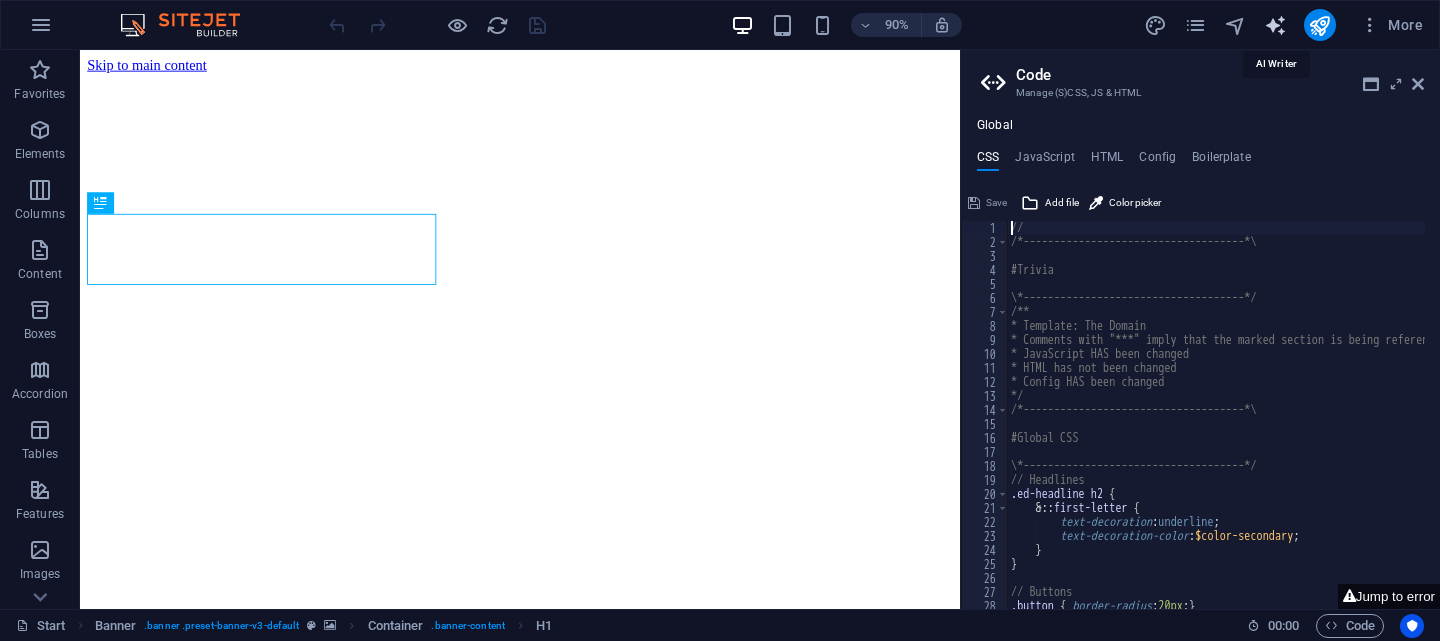 click at bounding box center (1275, 25) 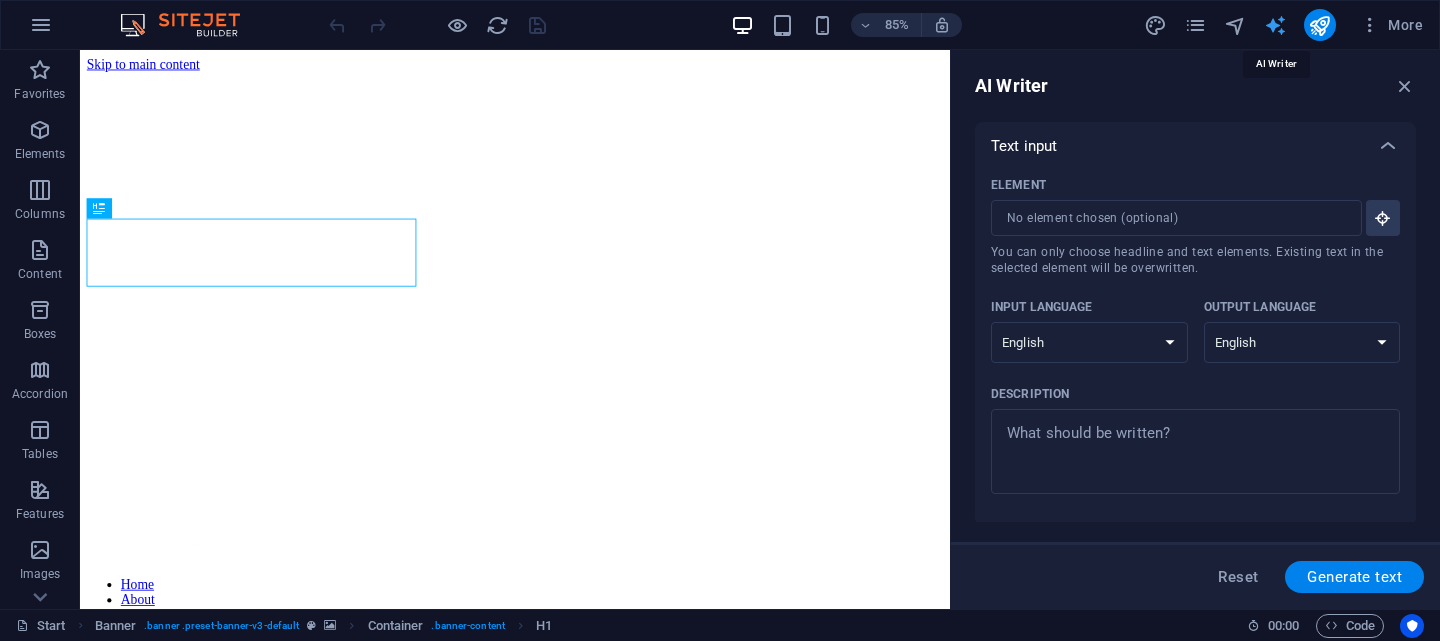 click at bounding box center [1275, 25] 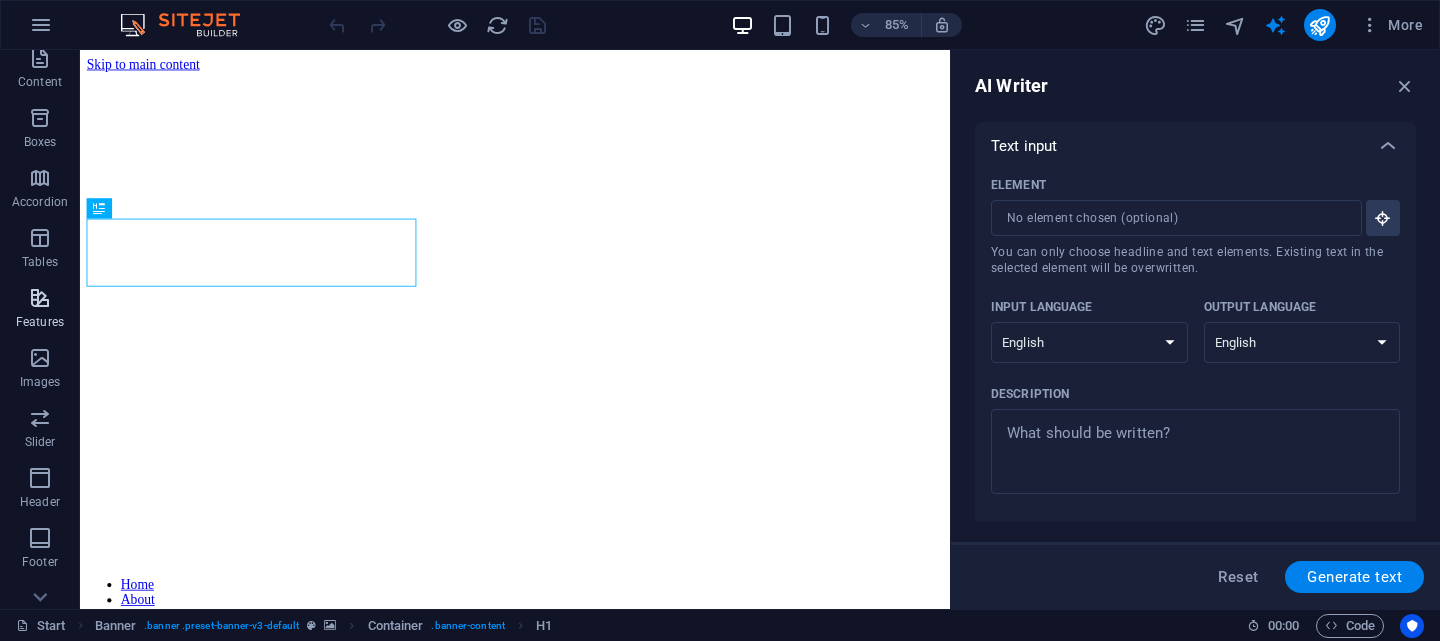 scroll, scrollTop: 200, scrollLeft: 0, axis: vertical 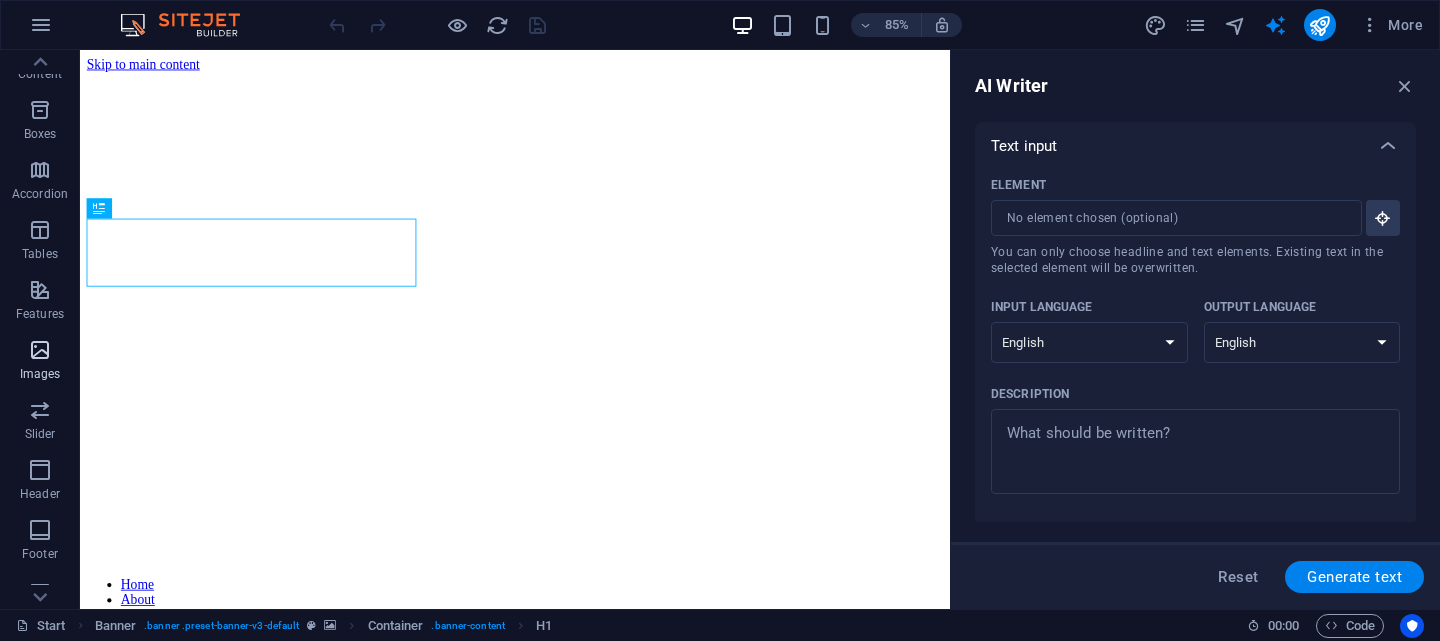 click at bounding box center (40, 350) 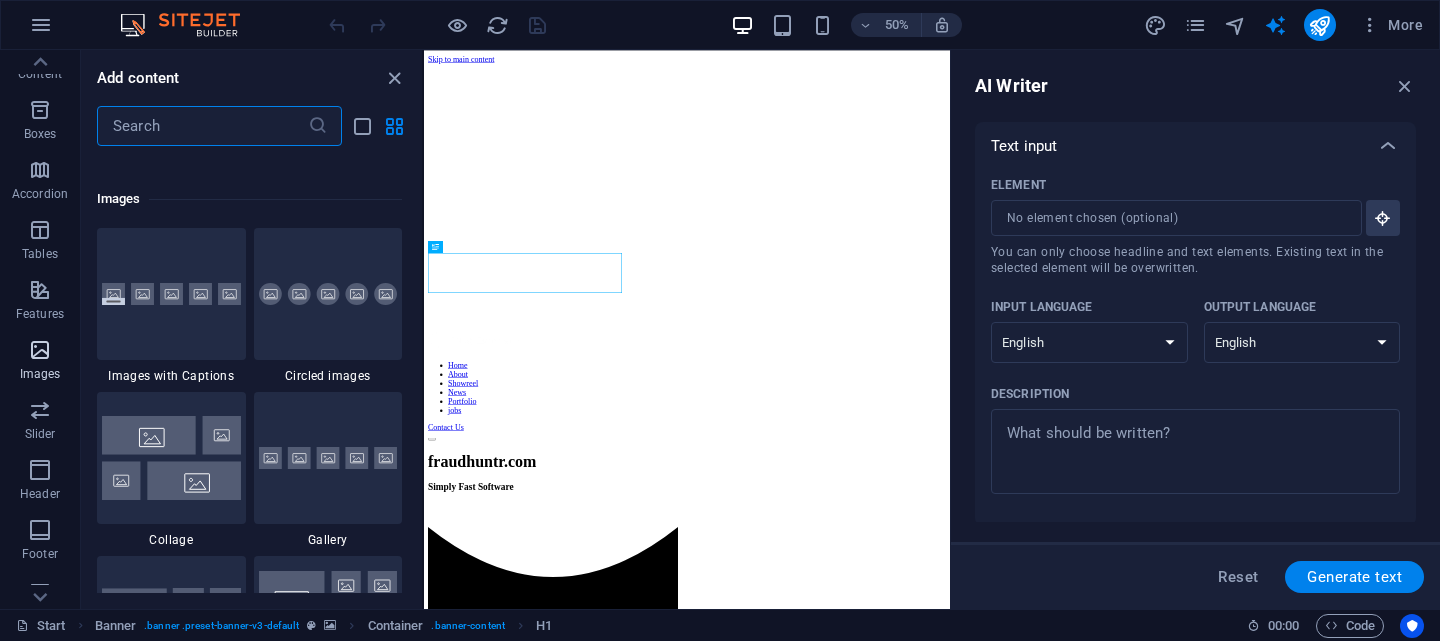 scroll, scrollTop: 10140, scrollLeft: 0, axis: vertical 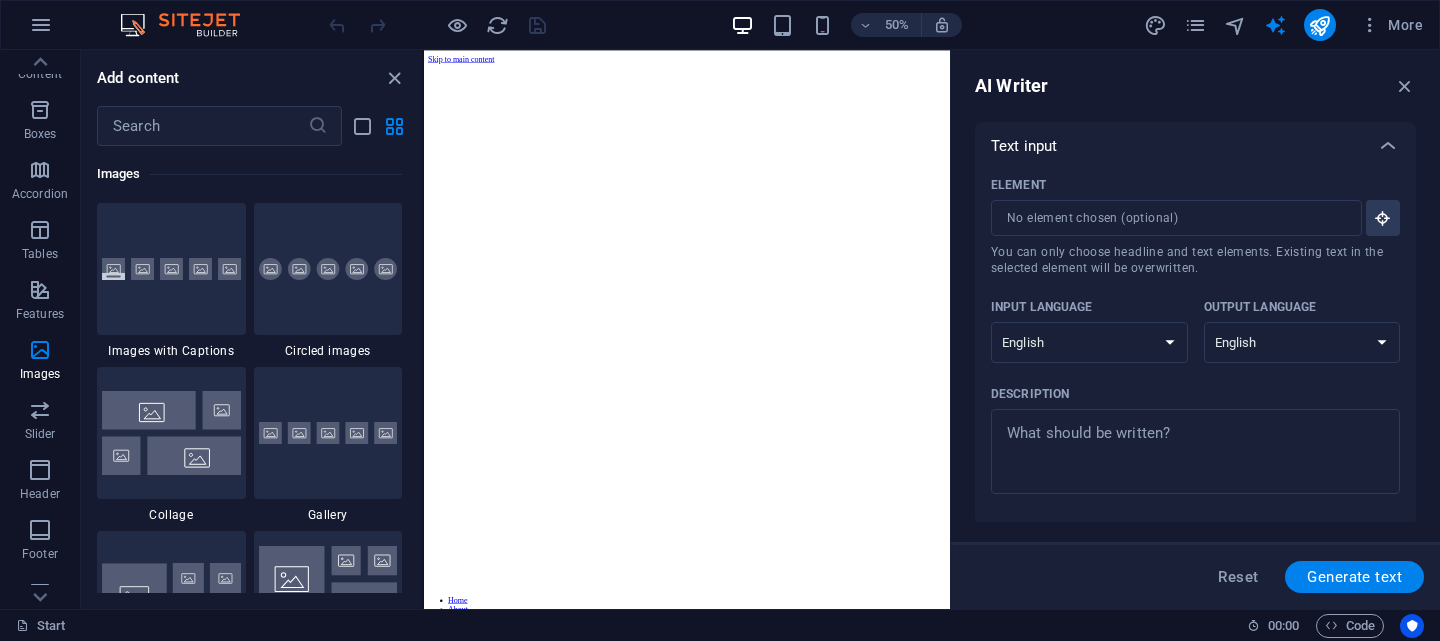 drag, startPoint x: 1474, startPoint y: 322, endPoint x: 1380, endPoint y: 100, distance: 241.0809 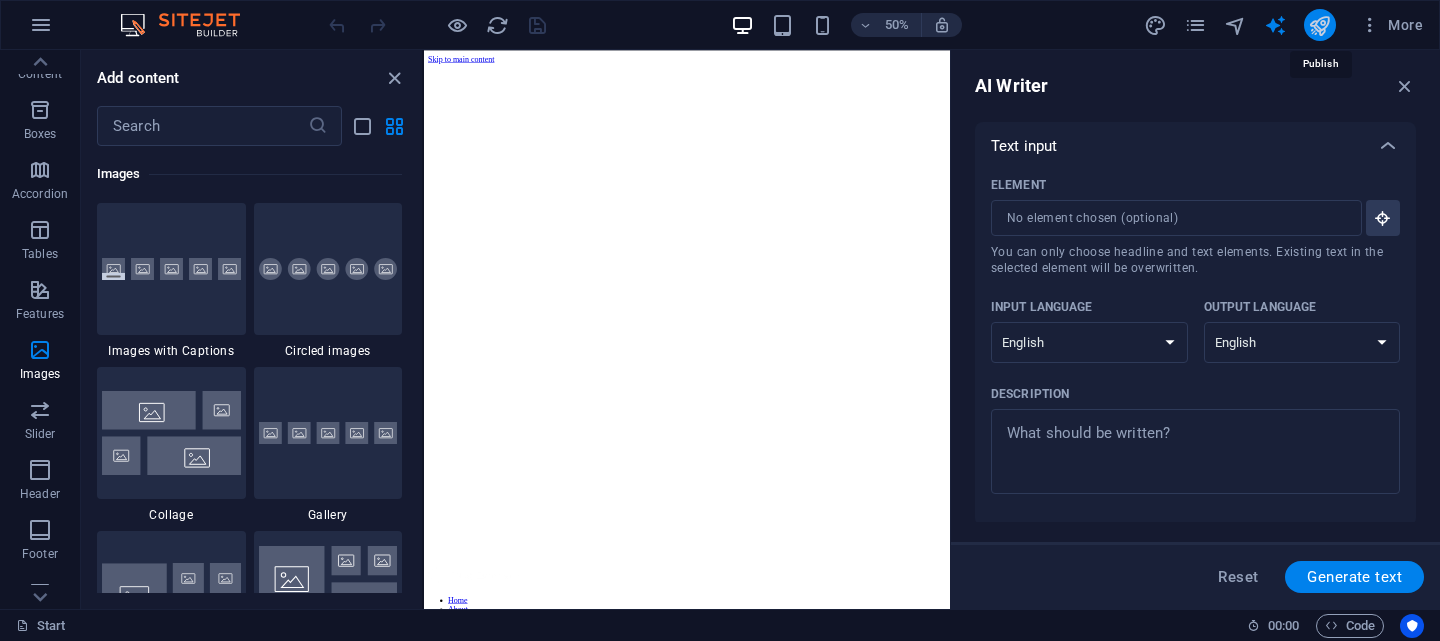 click at bounding box center (1319, 25) 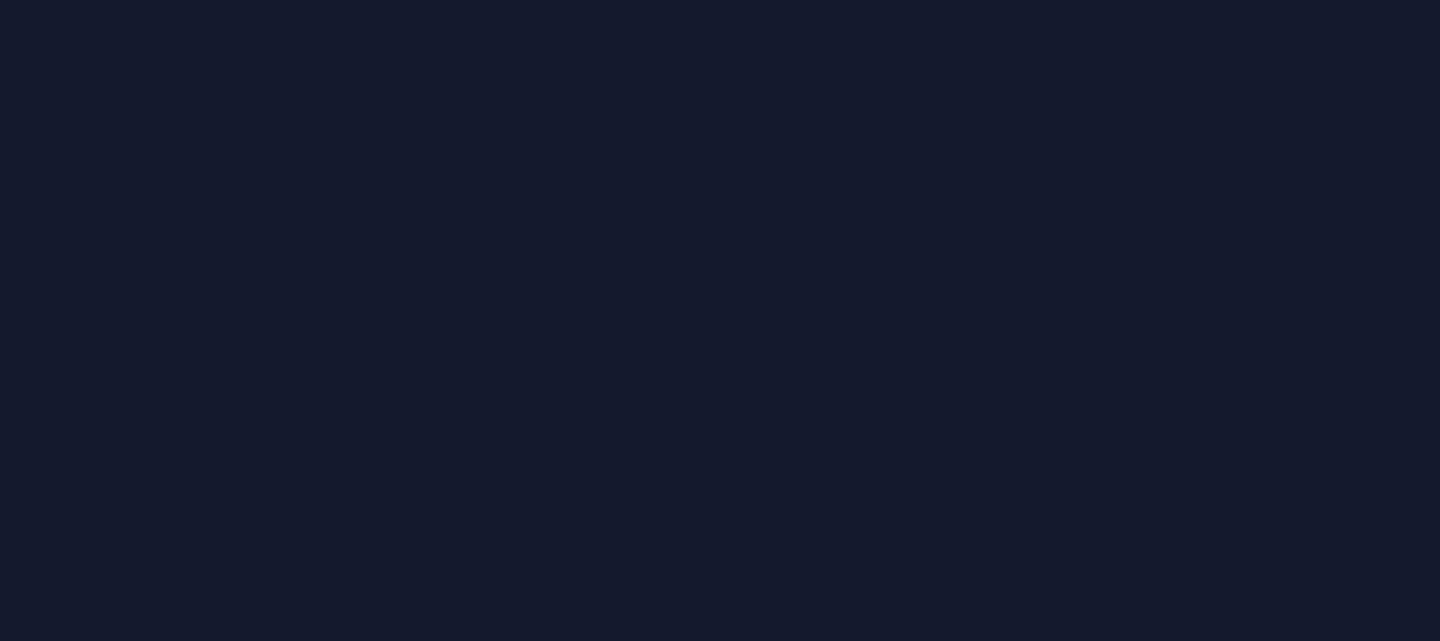 scroll, scrollTop: 0, scrollLeft: 0, axis: both 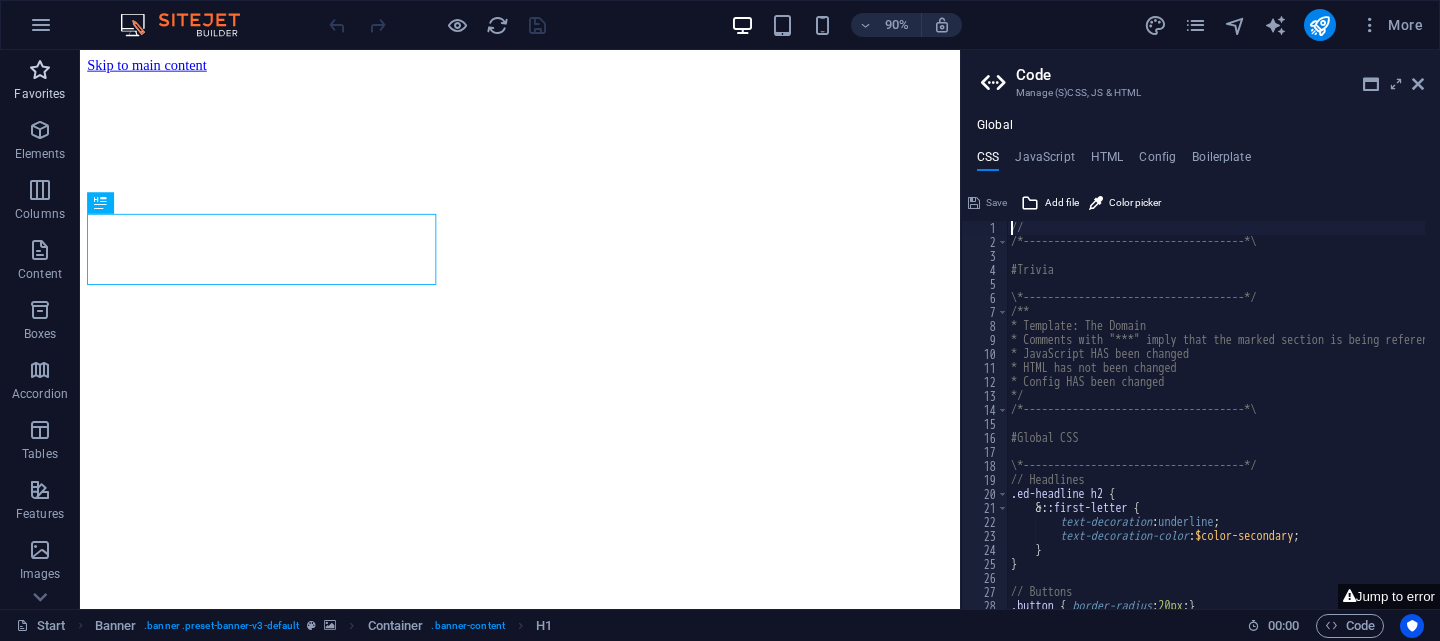 click at bounding box center [40, 70] 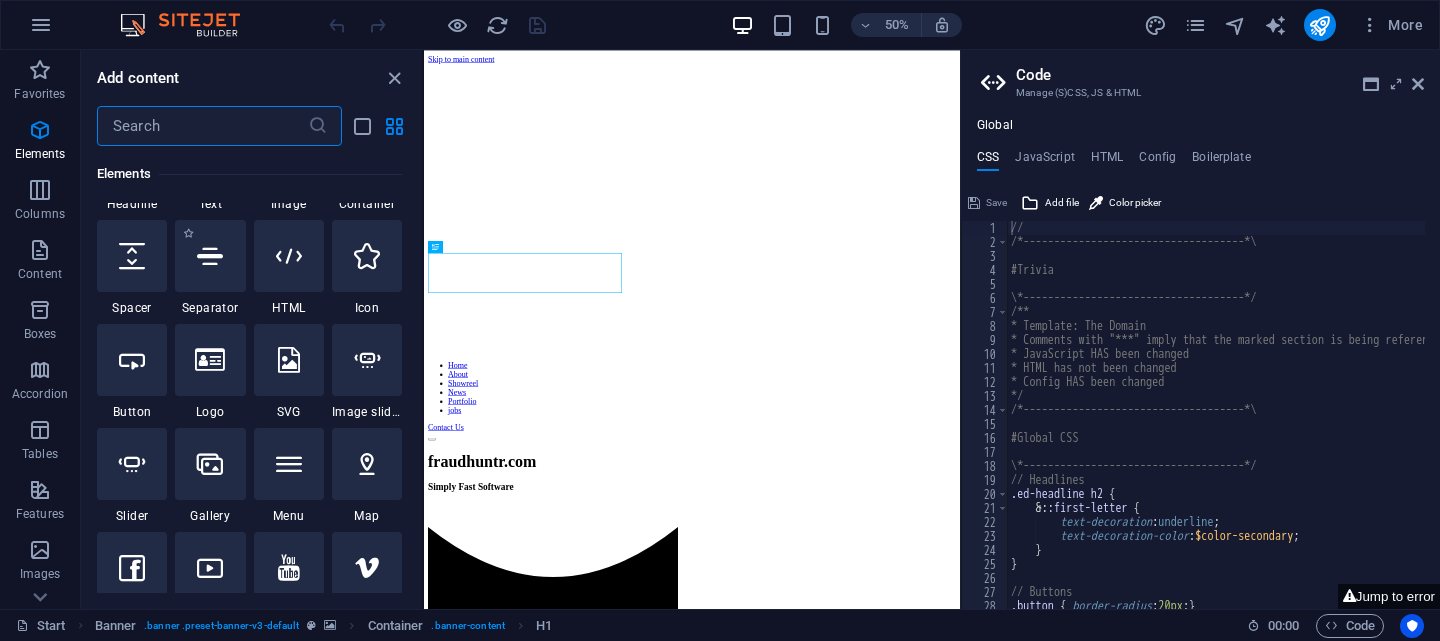 scroll, scrollTop: 600, scrollLeft: 0, axis: vertical 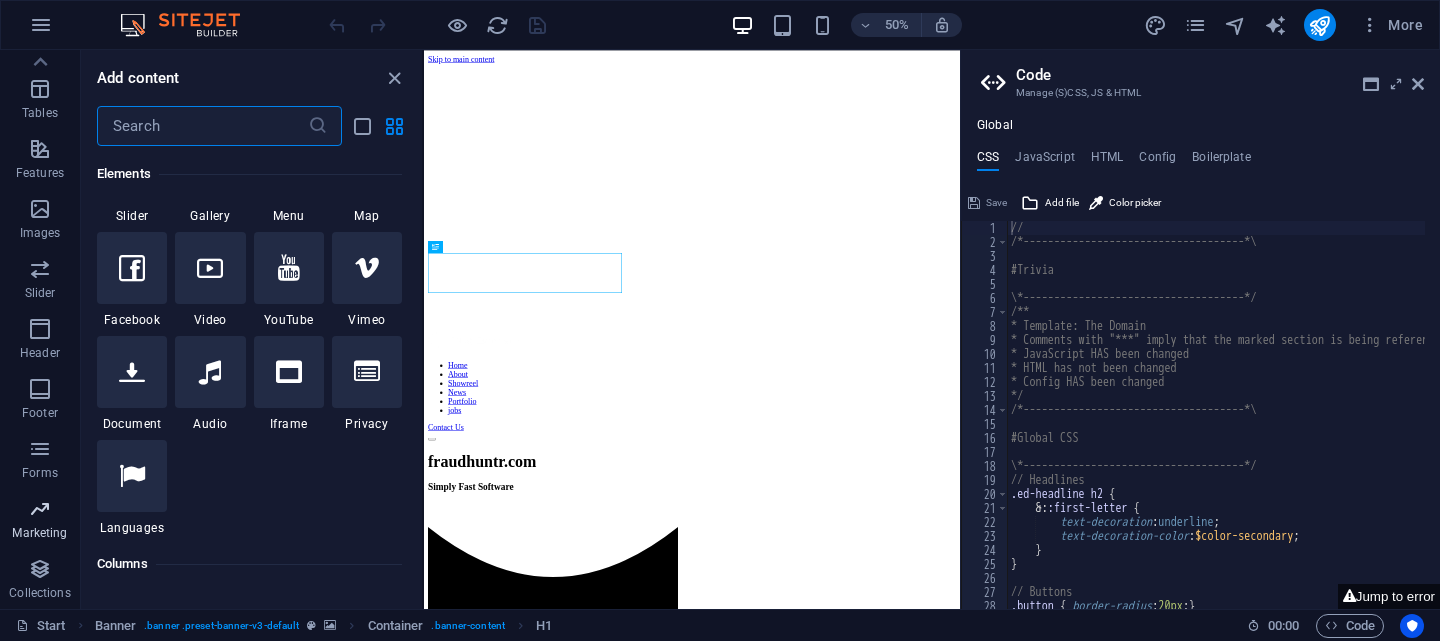 click at bounding box center [40, 509] 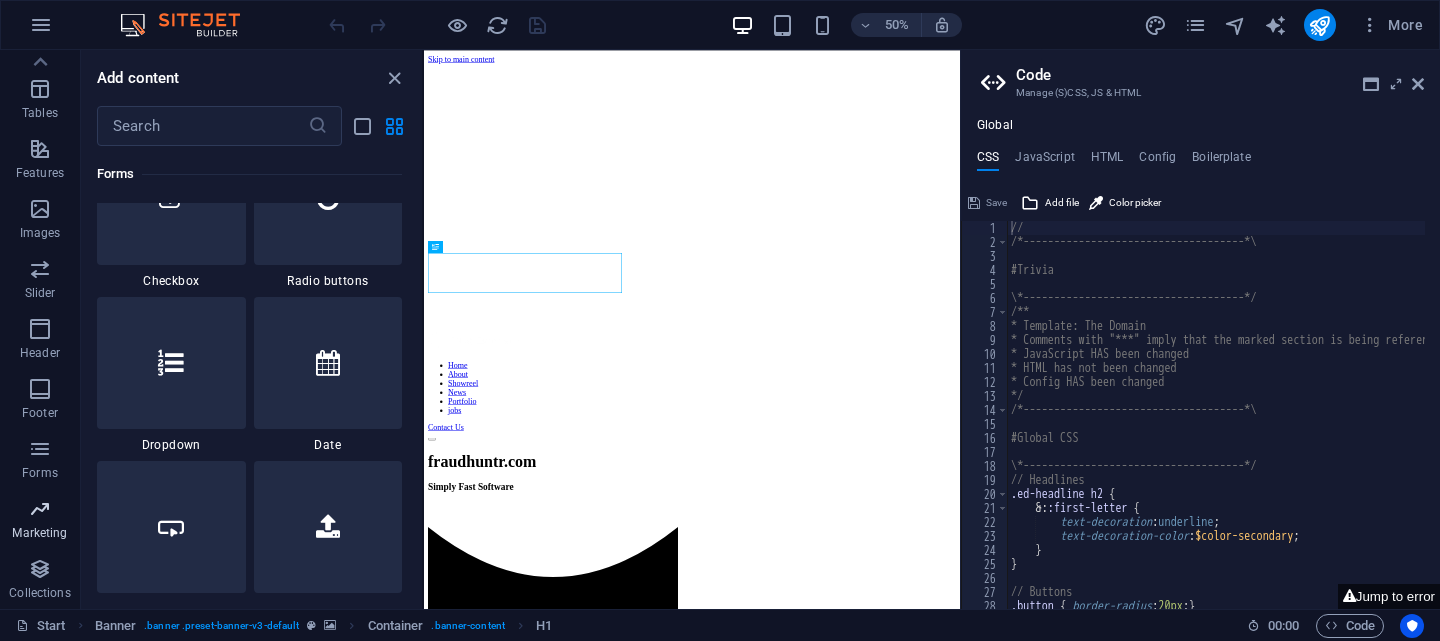 scroll, scrollTop: 16289, scrollLeft: 0, axis: vertical 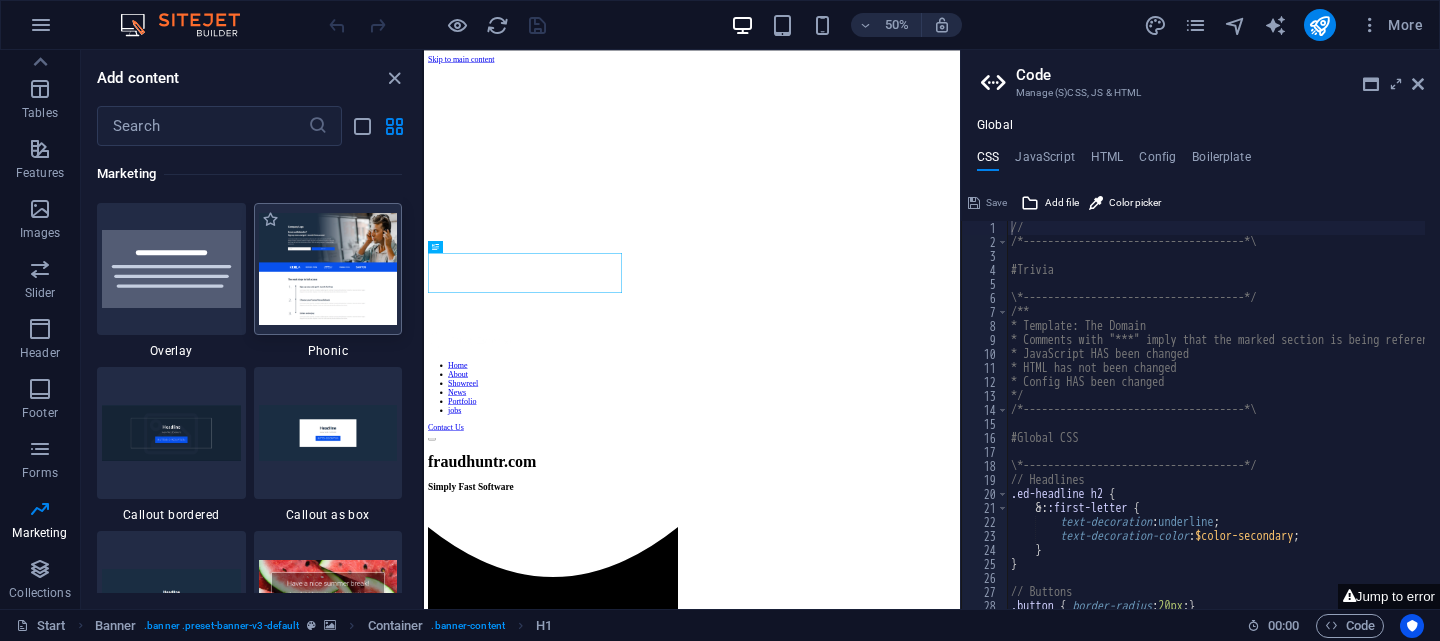 click at bounding box center [328, 268] 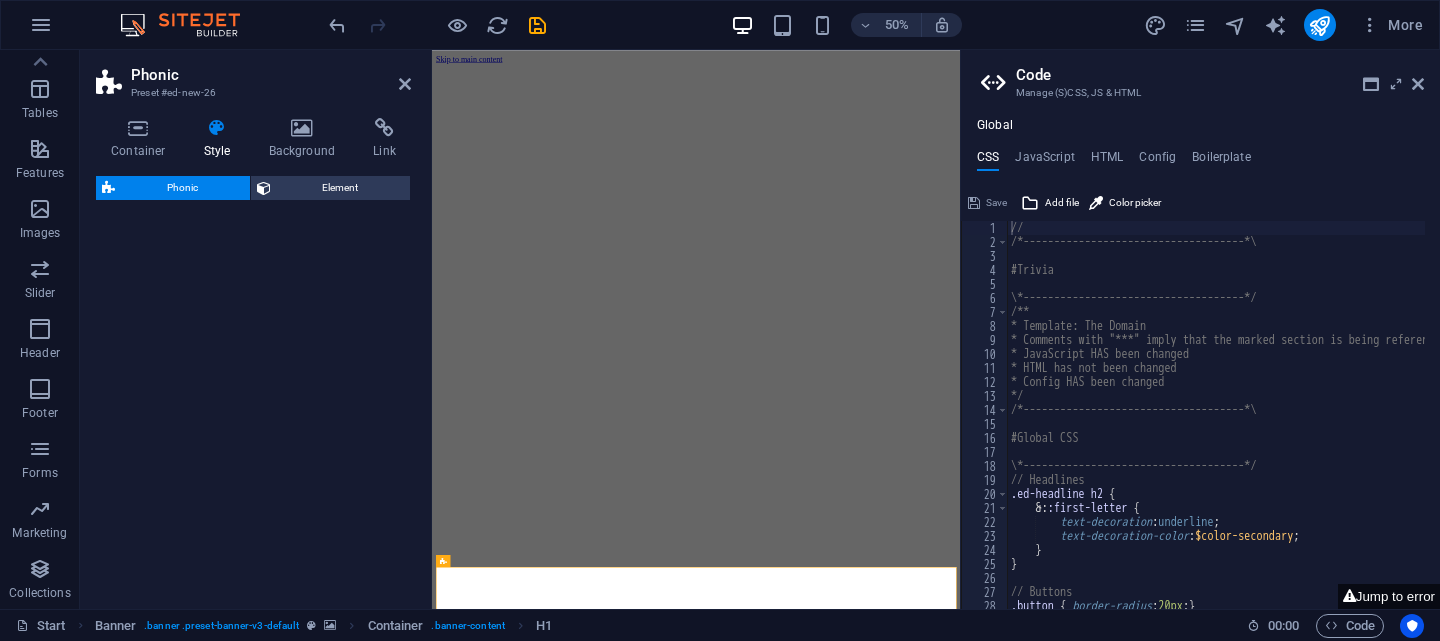 select on "%" 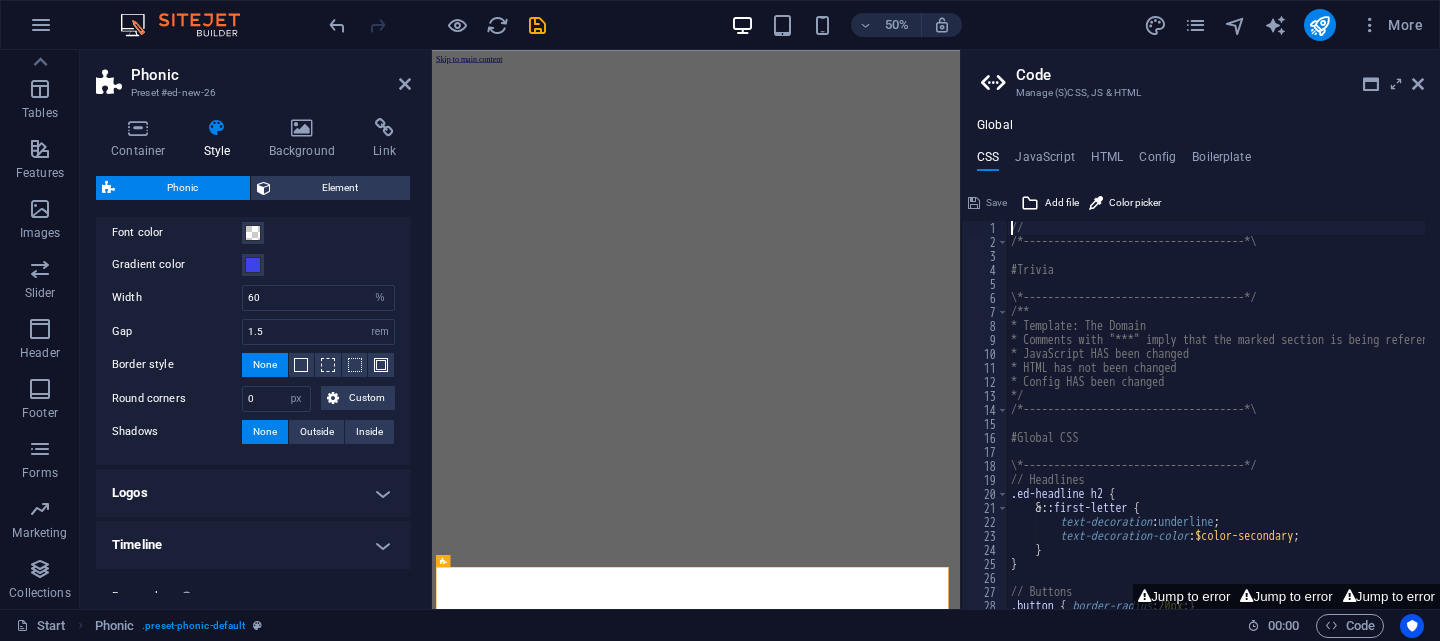 scroll, scrollTop: 0, scrollLeft: 0, axis: both 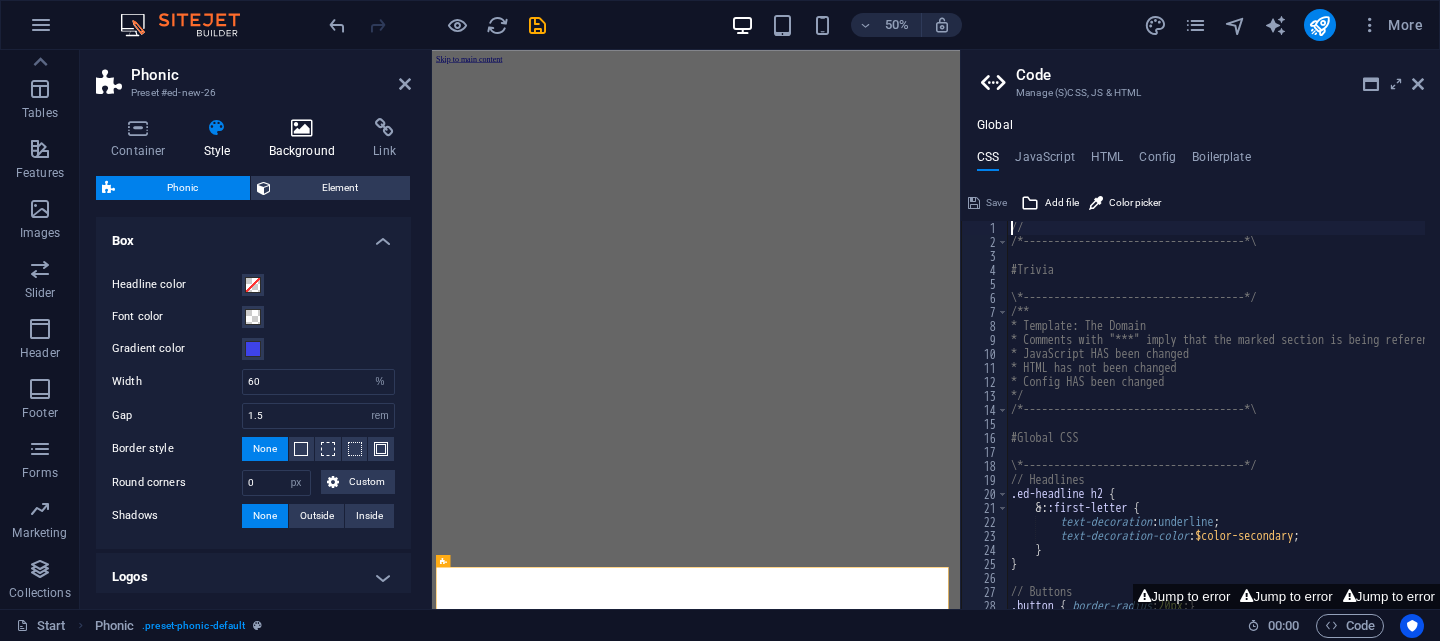 click at bounding box center [302, 128] 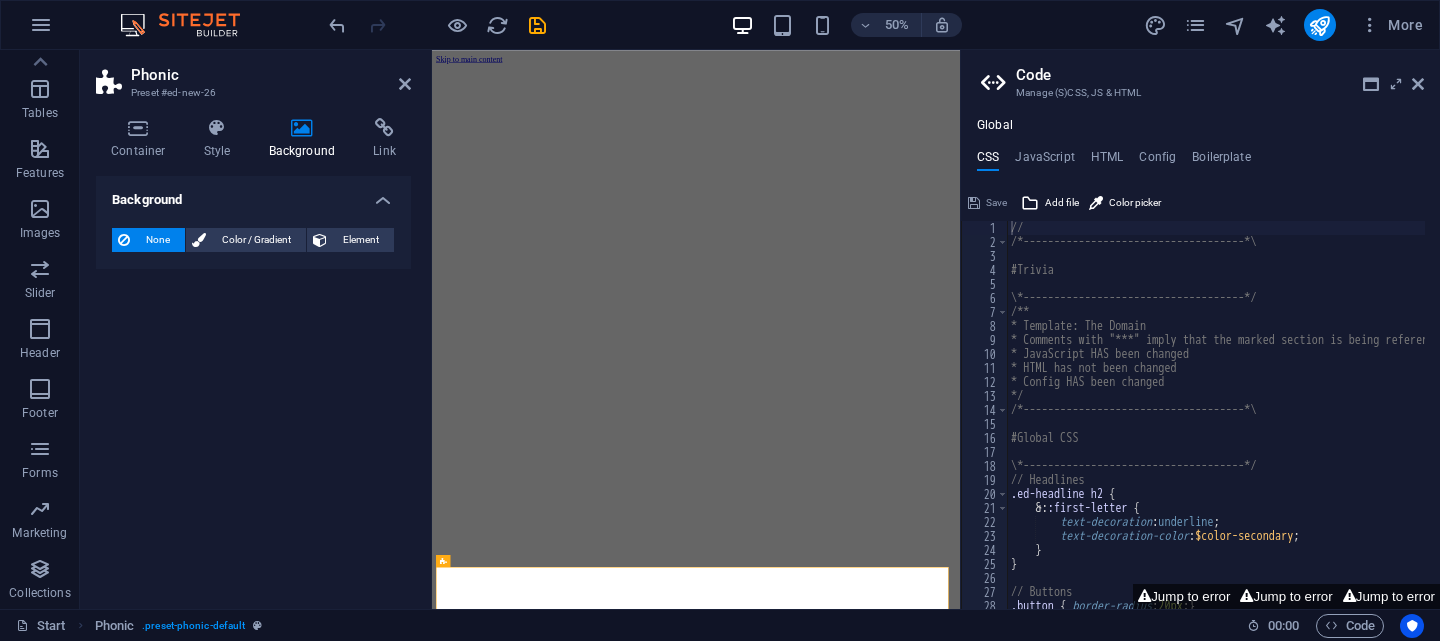 click at bounding box center (302, 128) 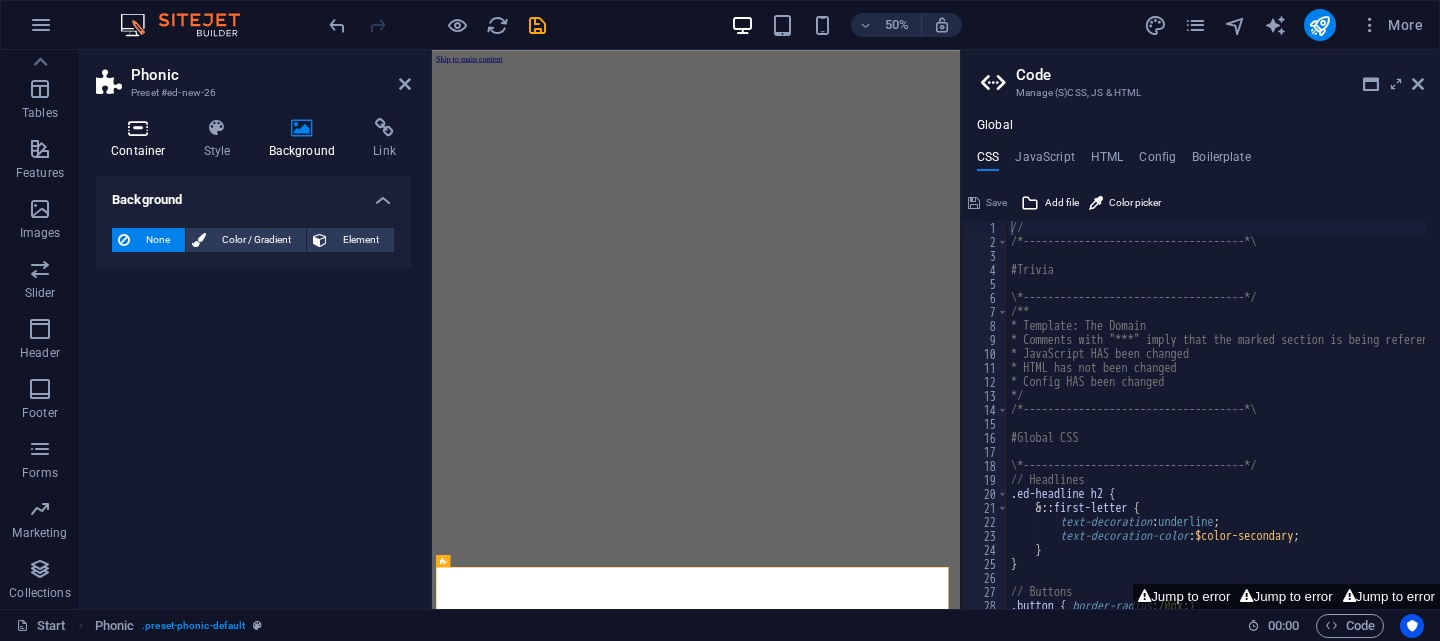 click on "Container" at bounding box center [142, 139] 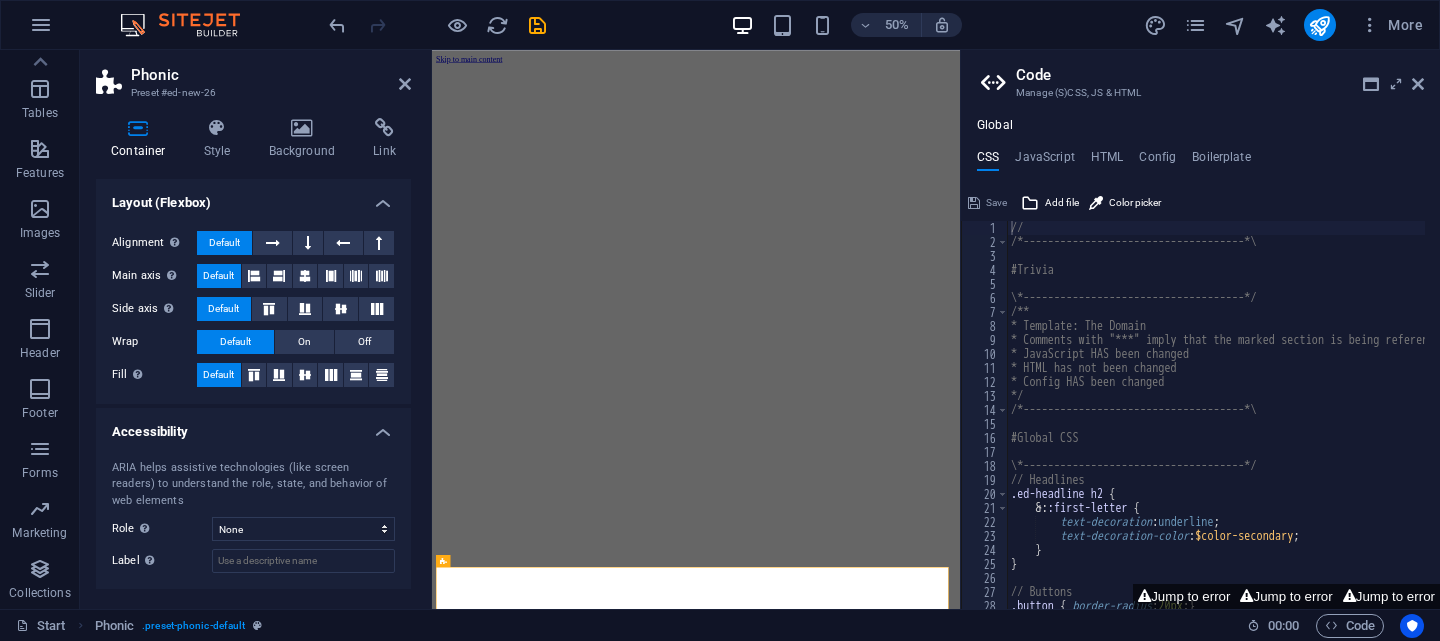 scroll, scrollTop: 0, scrollLeft: 0, axis: both 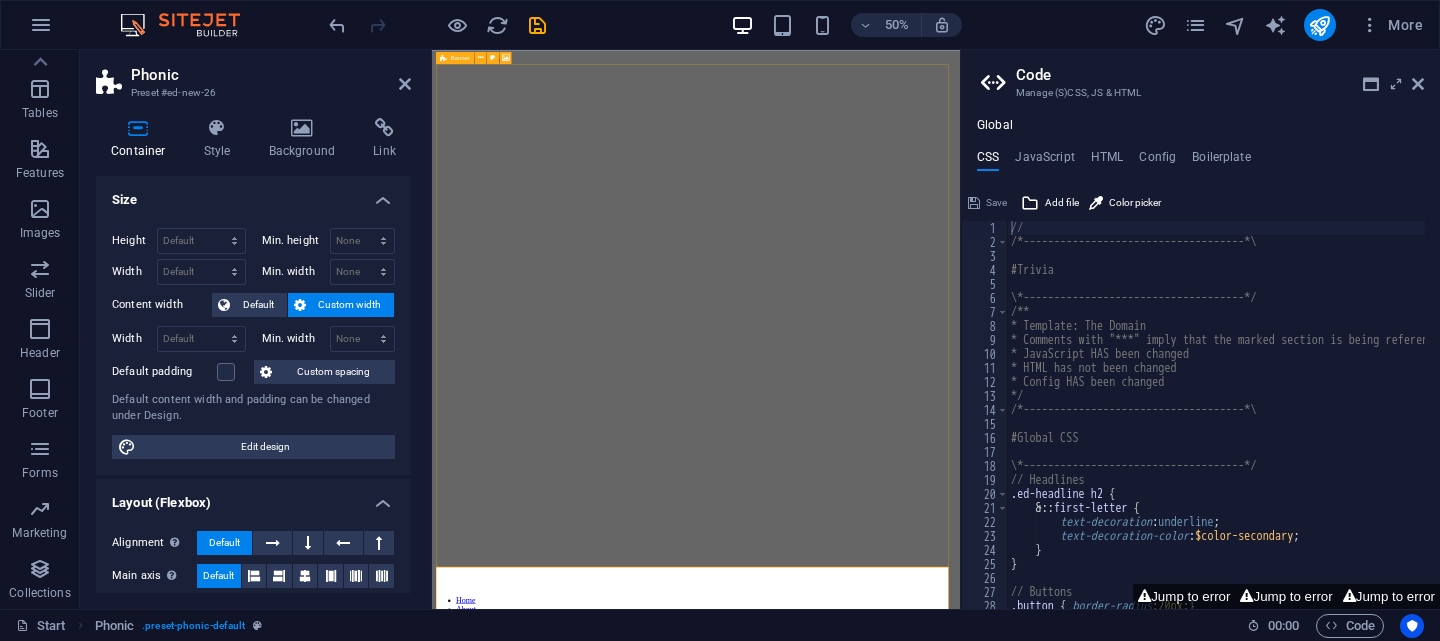 click on "Home About Showreel News Portfolio jobs Contact Us fraudhuntr.com Simply Fast Software" at bounding box center [960, 876] 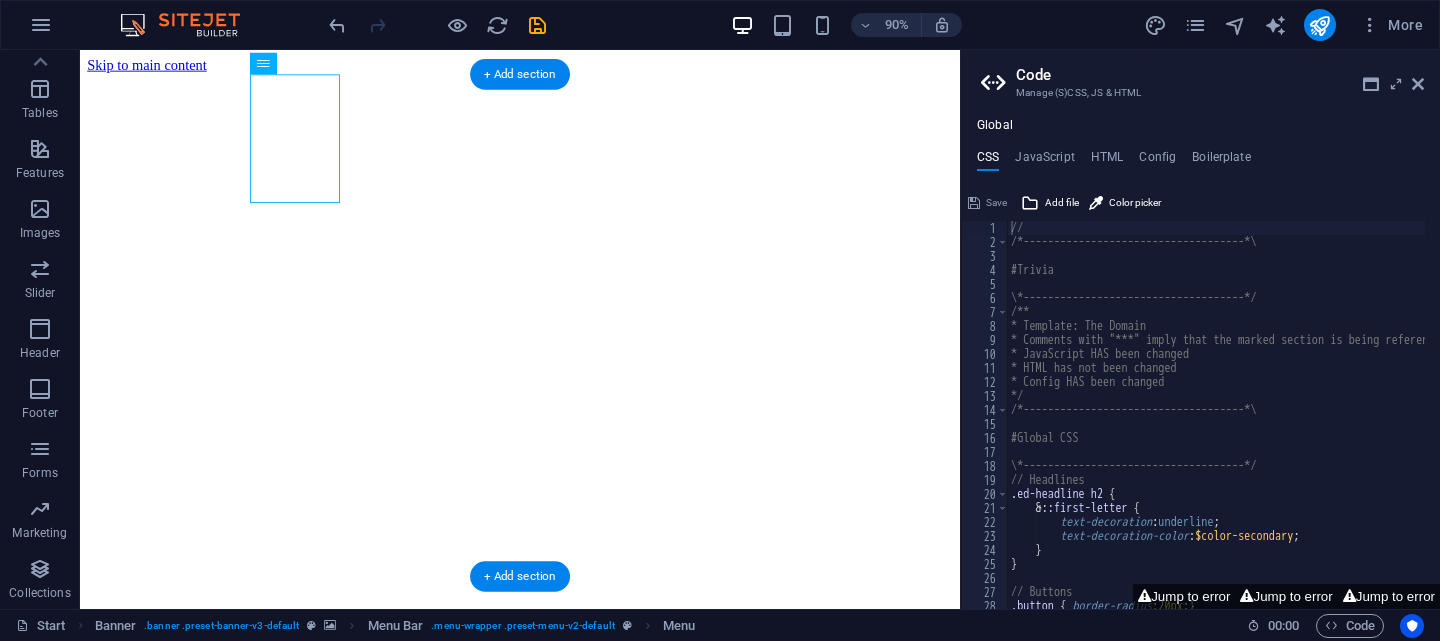 drag, startPoint x: 344, startPoint y: 115, endPoint x: 336, endPoint y: 79, distance: 36.878178 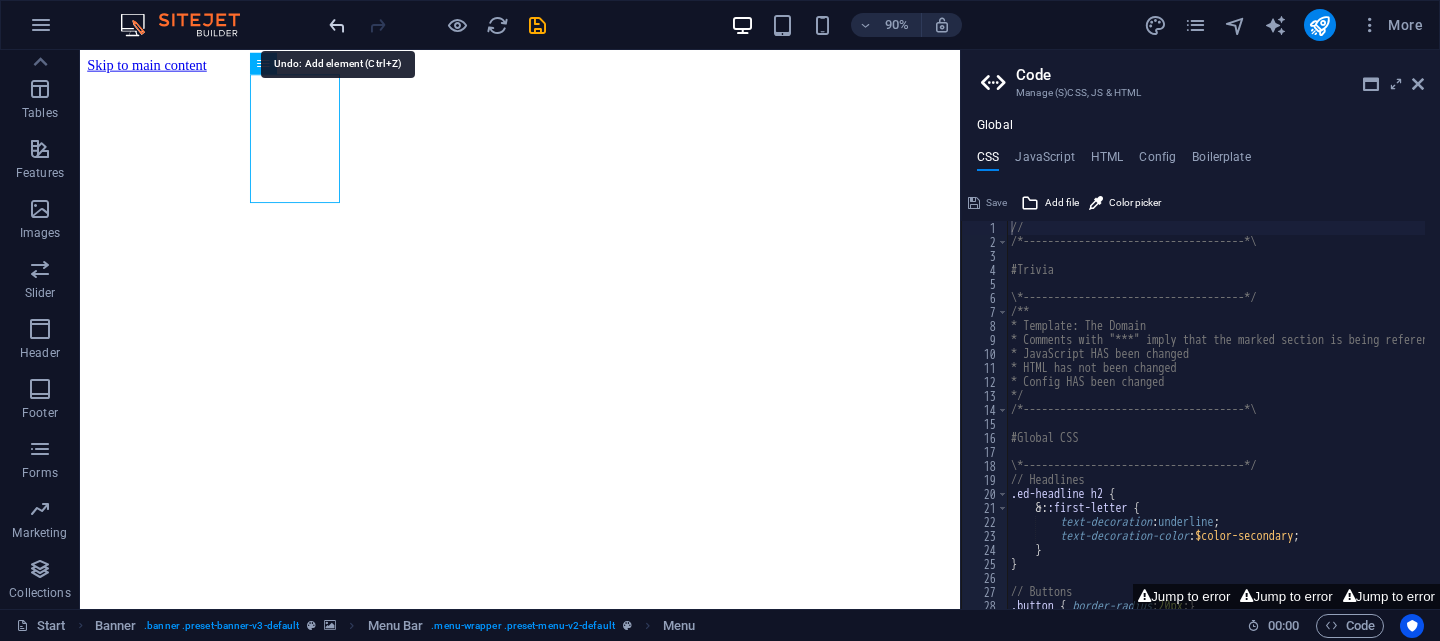 click at bounding box center (337, 25) 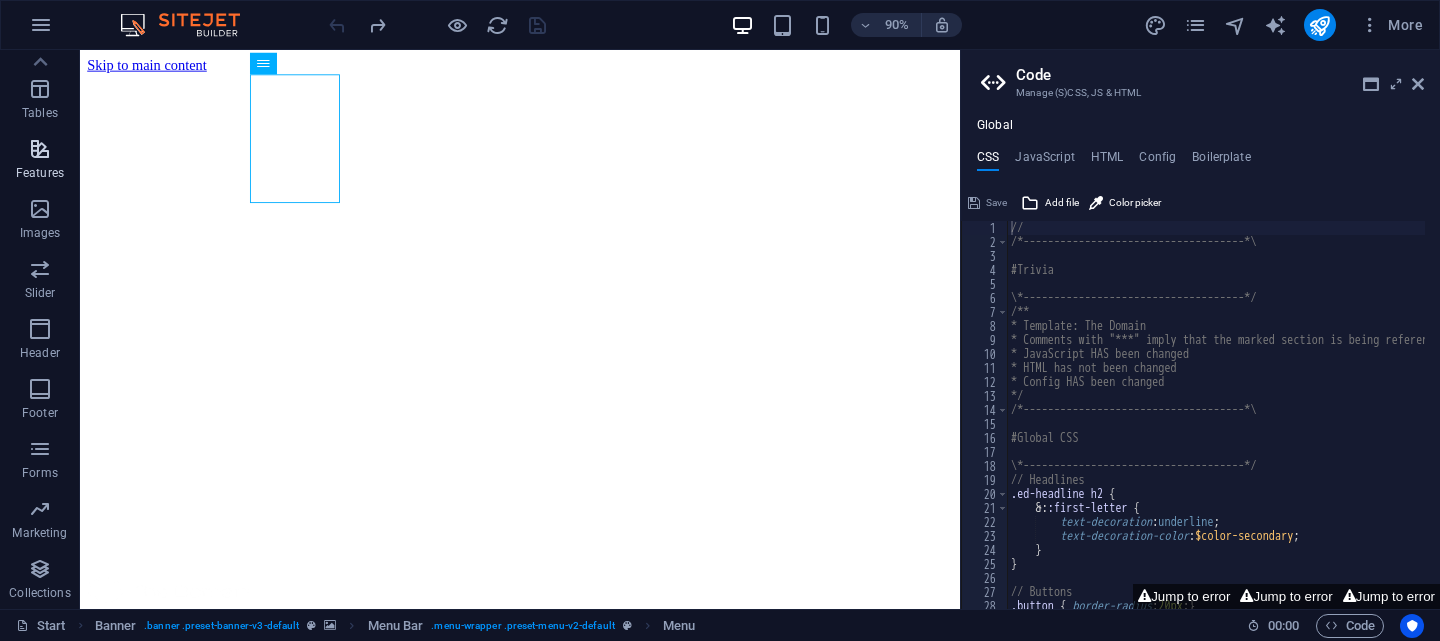 click at bounding box center [40, 149] 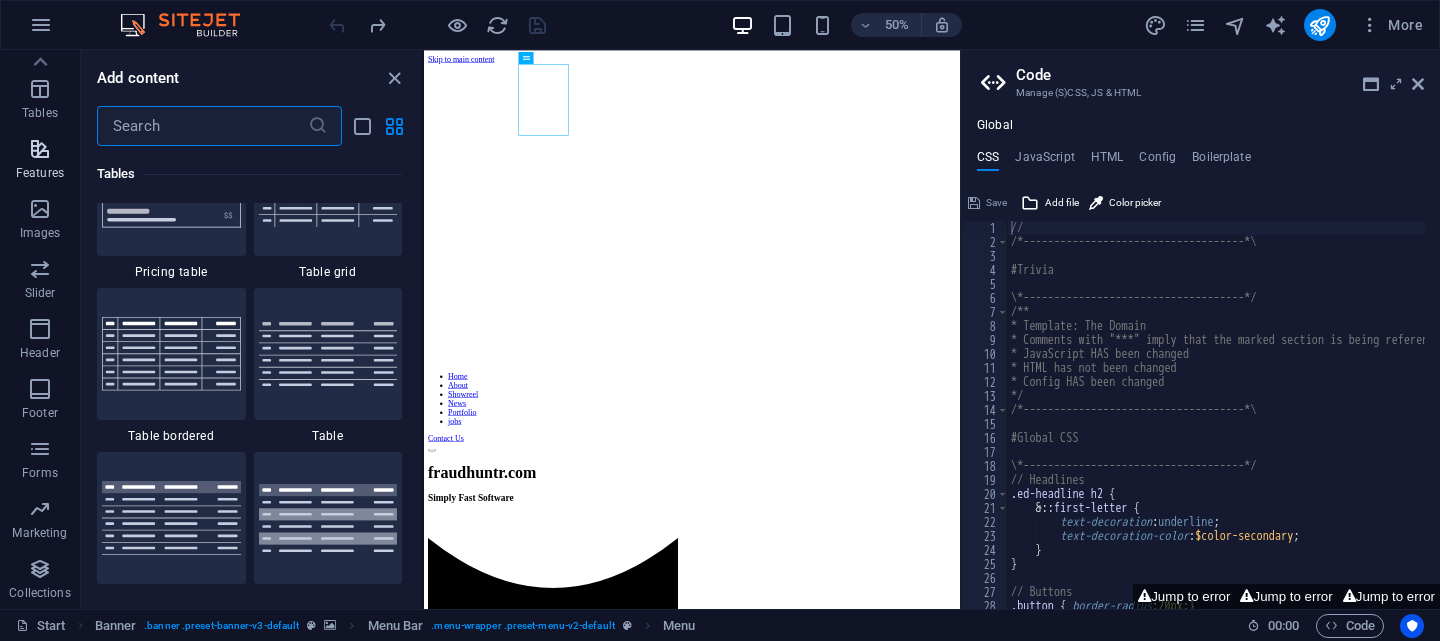 scroll, scrollTop: 7795, scrollLeft: 0, axis: vertical 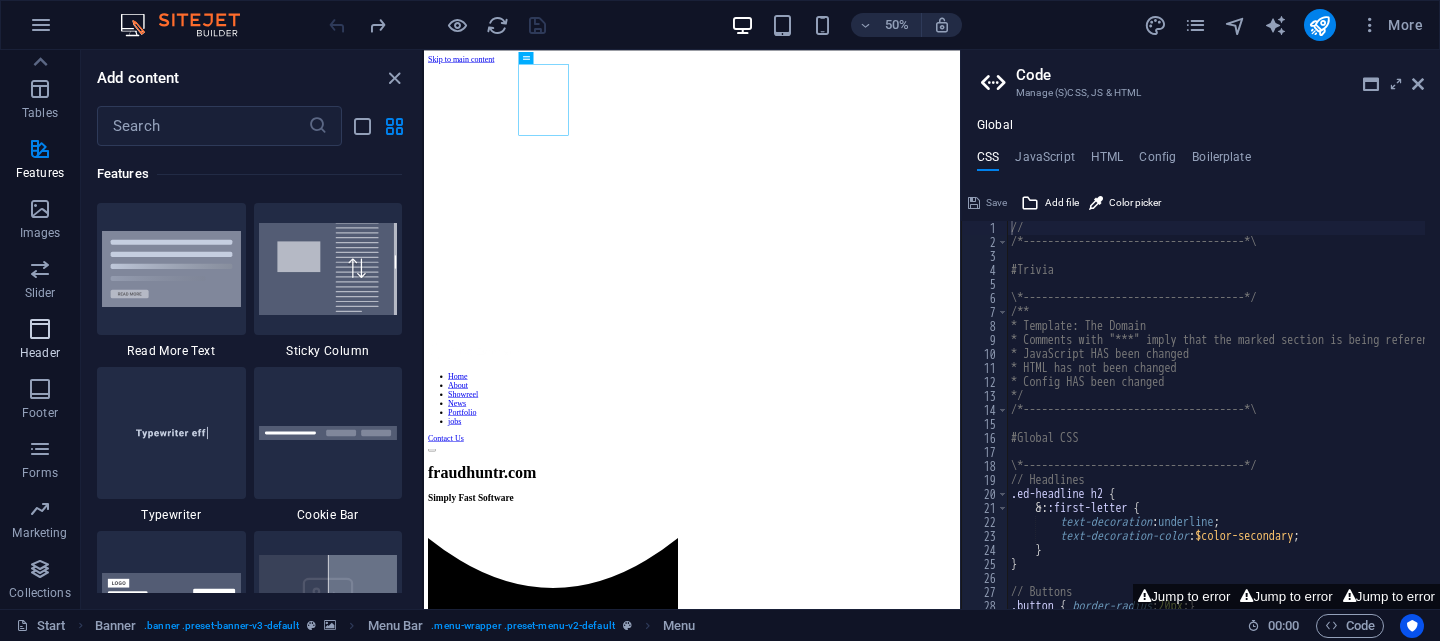 click at bounding box center (40, 329) 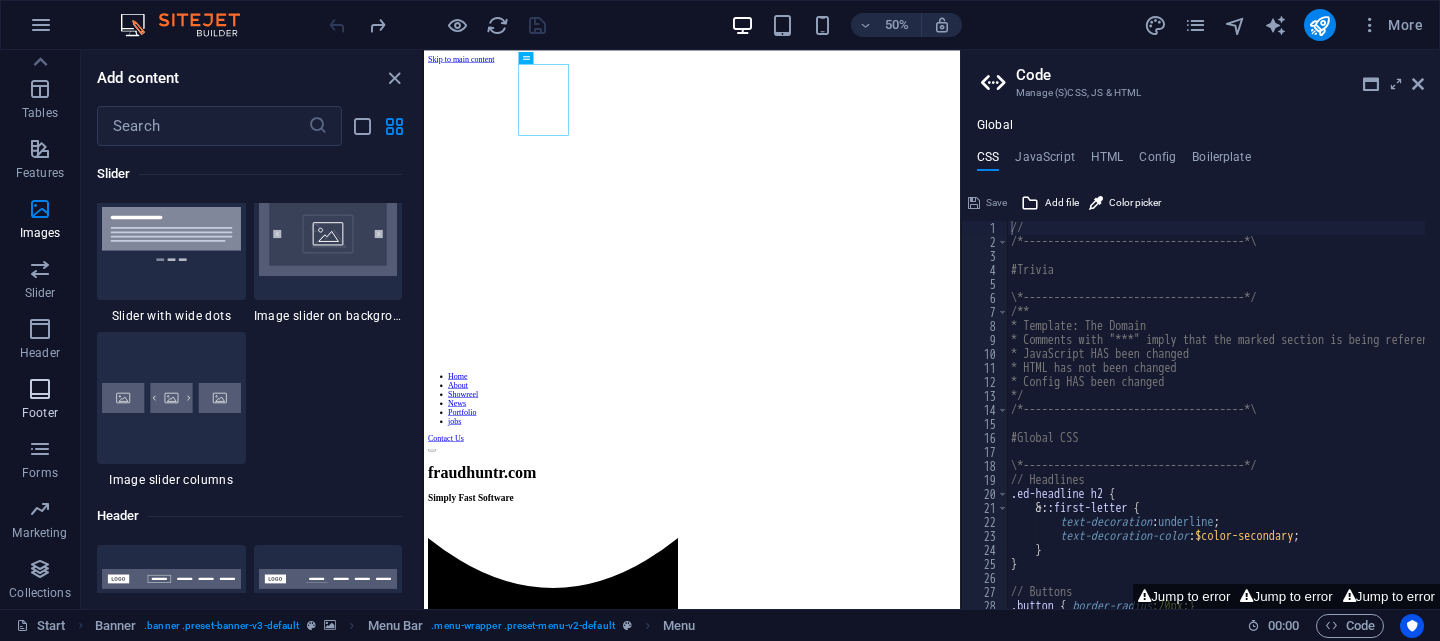 scroll, scrollTop: 12042, scrollLeft: 0, axis: vertical 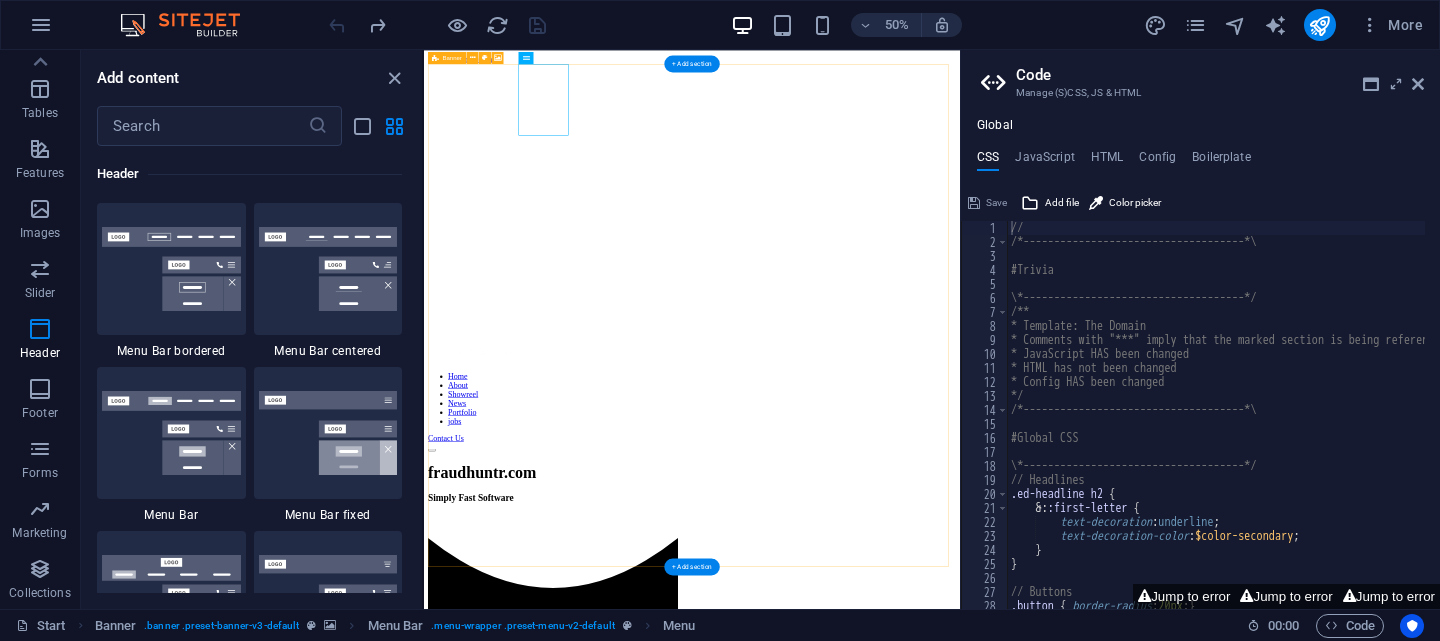 click on "Home About Showreel News Portfolio jobs Contact Us fraudhuntr.com Simply Fast Software" at bounding box center [960, 652] 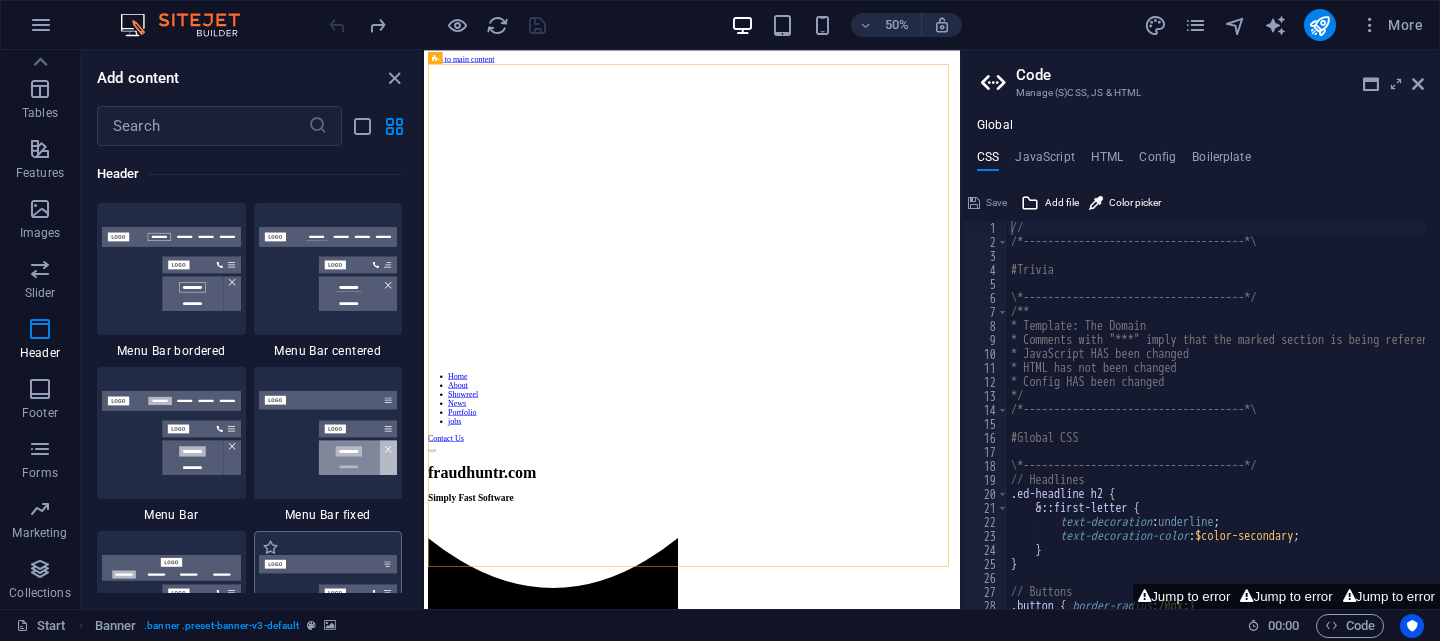 scroll, scrollTop: 12342, scrollLeft: 0, axis: vertical 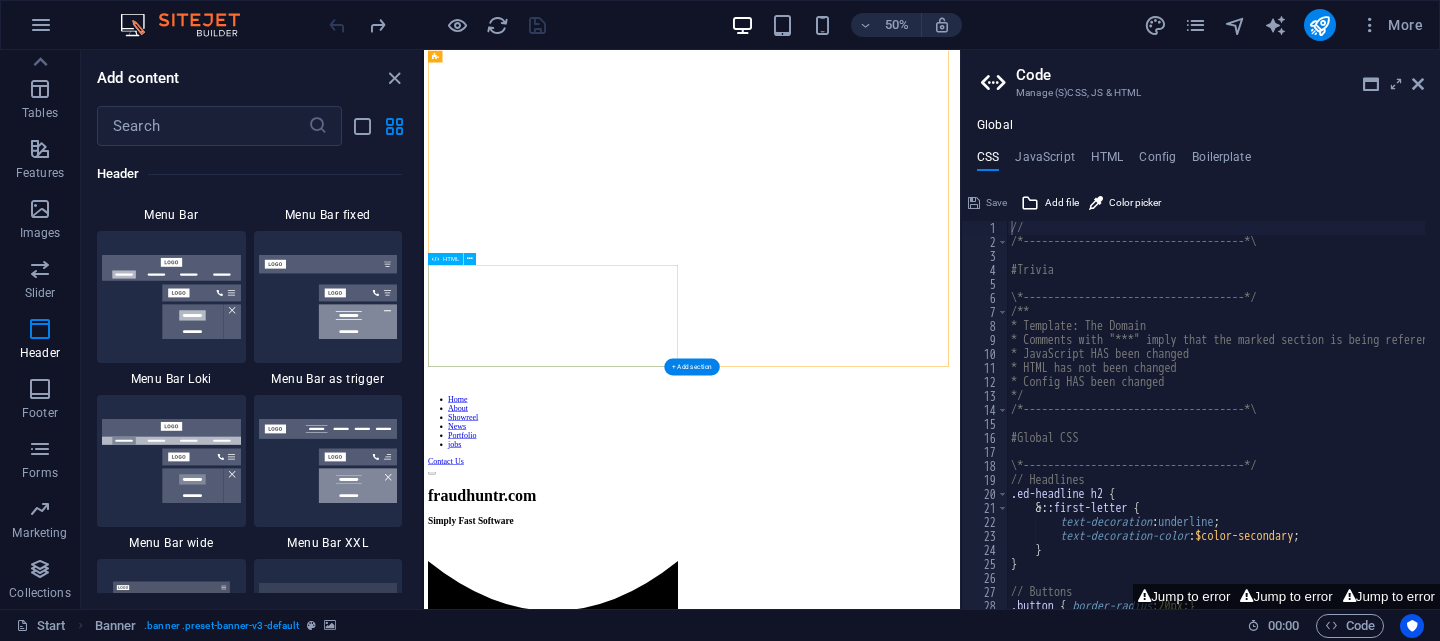 click at bounding box center (960, 1174) 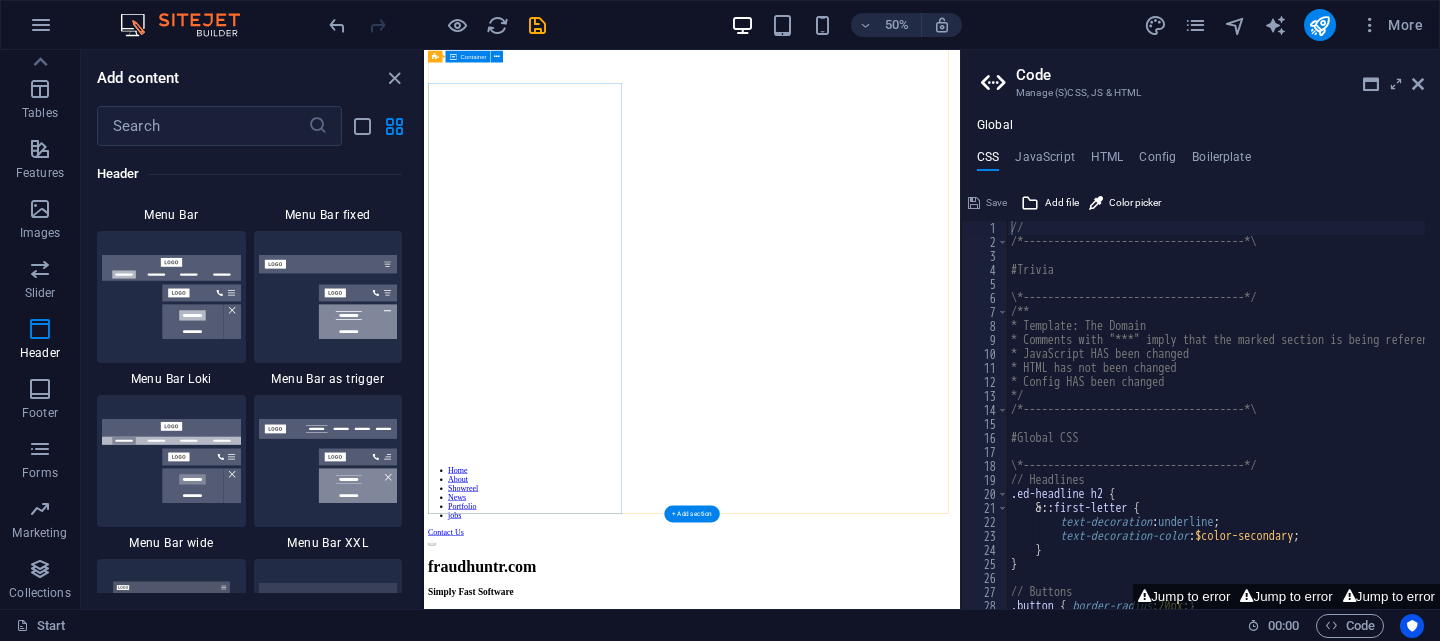 scroll, scrollTop: 100, scrollLeft: 0, axis: vertical 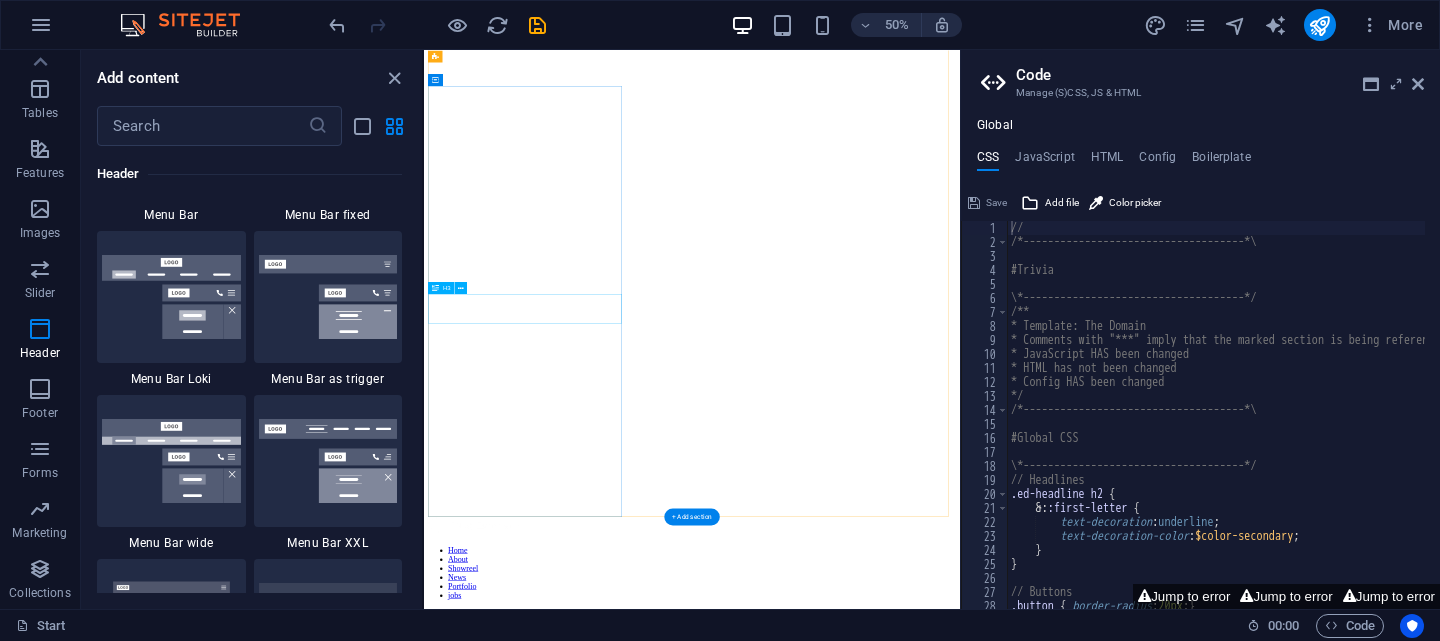 click on "Simply Fast Software" at bounding box center (960, 1292) 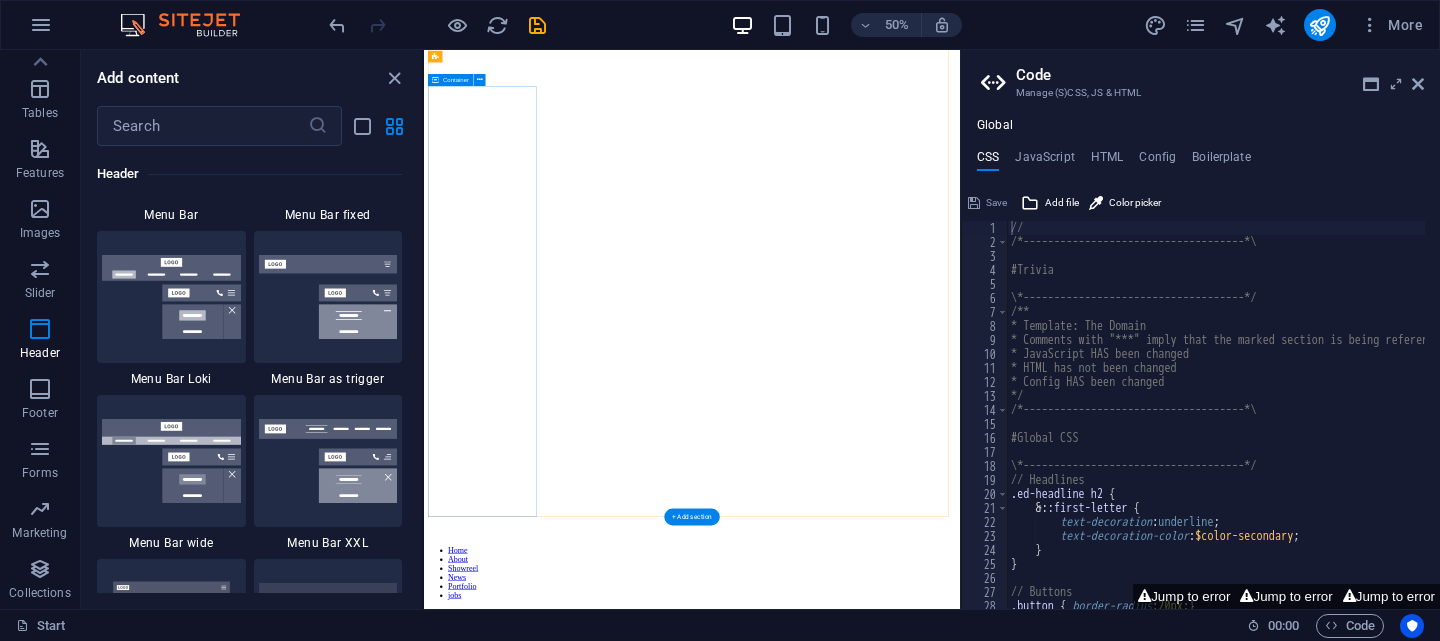 click on "fraudhuntr.com" at bounding box center [960, 1266] 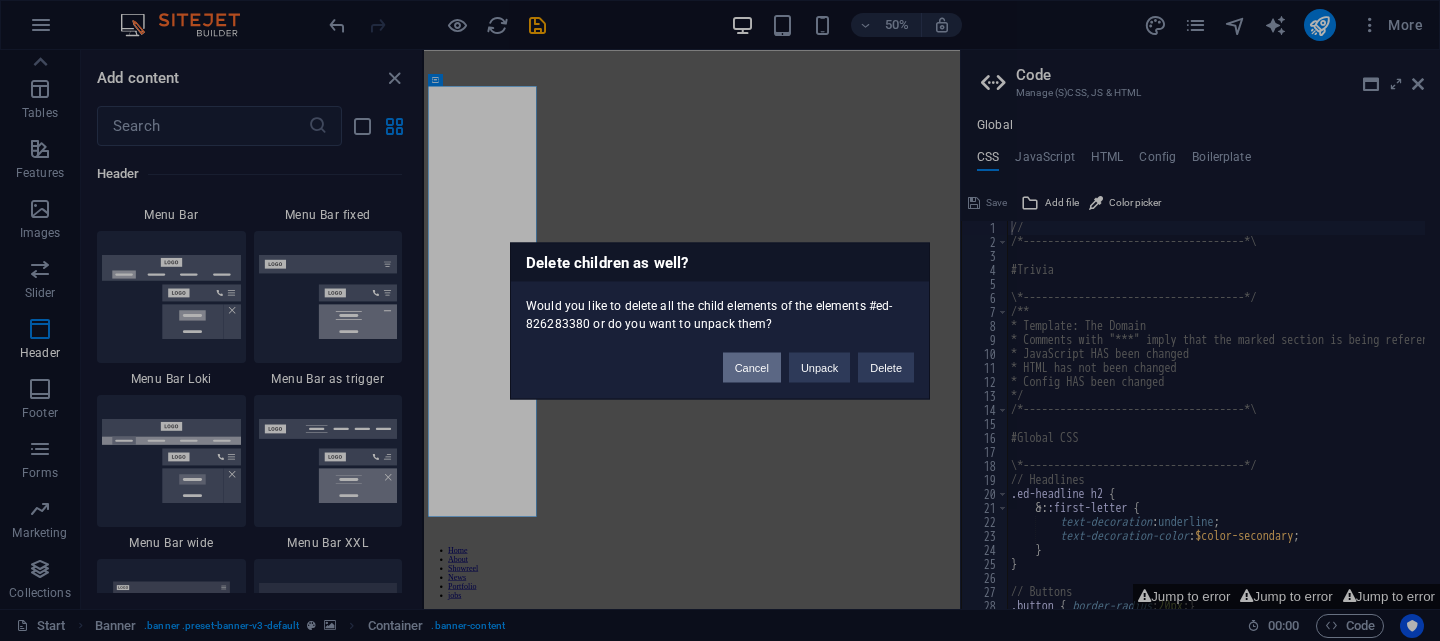 click on "Cancel" at bounding box center [752, 367] 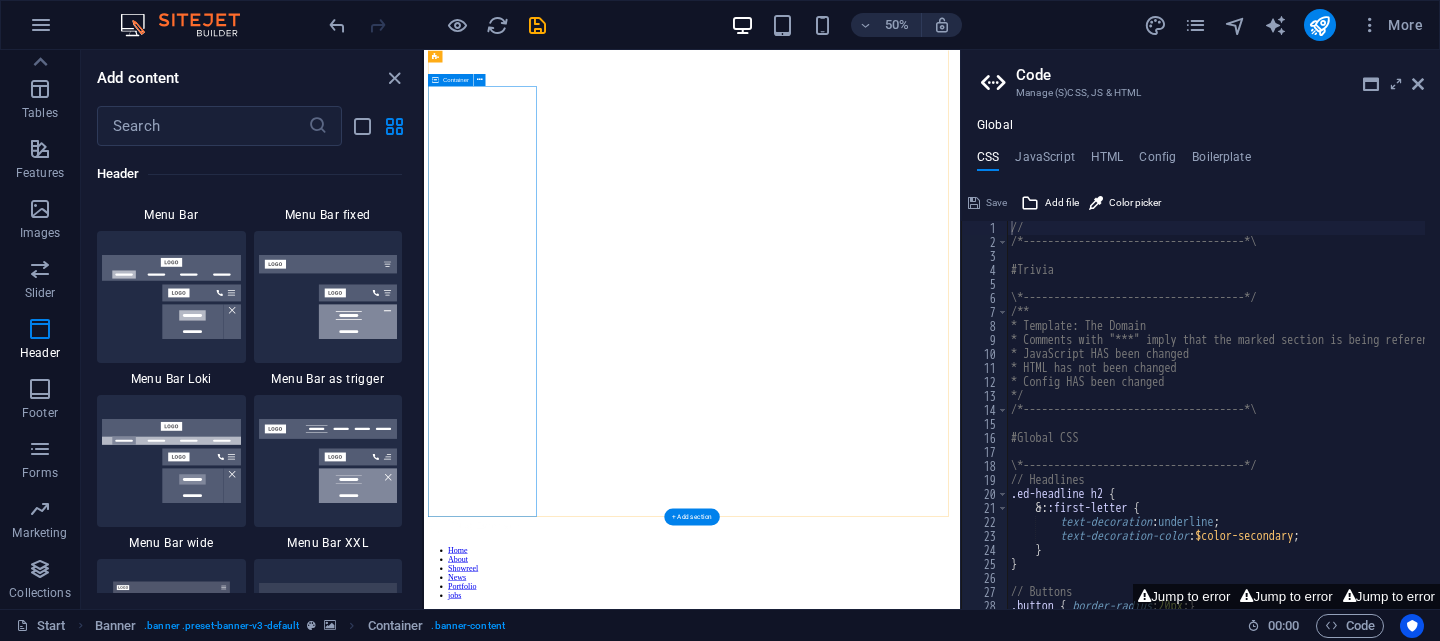 click on "fraudhuntr.com" at bounding box center [960, 1266] 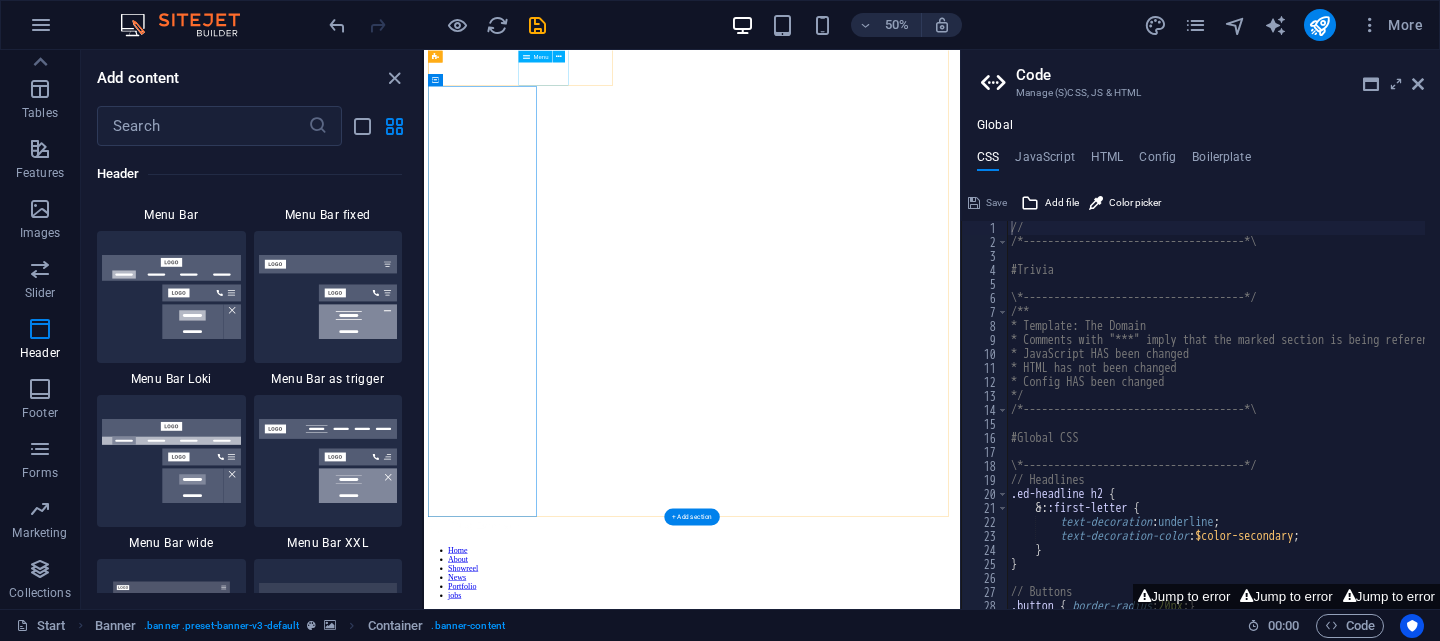 click on "Home About Showreel News Portfolio jobs" at bounding box center [960, 1094] 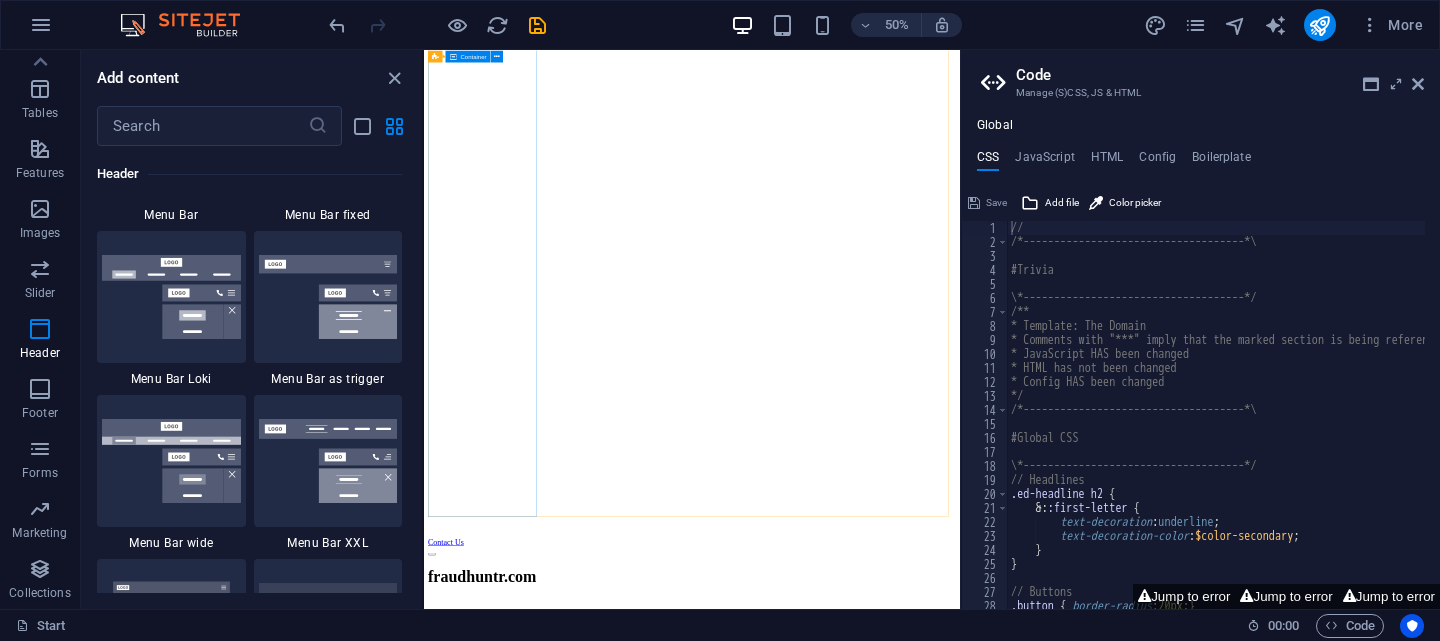 scroll, scrollTop: 0, scrollLeft: 0, axis: both 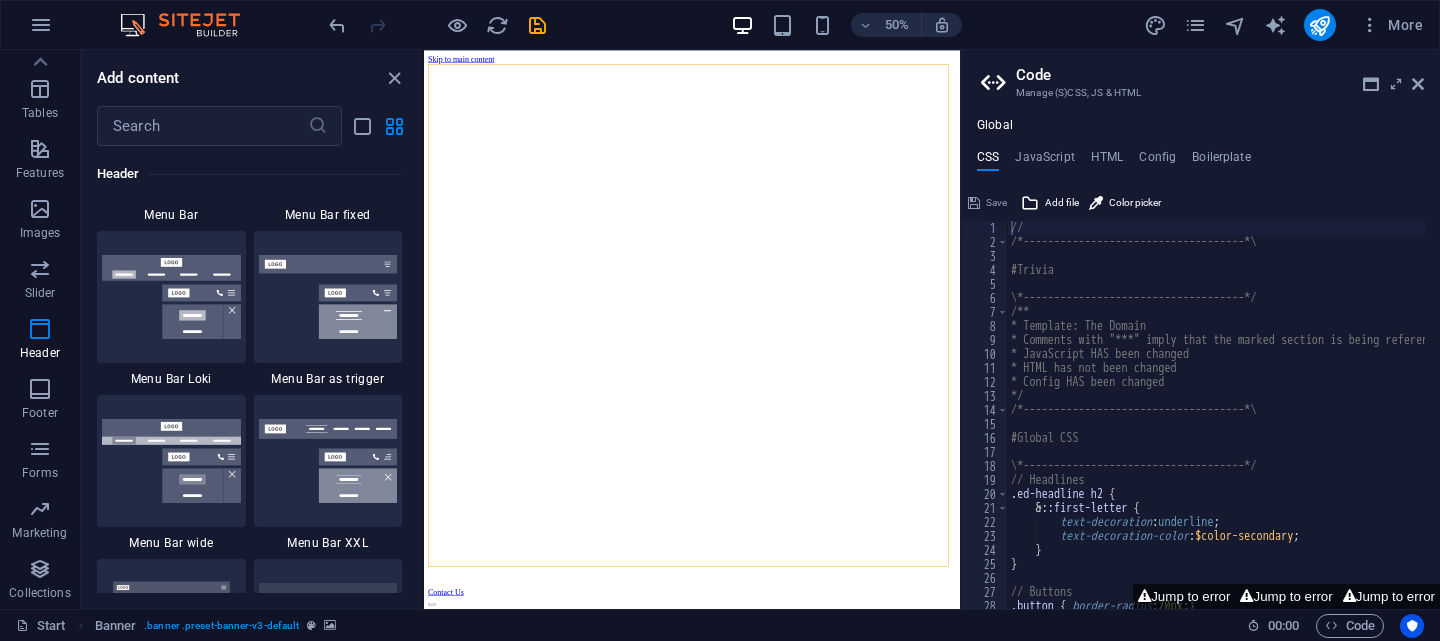 drag, startPoint x: 911, startPoint y: 107, endPoint x: 861, endPoint y: 75, distance: 59.36329 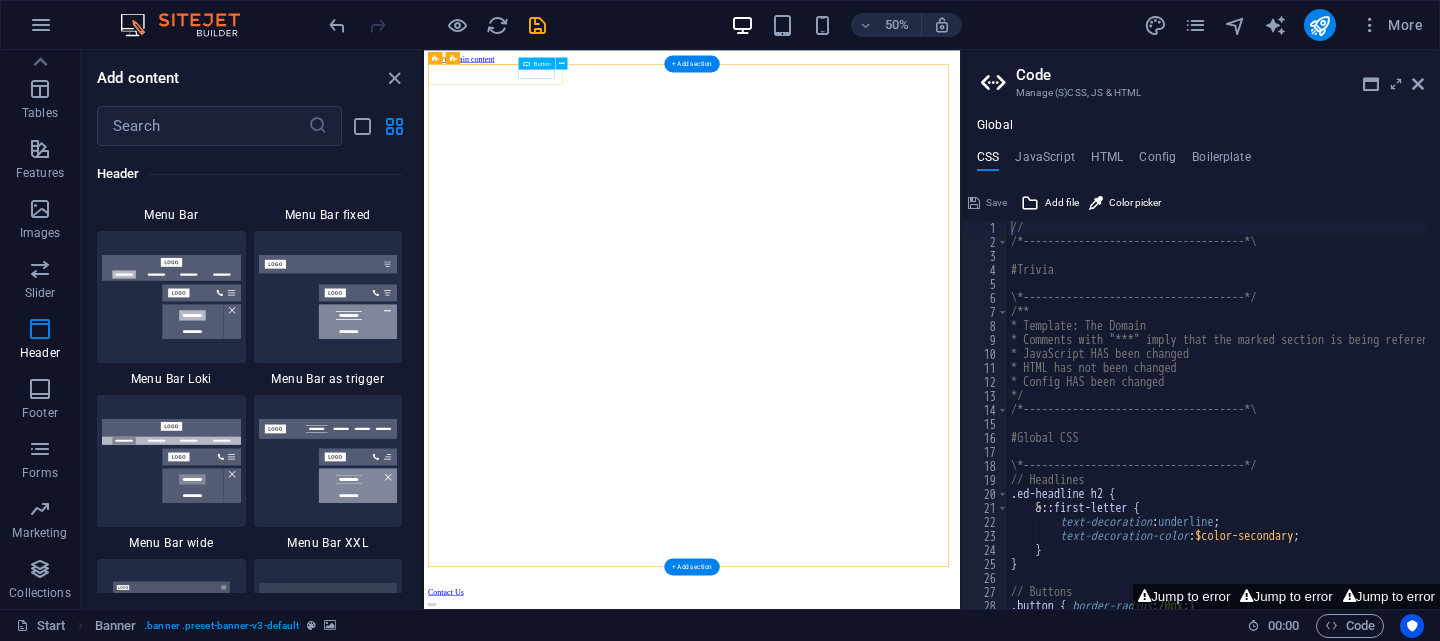 click on "Contact Us" at bounding box center [960, 1133] 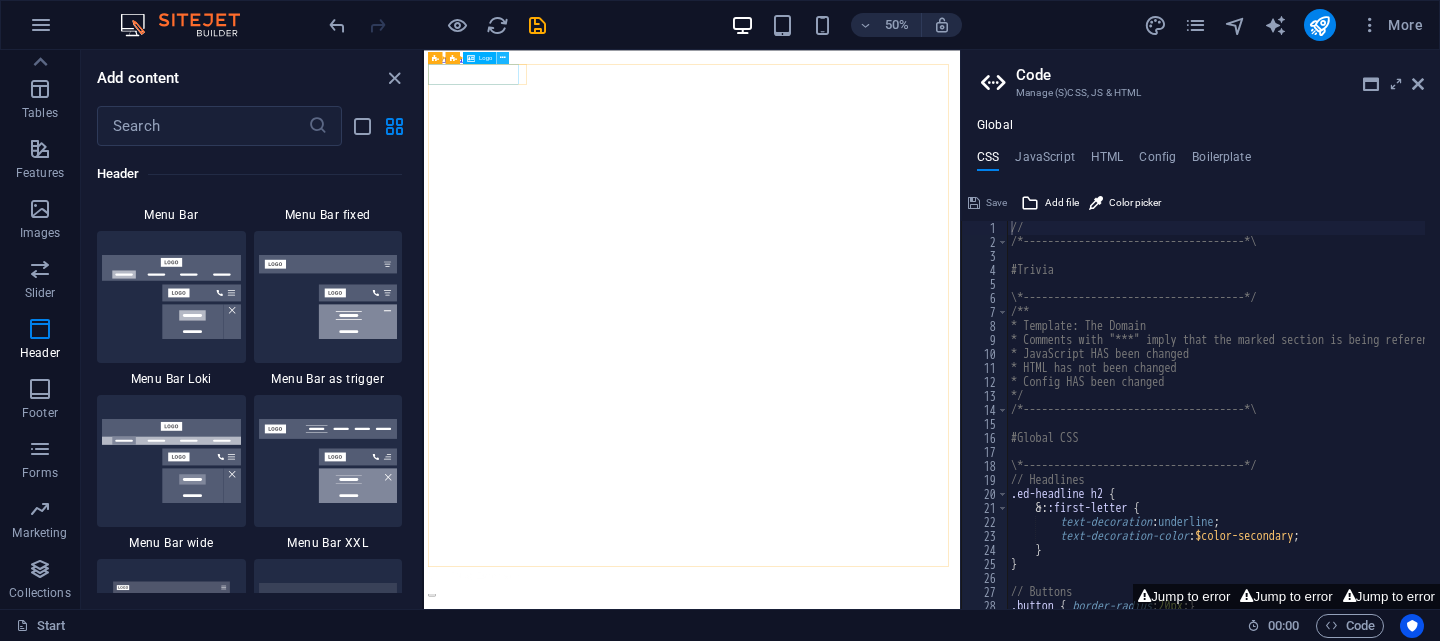 click at bounding box center (503, 57) 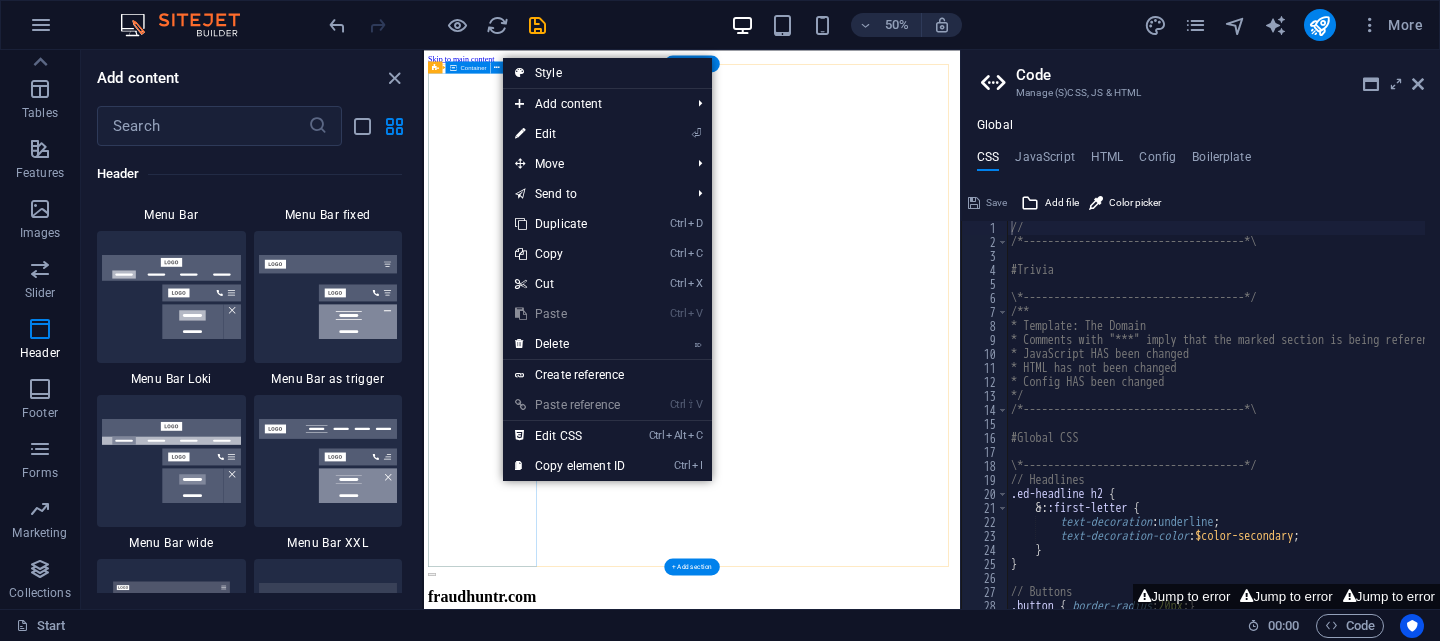 click on "Banner   Container" at bounding box center (469, 67) 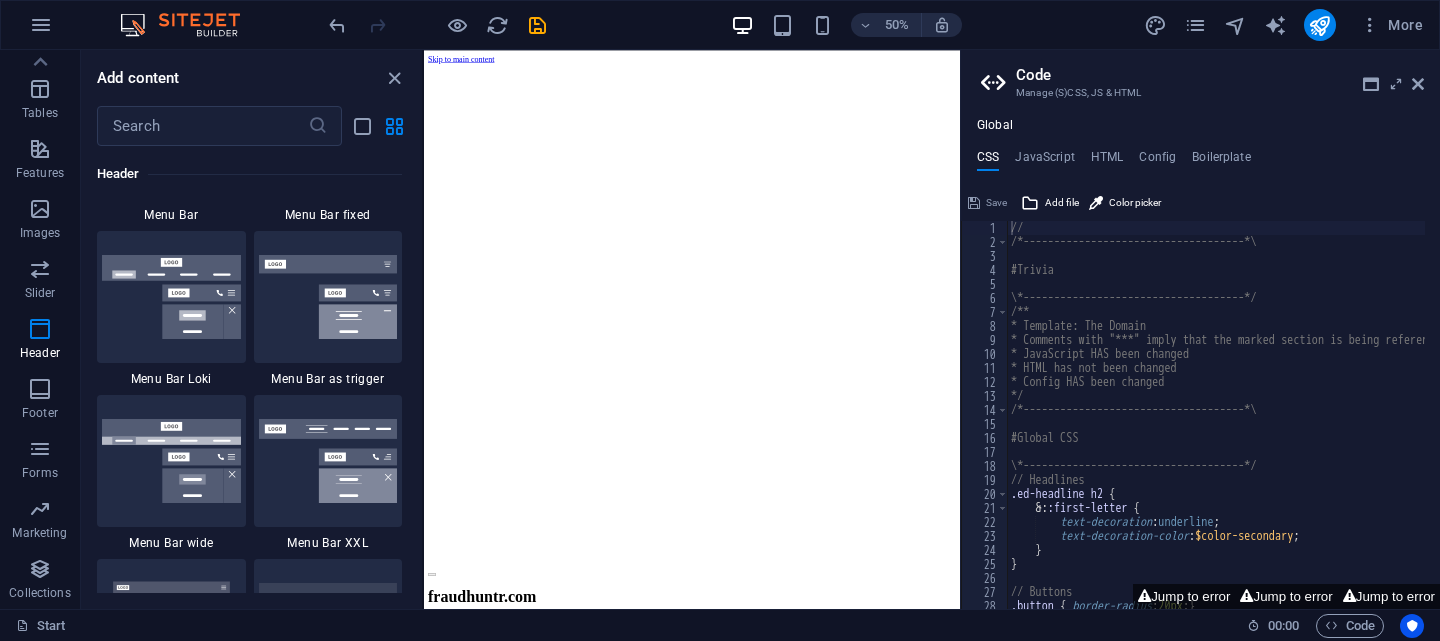 click on "Skip to main content" at bounding box center [498, 66] 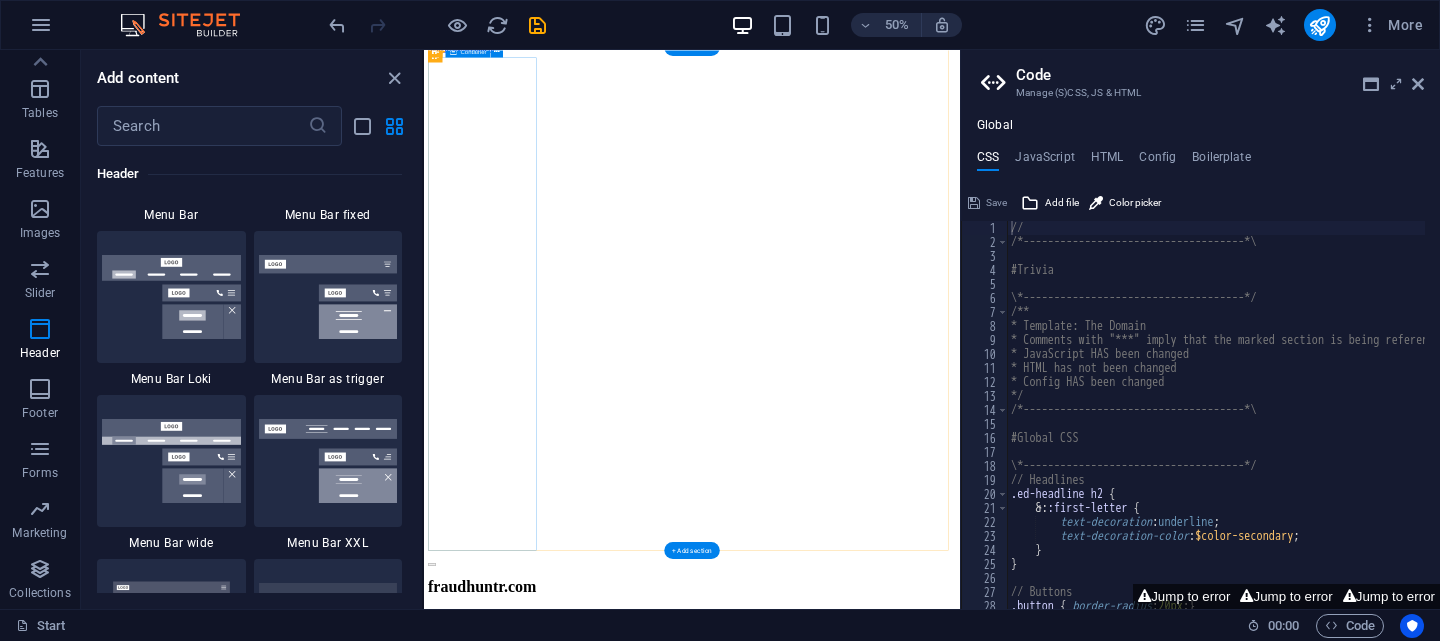 scroll, scrollTop: 0, scrollLeft: 0, axis: both 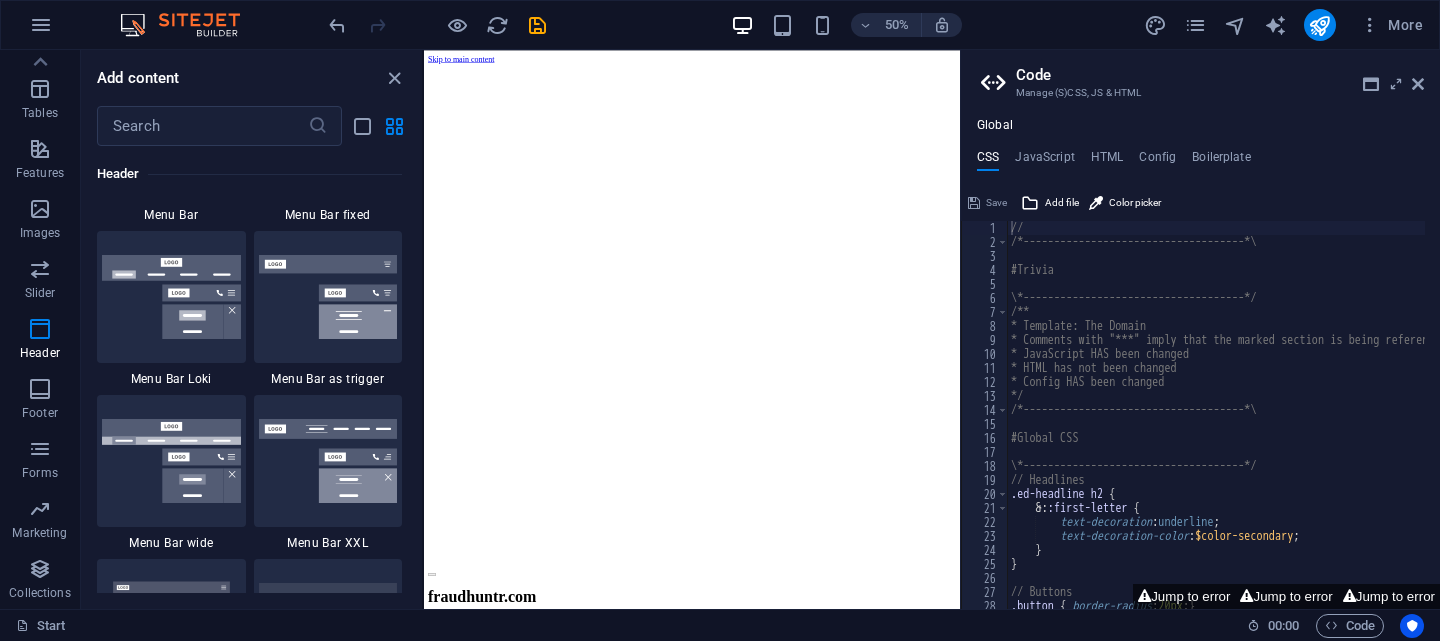 click on "50% More" at bounding box center [720, 25] 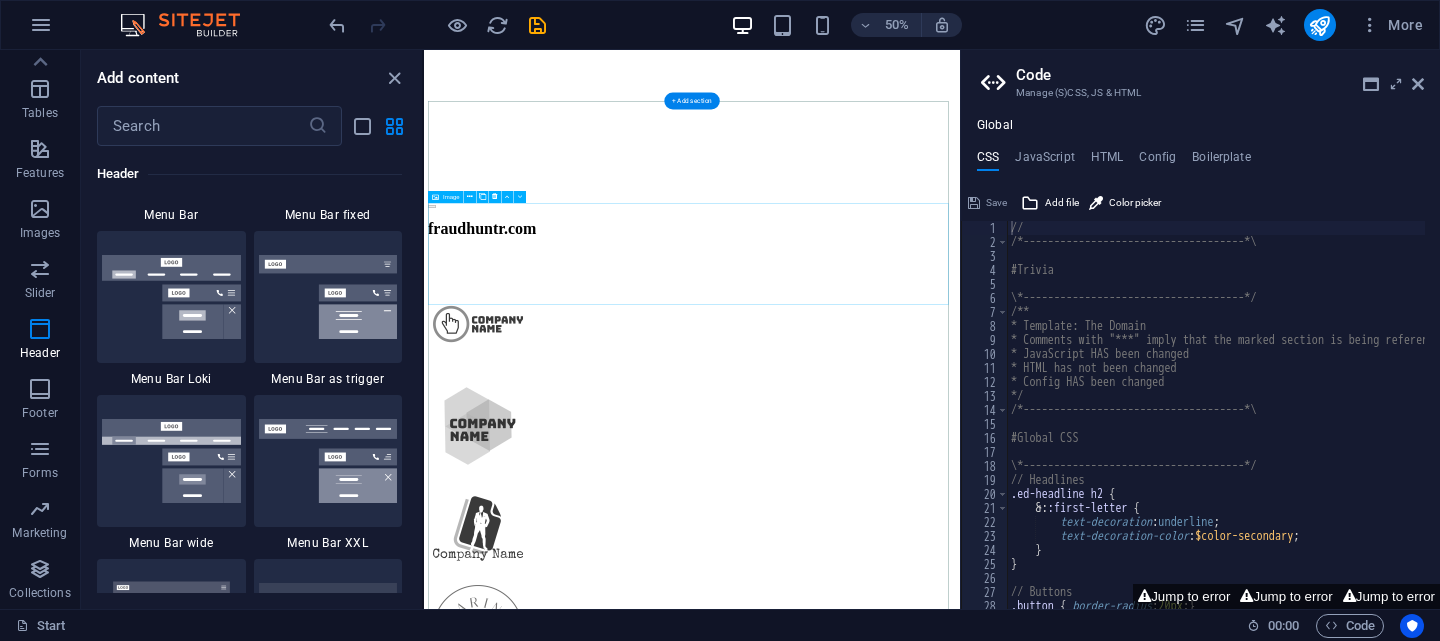 scroll, scrollTop: 732, scrollLeft: 0, axis: vertical 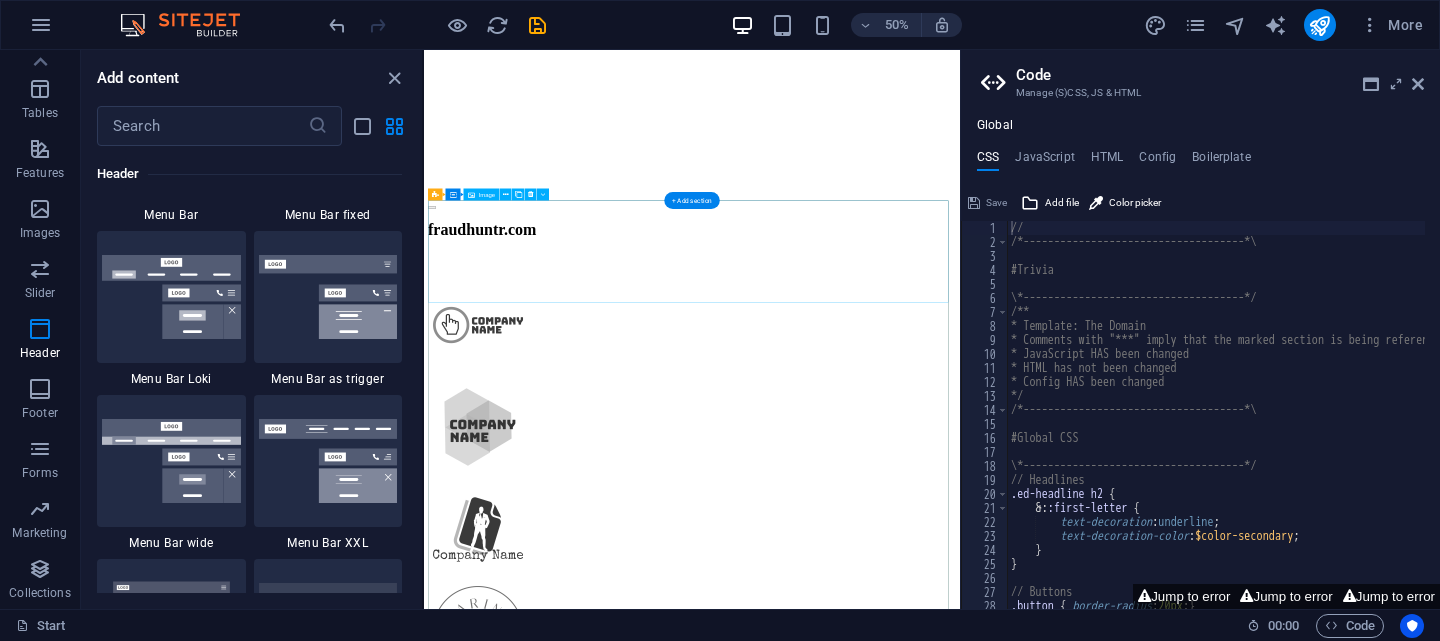 click at bounding box center (960, 602) 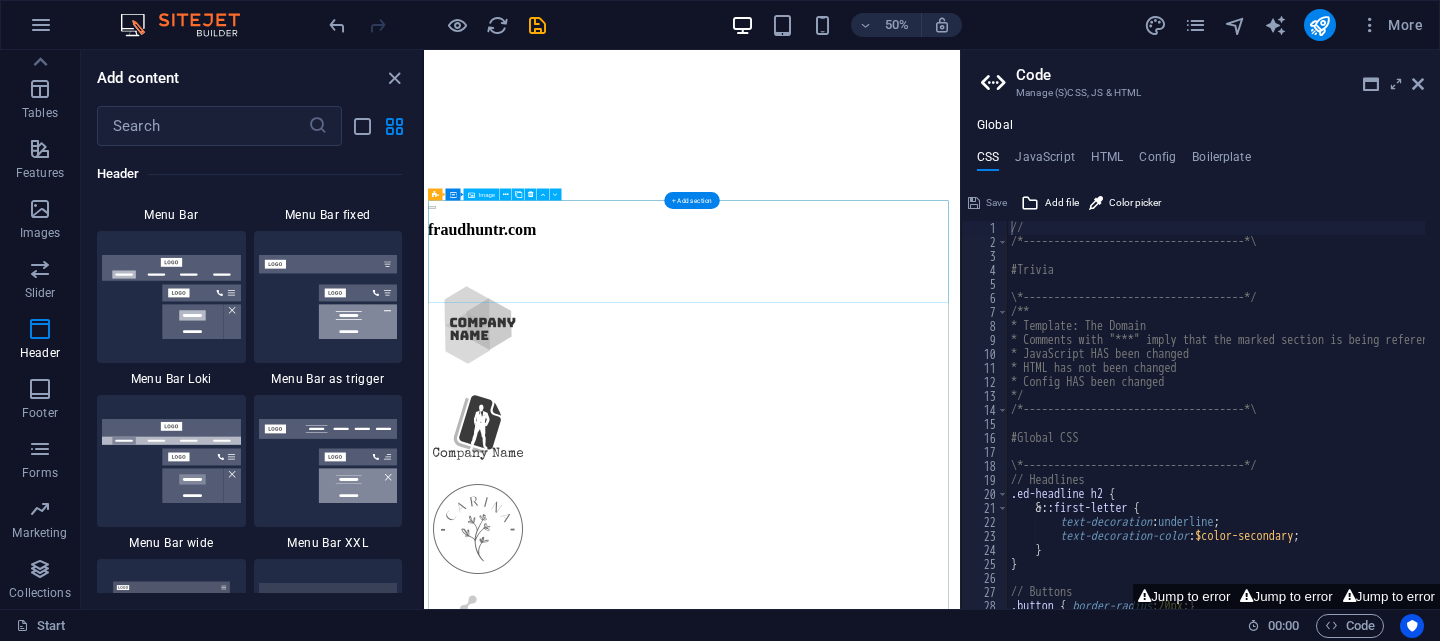 click at bounding box center (960, 602) 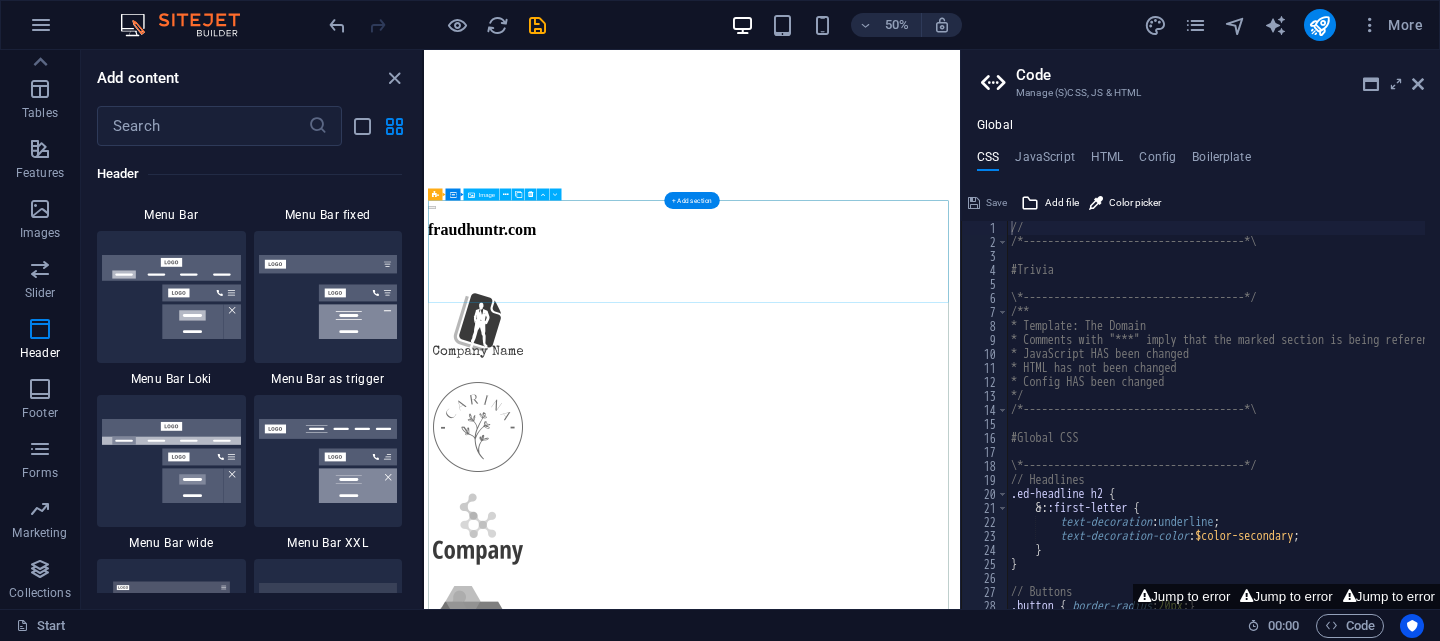 click at bounding box center (960, 602) 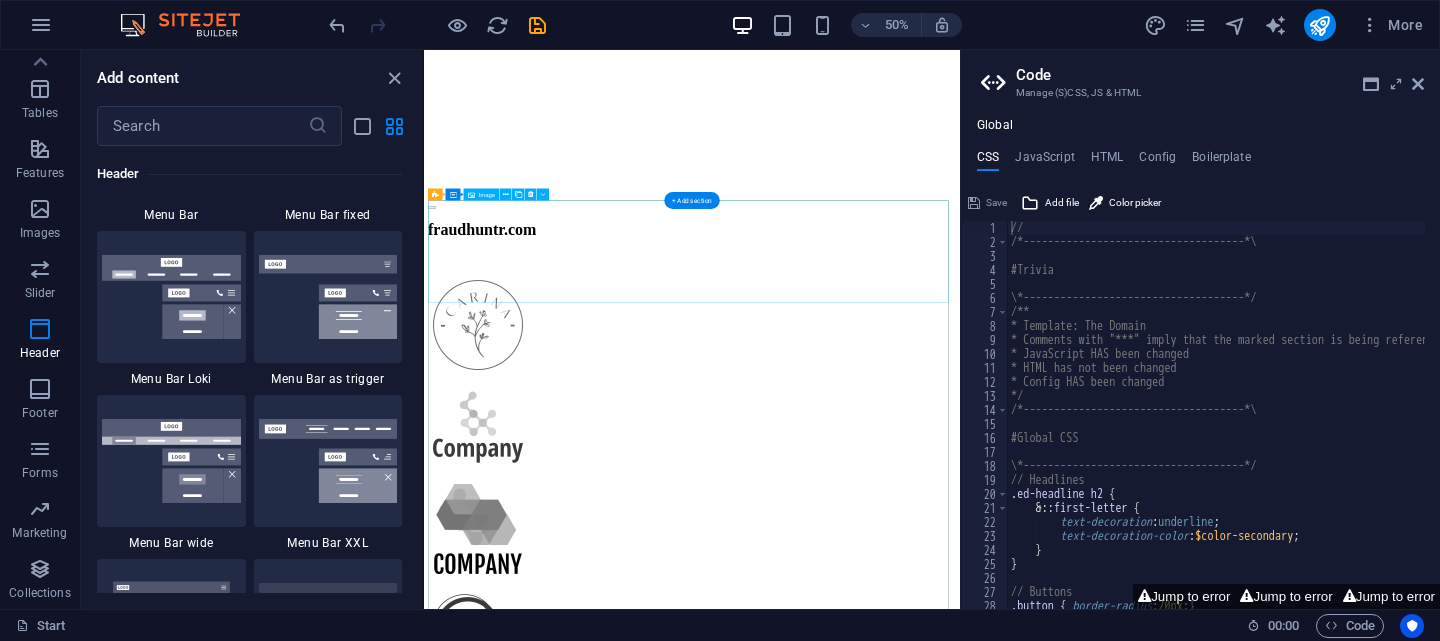 click at bounding box center [960, 602] 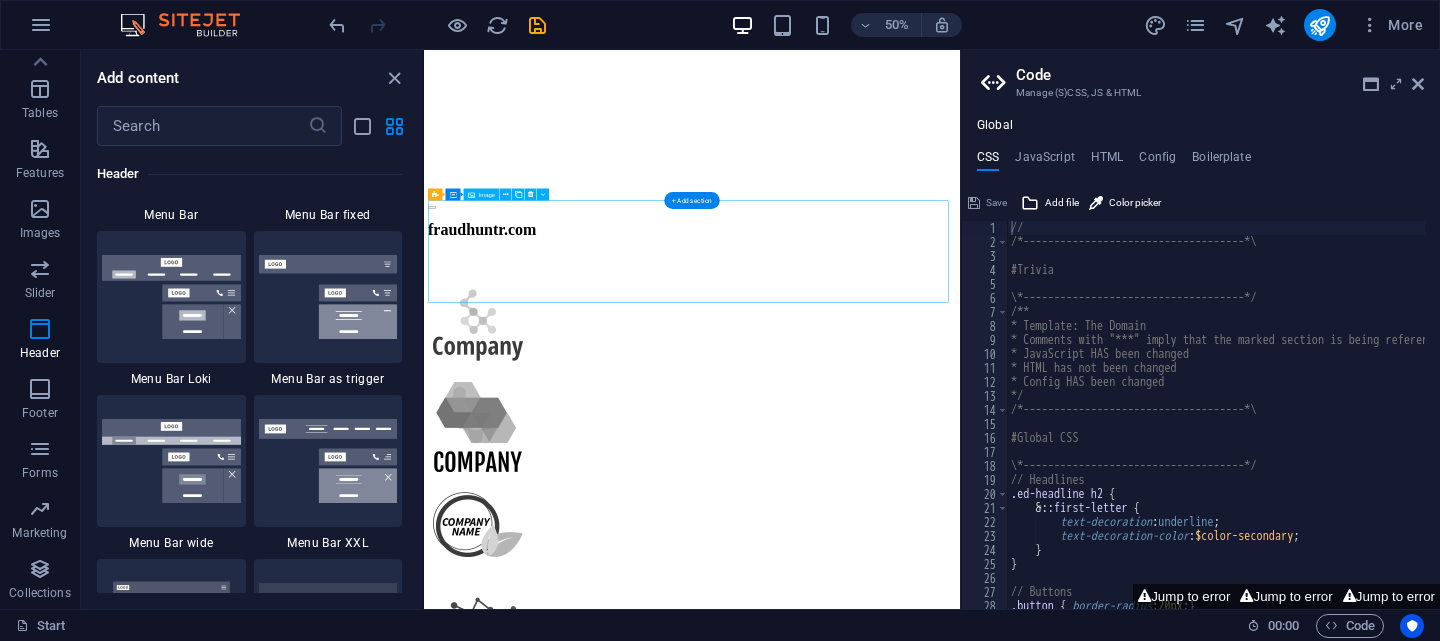 click at bounding box center (960, 602) 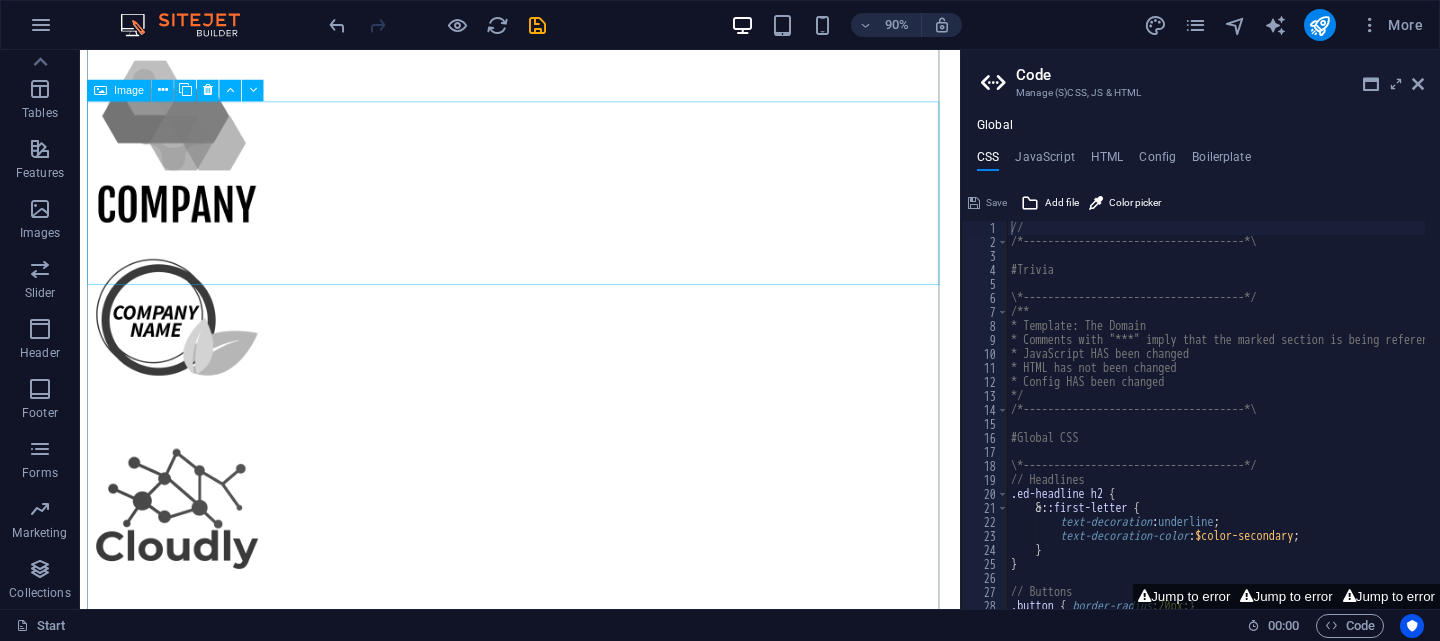 click at bounding box center [569, 358] 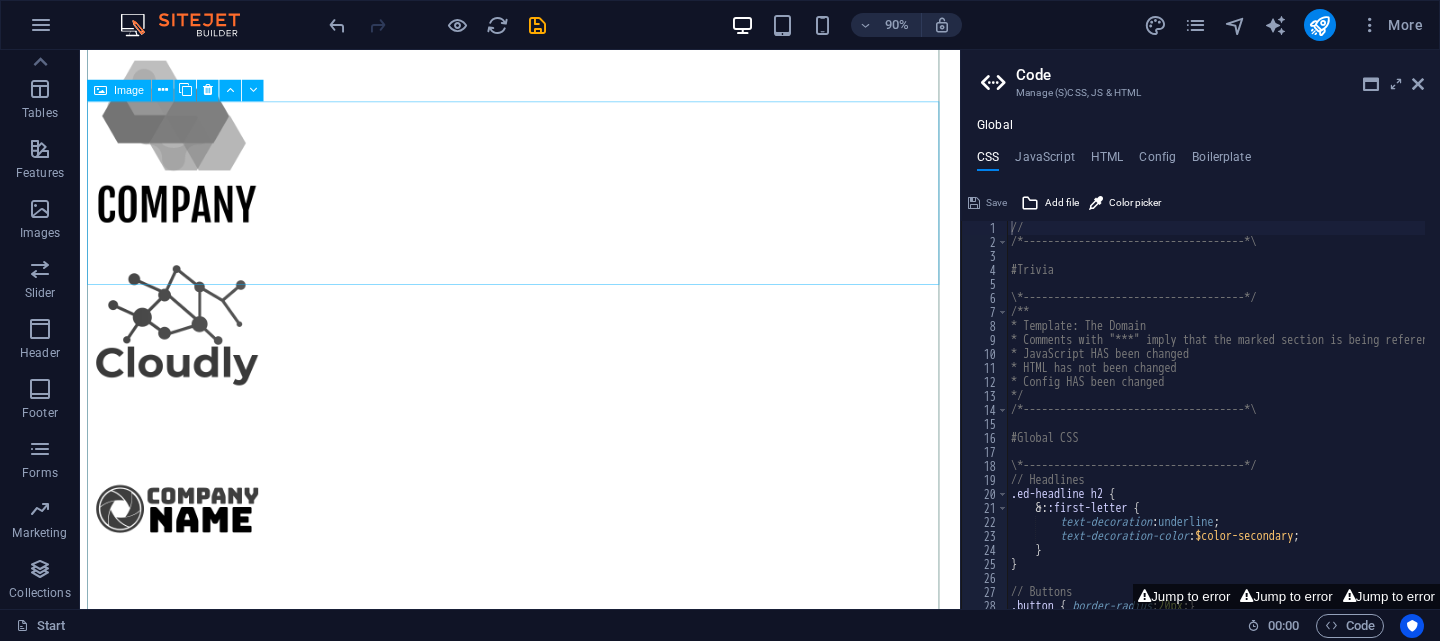 click at bounding box center [569, 358] 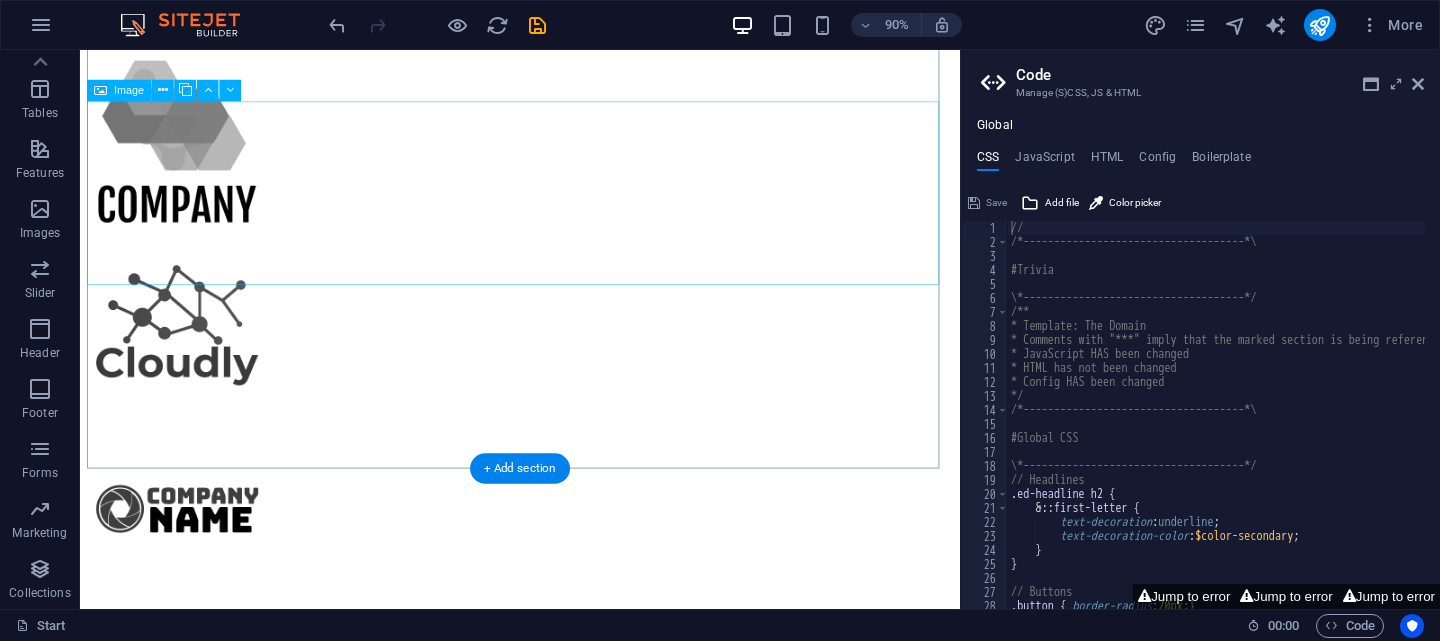 click at bounding box center [569, 562] 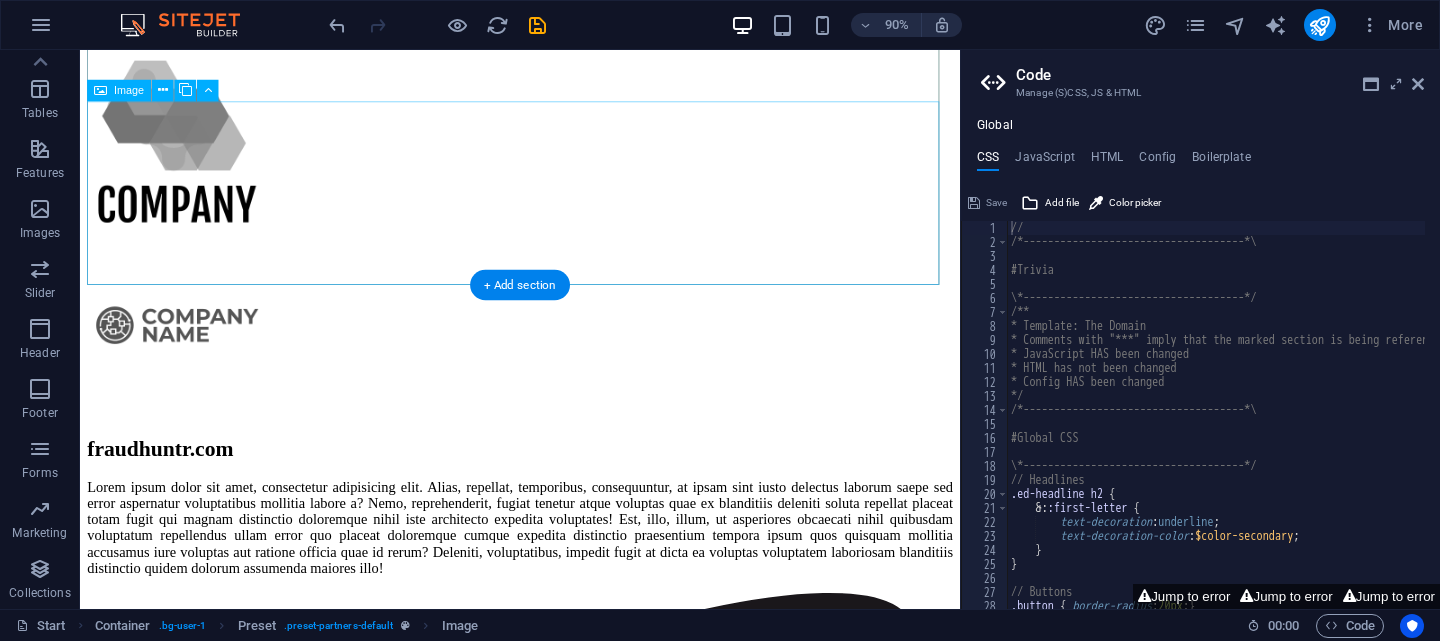 click at bounding box center (569, 358) 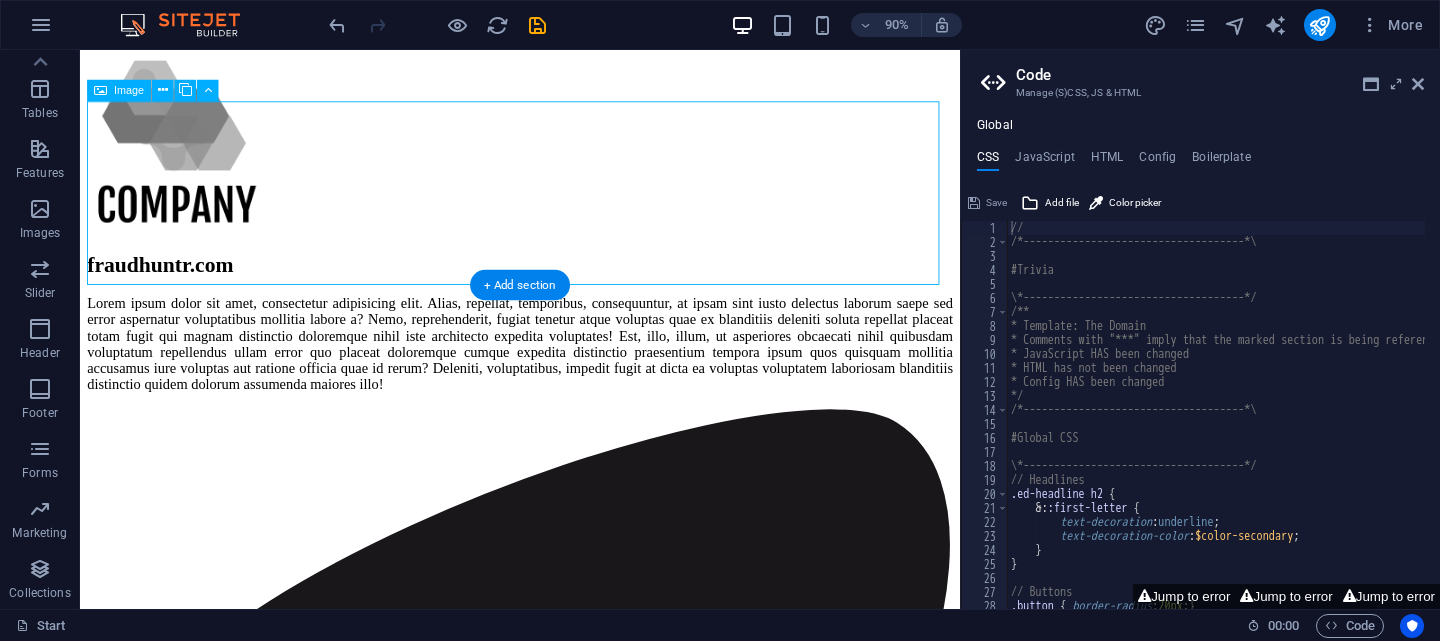 click on "Lorem ipsum dolor sit amet, consectetur adipisicing elit. Alias, repellat, temporibus, consequuntur, at ipsam sint iusto delectus laborum saepe sed error aspernatur voluptatibus mollitia labore a? Nemo, reprehenderit, fugiat tenetur atque voluptas quae ex blanditiis deleniti soluta repellat placeat totam fugit qui magnam distinctio doloremque nihil iste architecto expedita voluptates! Est, illo, illum, ut asperiores obcaecati nihil quibusdam voluptatum repellendus ullam error quo placeat doloremque cumque expedita distinctio praesentium tempora ipsum quos quisquam mollitia accusamus iure voluptas aut ratione officia quae id rerum? Deleniti, voluptatibus, impedit fugit at dicta ea voluptas voluptatem laboriosam blanditiis distinctio quidem dolorum assumenda maiores illo!" at bounding box center (569, 377) 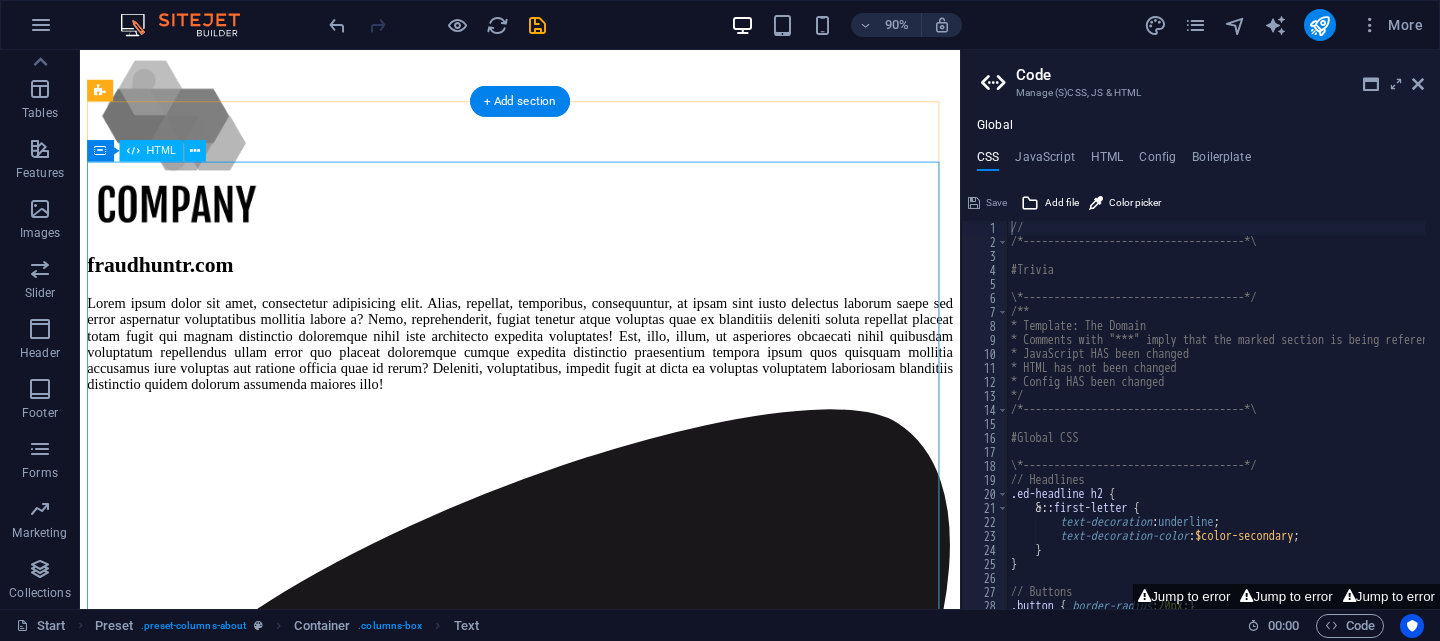 click on ".cls-1{fill:#1a171b;stroke:#fff;stroke-miterlimit:10;} Element 2" at bounding box center (569, 822) 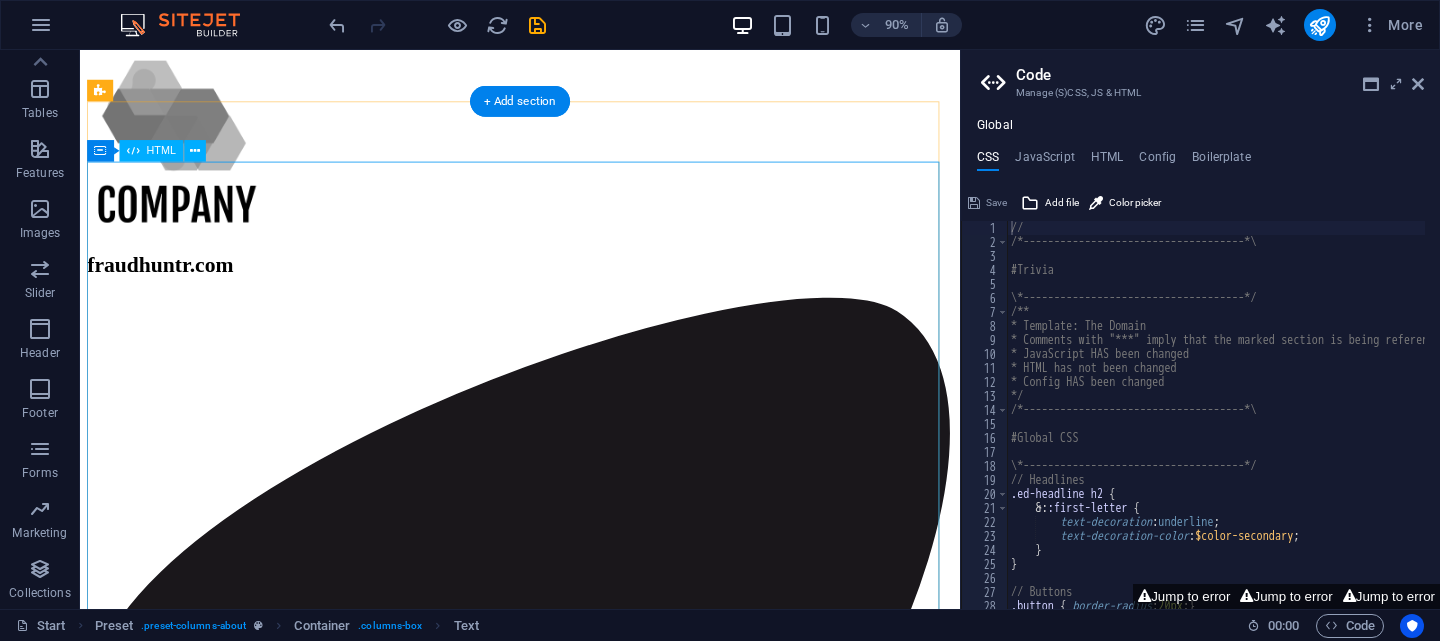 click at bounding box center [569, 1413] 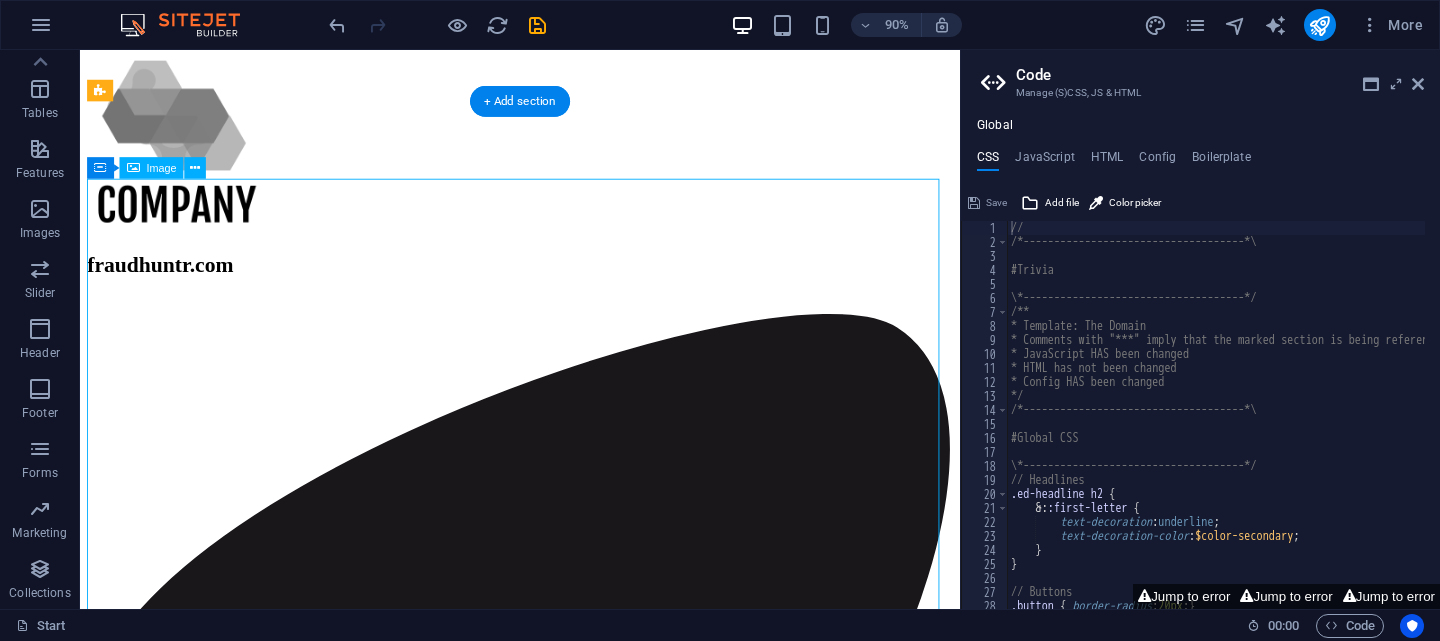 click on ".cls-1{fill:#1a171b;stroke:#fff;stroke-miterlimit:10;} Element 2" at bounding box center (569, 716) 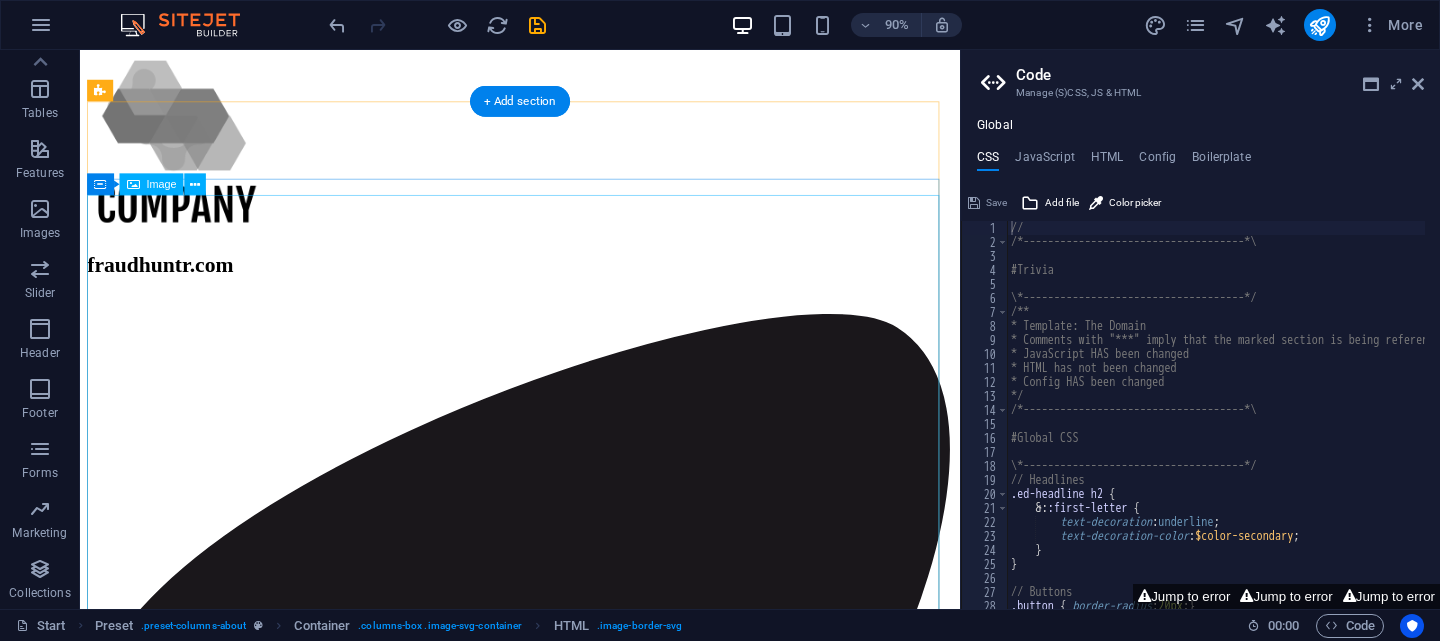 click at bounding box center (569, 1431) 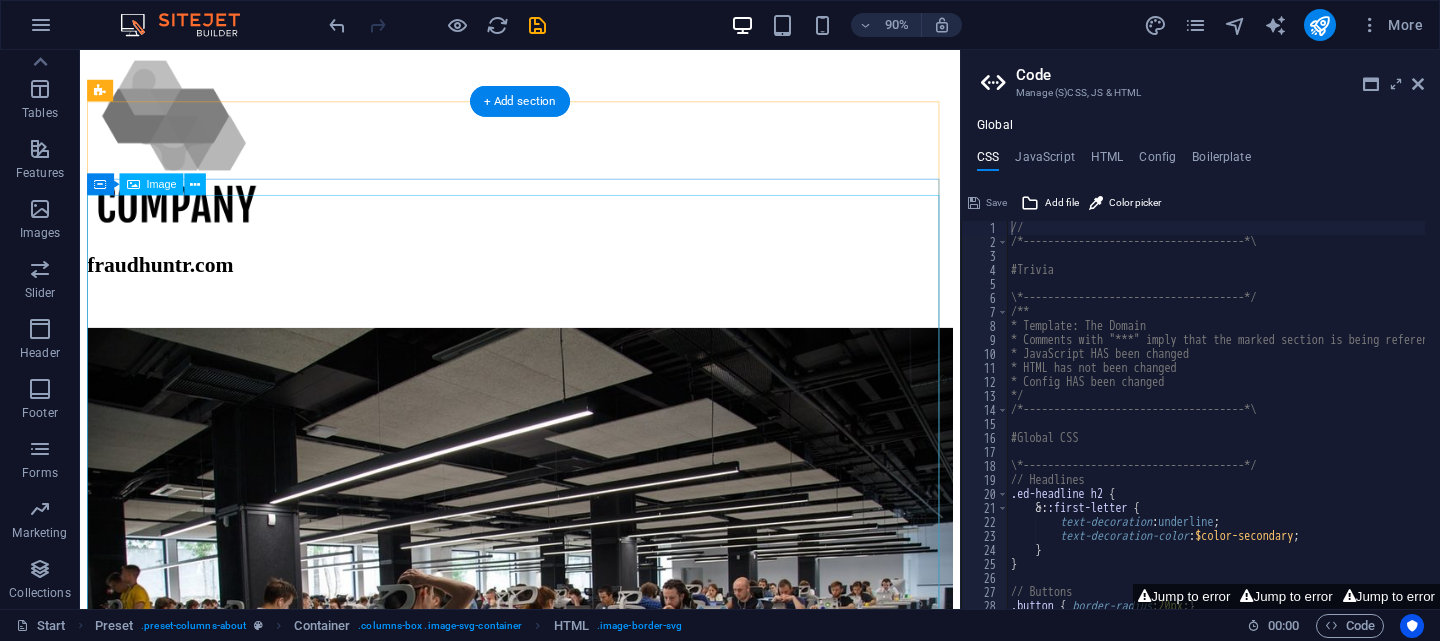 click on "Lorem ipsum dolor sit amet, consectetur adipisicing elit. Alias, repellat, temporibus, consequuntur, at ipsam sint iusto delectus laborum saepe sed error aspernatur voluptatibus mollitia labore a? Nemo, reprehenderit, fugiat tenetur atque voluptas quae ex blanditiis deleniti soluta repellat placeat totam fugit qui magnam distinctio doloremque nihil iste architecto expedita voluptates! Est, illo, illum, ut asperiores obcaecati nihil quibusdam voluptatum repellendus ullam error quo placeat doloremque cumque expedita distinctio praesentium tempora ipsum quos quisquam mollitia accusamus iure voluptas aut ratione officia quae id rerum? Deleniti, voluptatibus, impedit fugit at dicta ea voluptas voluptatem laboriosam blanditiis distinctio quidem dolorum assumenda maiores illo!" at bounding box center [569, 1125] 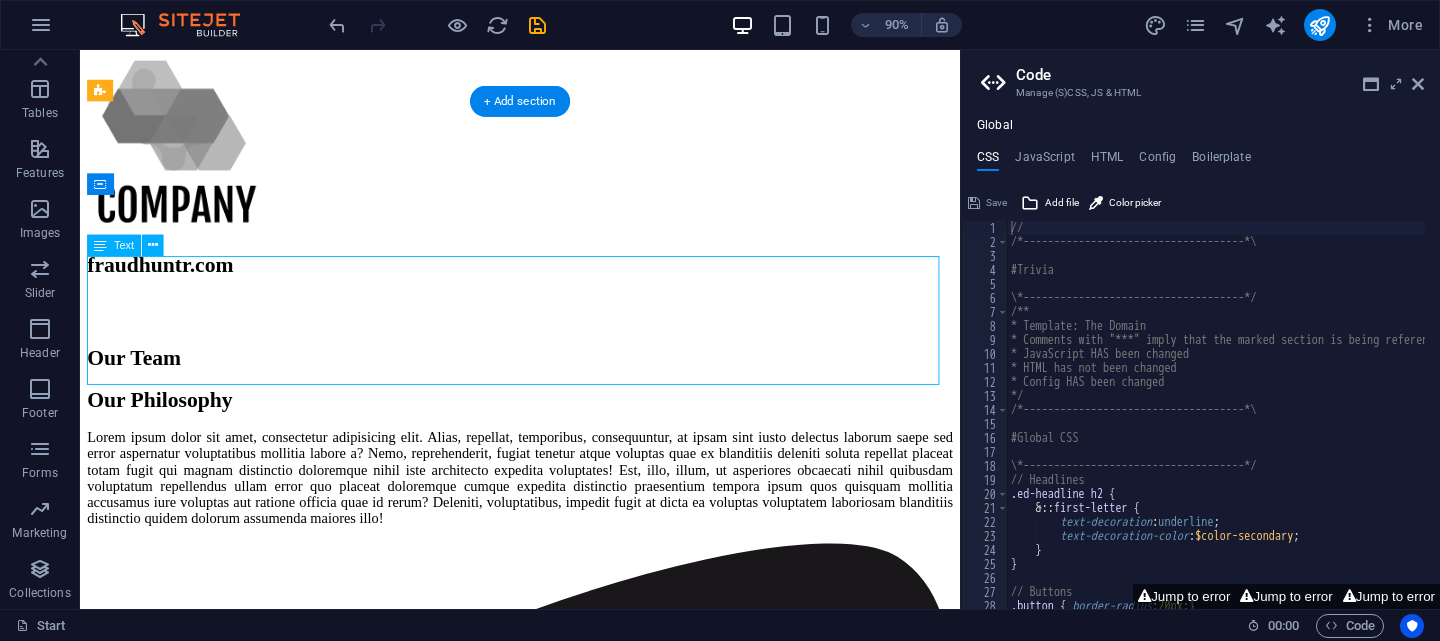click on "Our Philosophy" at bounding box center [569, 439] 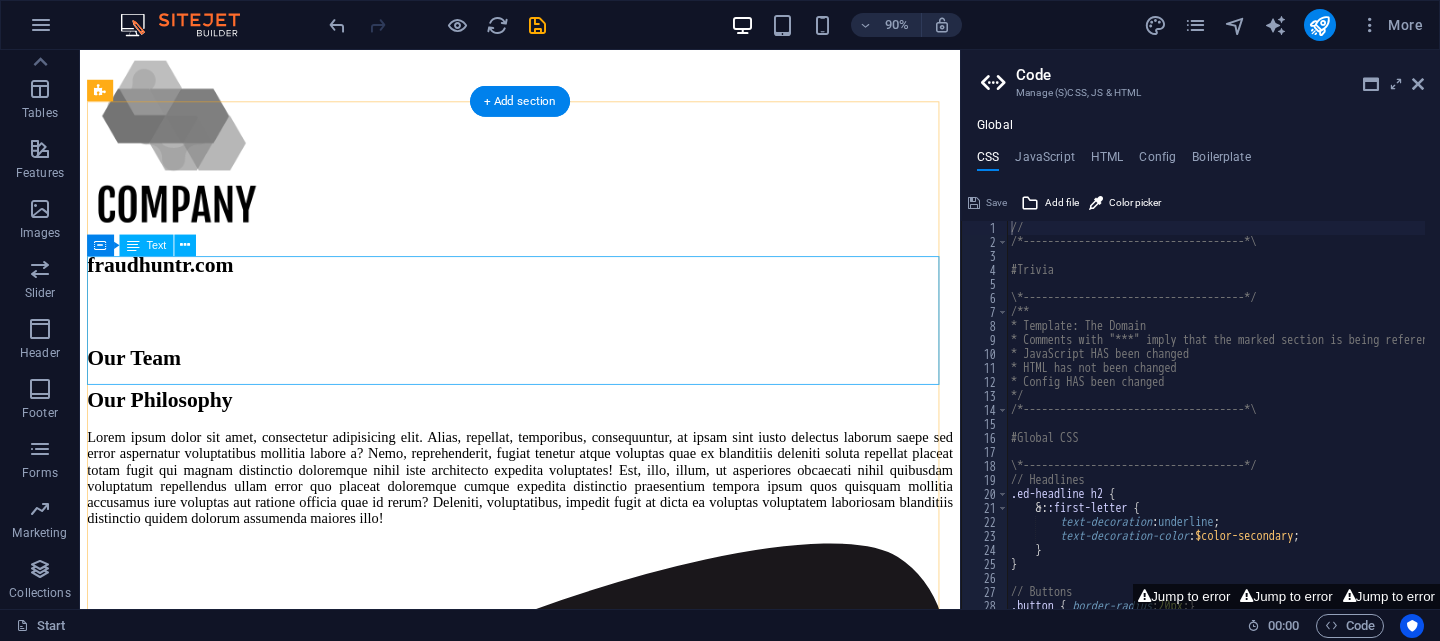 click on "Lorem ipsum dolor sit amet, consectetur adipisicing elit. Alias, repellat, temporibus, consequuntur, at ipsam sint iusto delectus laborum saepe sed error aspernatur voluptatibus mollitia labore a? Nemo, reprehenderit, fugiat tenetur atque voluptas quae ex blanditiis deleniti soluta repellat placeat totam fugit qui magnam distinctio doloremque nihil iste architecto expedita voluptates! Est, illo, illum, ut asperiores obcaecati nihil quibusdam voluptatum repellendus ullam error quo placeat doloremque cumque expedita distinctio praesentium tempora ipsum quos quisquam mollitia accusamus iure voluptas aut ratione officia quae id rerum? Deleniti, voluptatibus, impedit fugit at dicta ea voluptas voluptatem laboriosam blanditiis distinctio quidem dolorum assumenda maiores illo!" at bounding box center [569, 526] 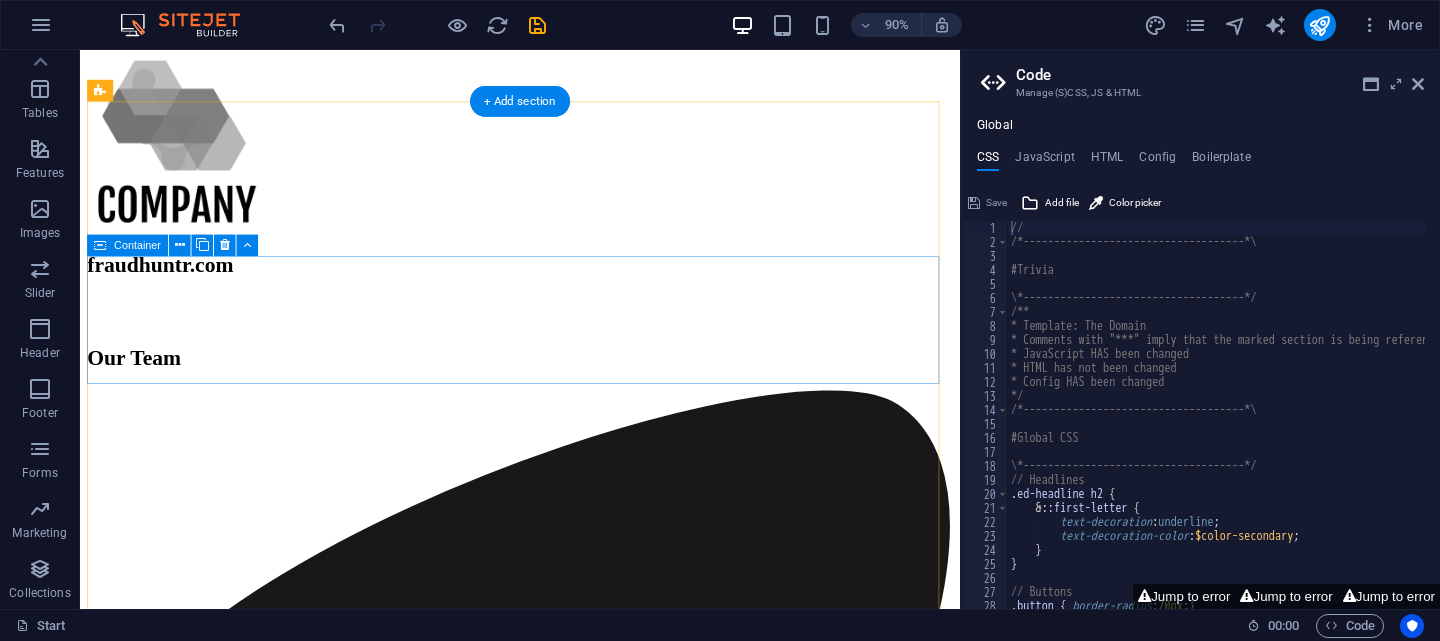 click on ".cls-1{fill:#1a171b;stroke:#fff;stroke-miterlimit:10;} Element 2" at bounding box center (569, 801) 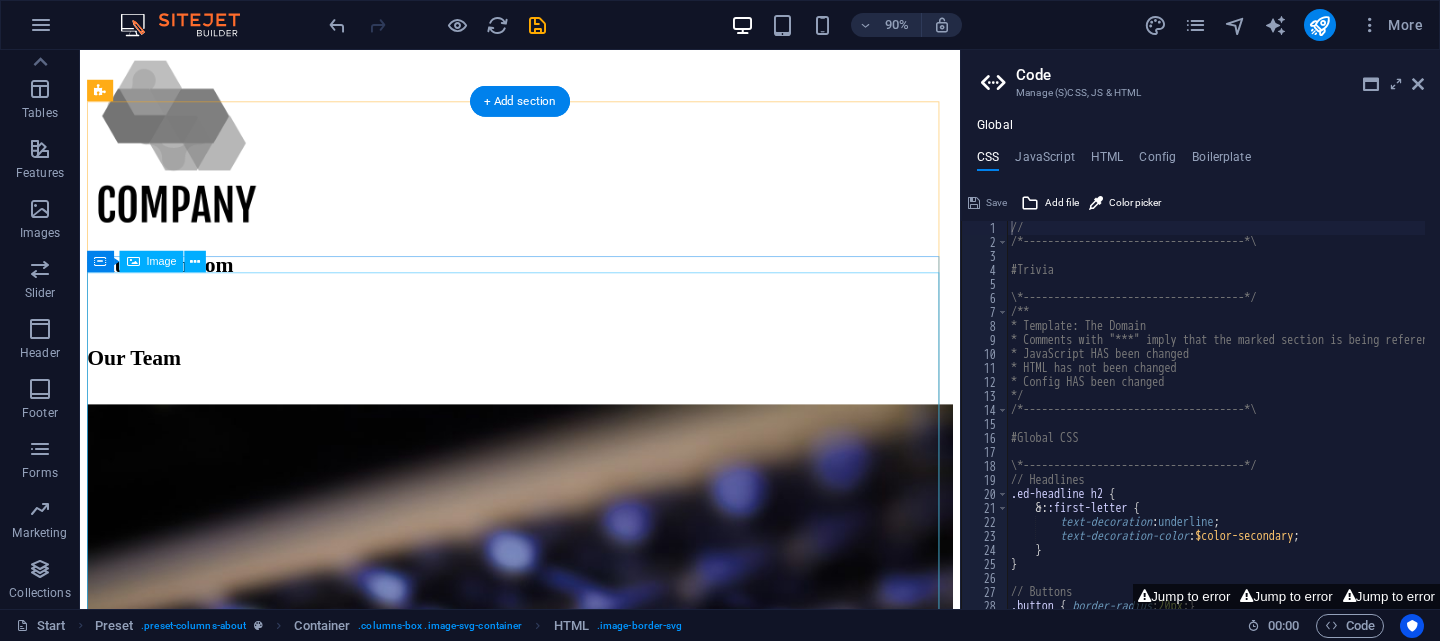 click at bounding box center (569, 767) 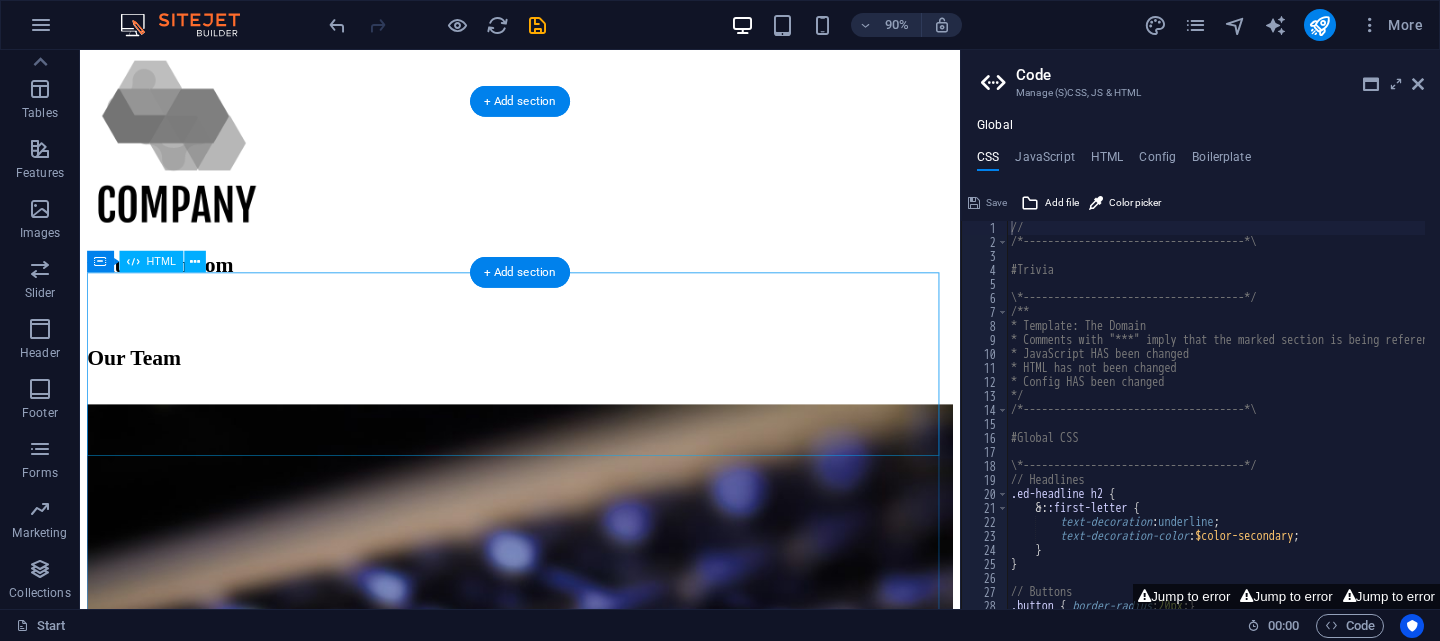 click at bounding box center (569, 9133) 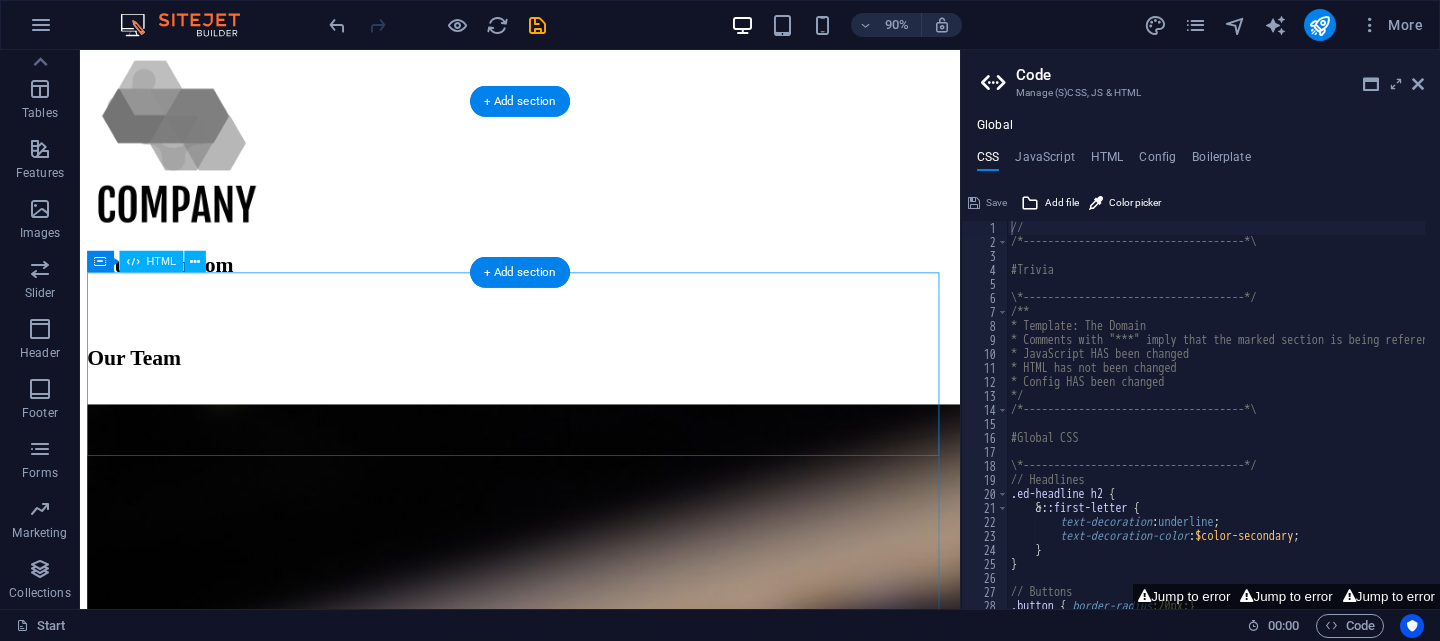 click on "Showreel" at bounding box center (569, 8214) 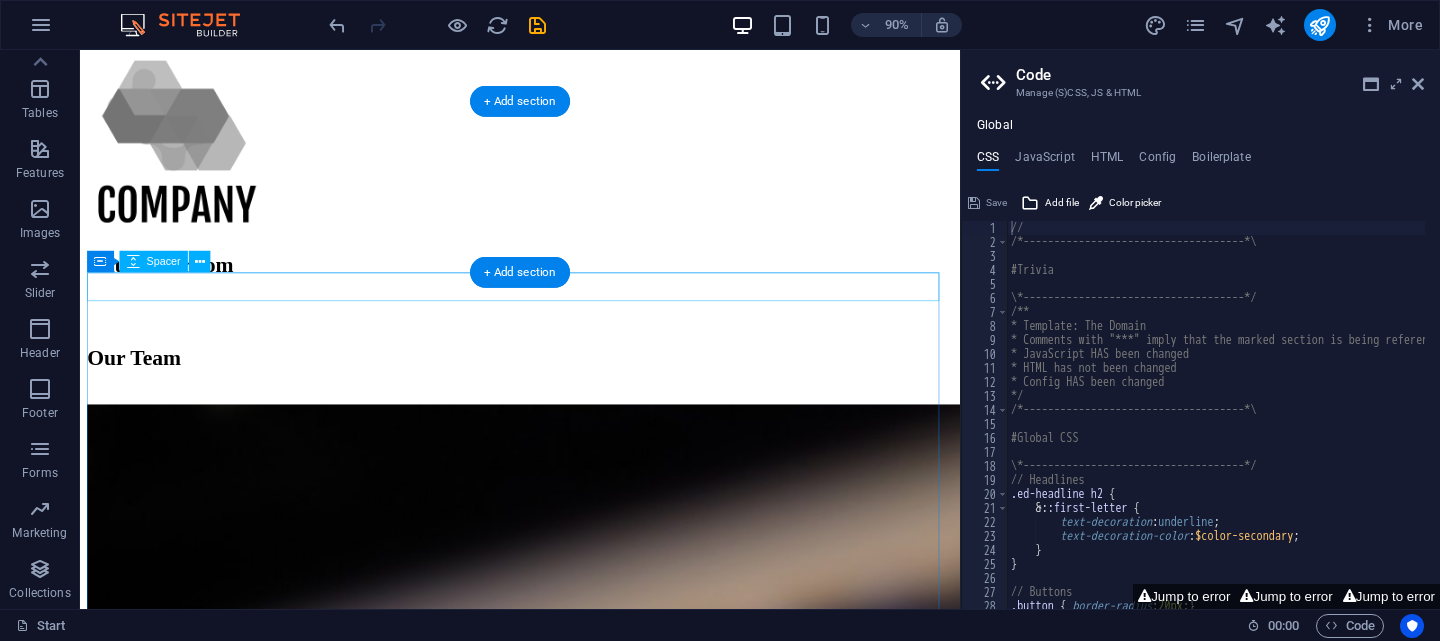 click at bounding box center (569, 8131) 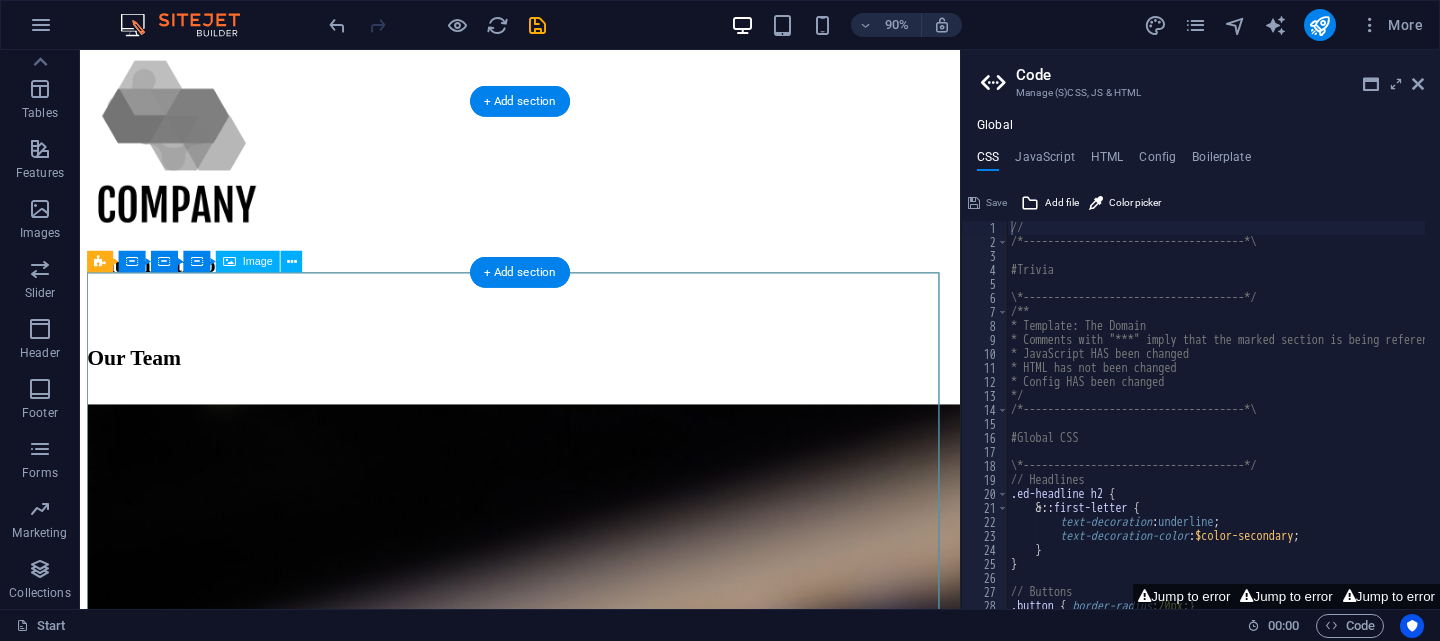 click on "3D Fab" at bounding box center [569, 8466] 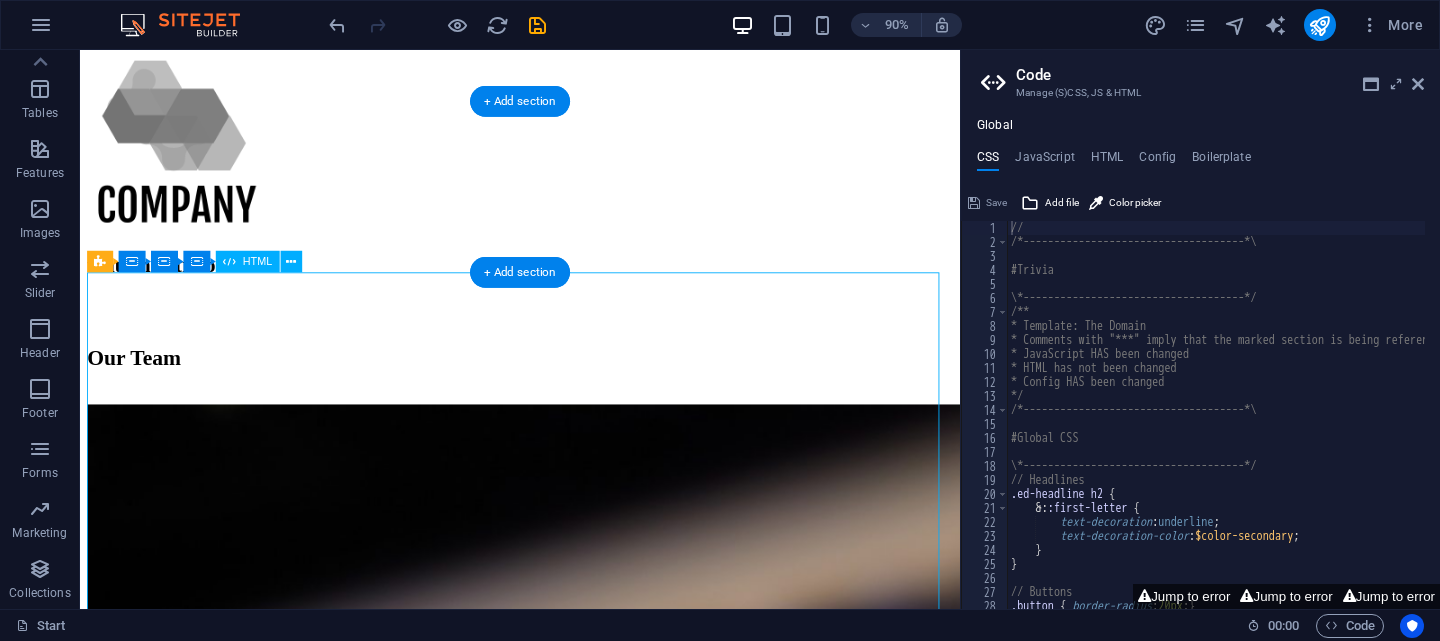 click on "Drop content here or  Add elements  Paste clipboard" at bounding box center [569, 7077] 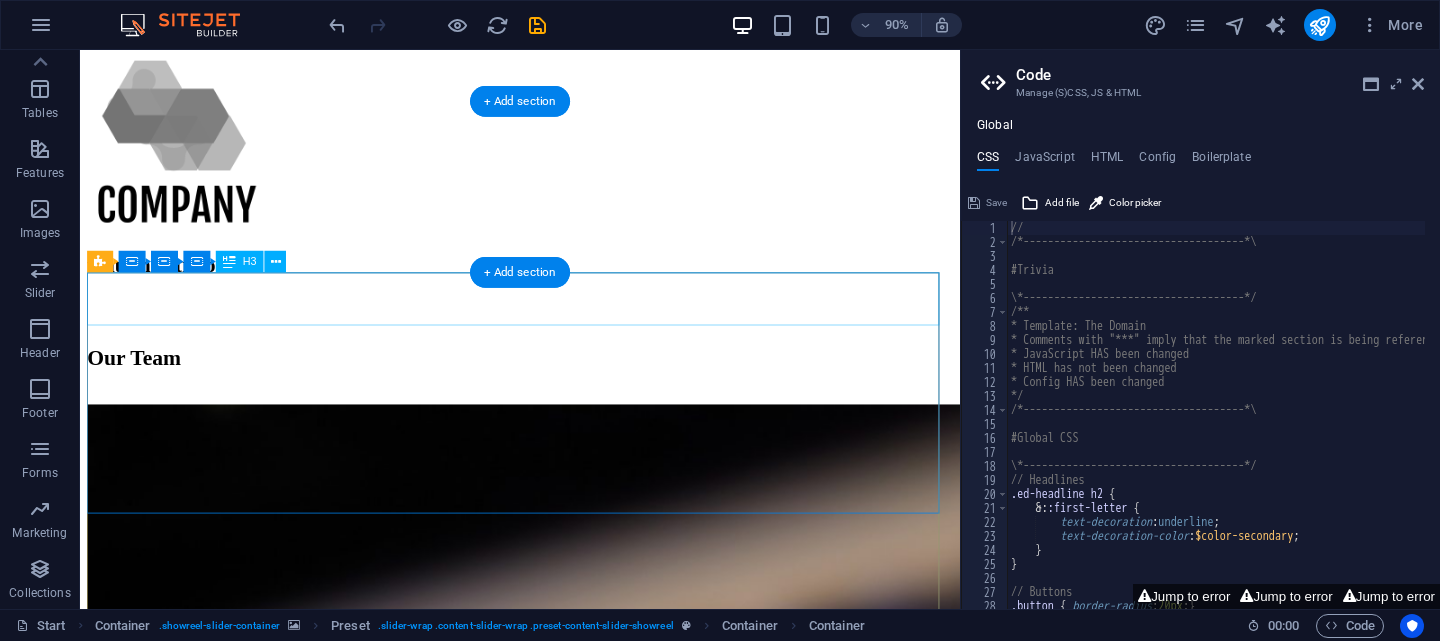 click on "A Slicer for the Professional User" at bounding box center (569, 7177) 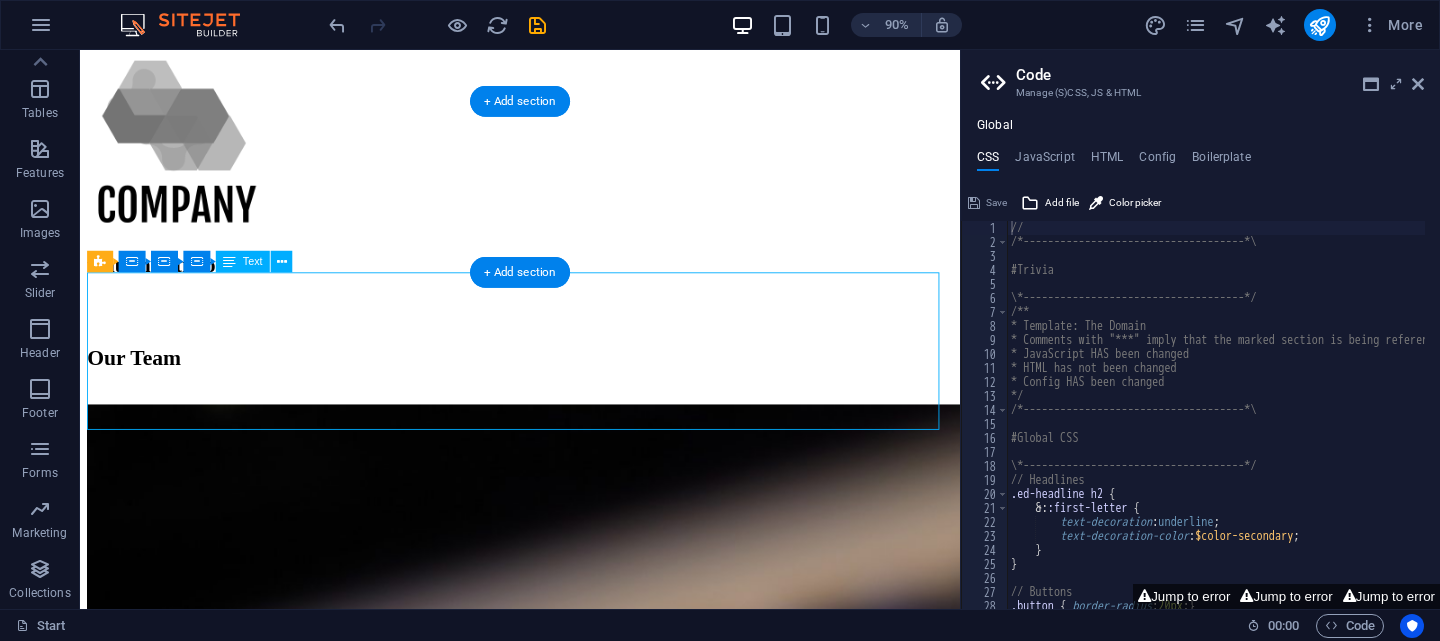 click at bounding box center (569, 6639) 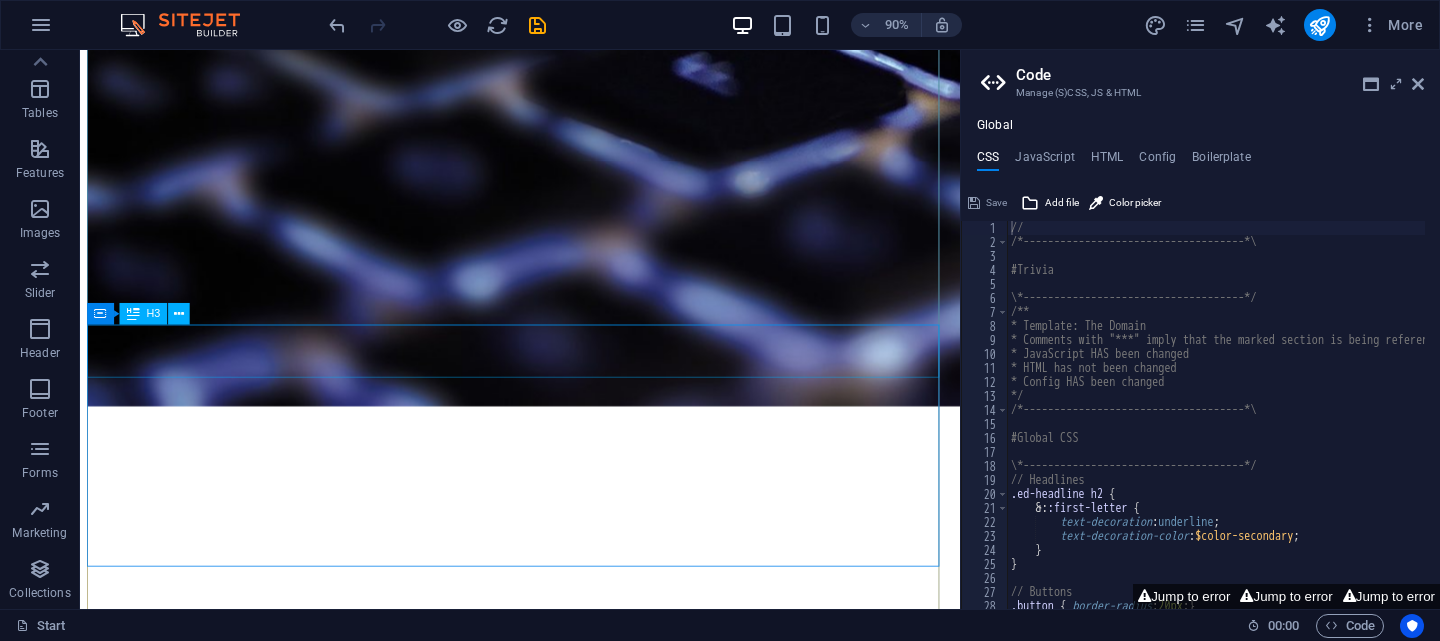 scroll, scrollTop: 1932, scrollLeft: 0, axis: vertical 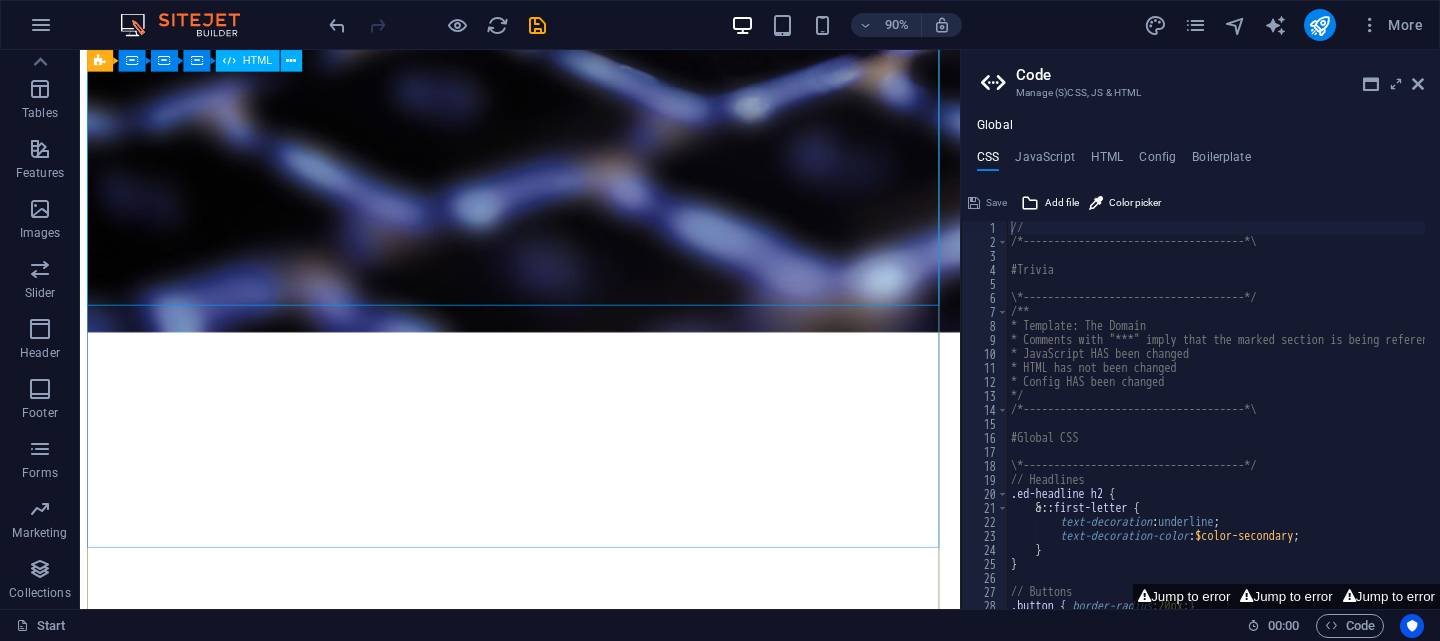click at bounding box center [569, 6378] 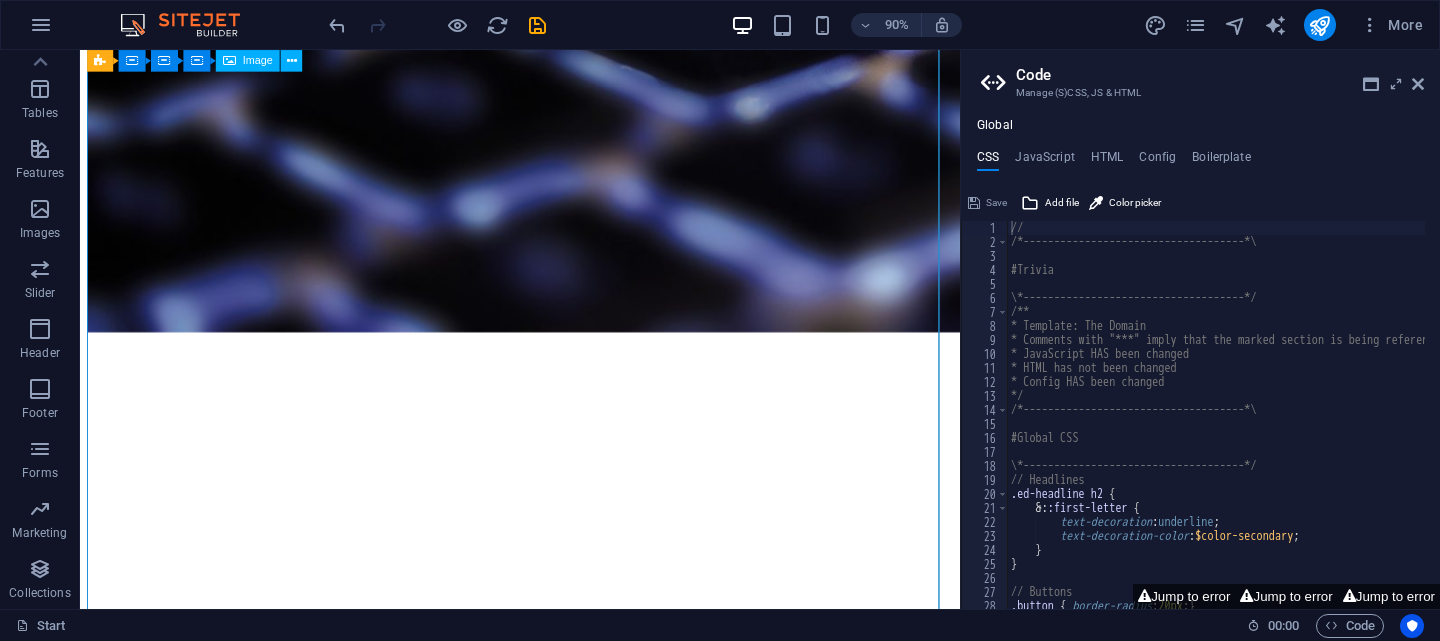 click on "Springy Penguin" at bounding box center [569, 6067] 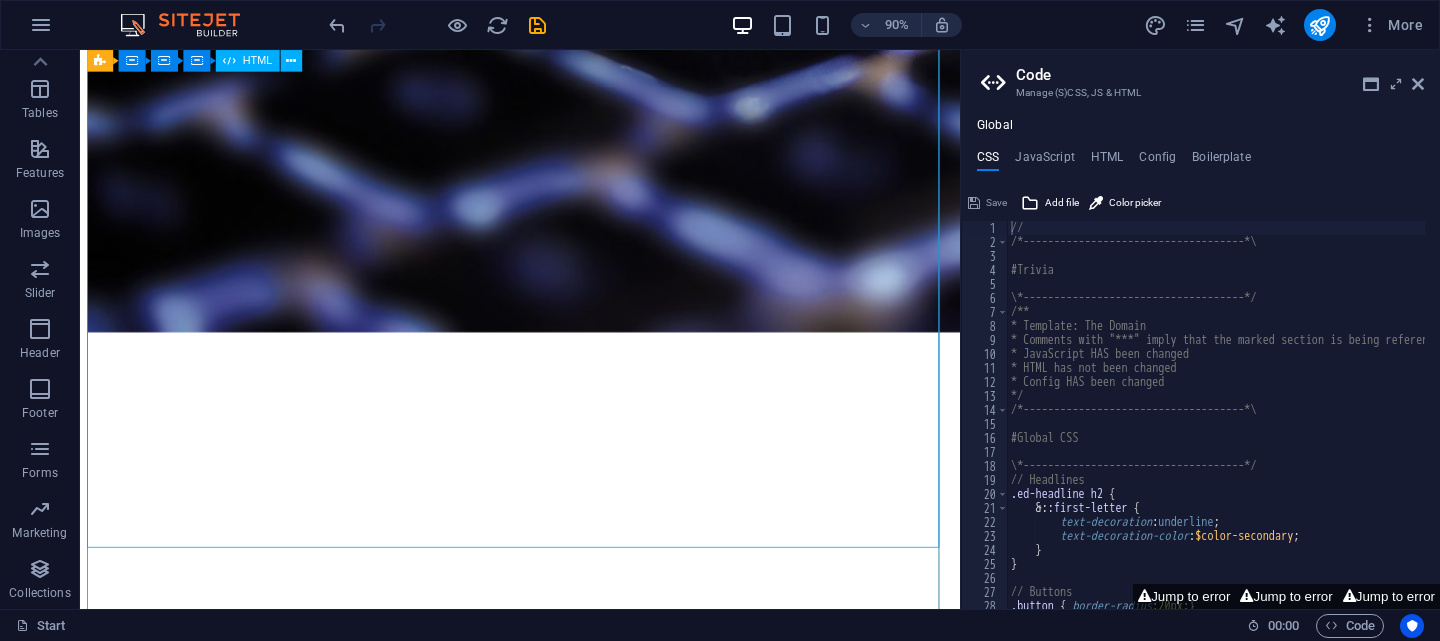 click at bounding box center [569, 5392] 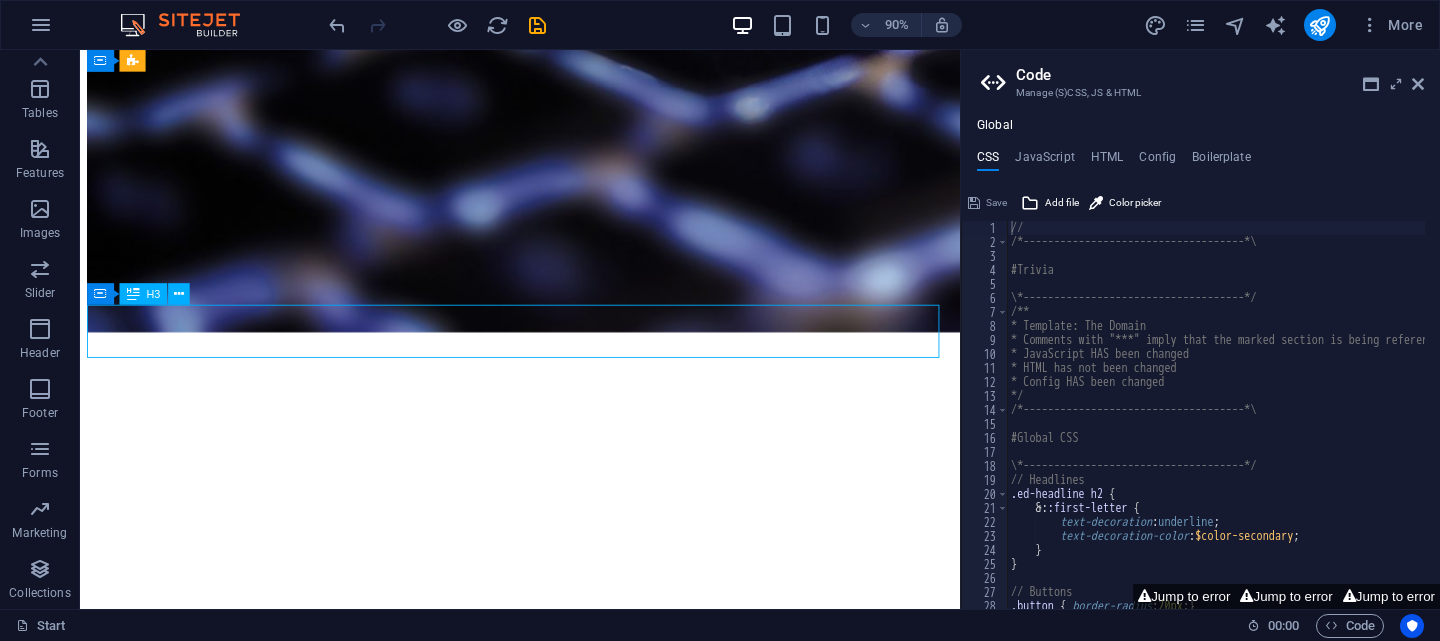 scroll, scrollTop: 1772, scrollLeft: 0, axis: vertical 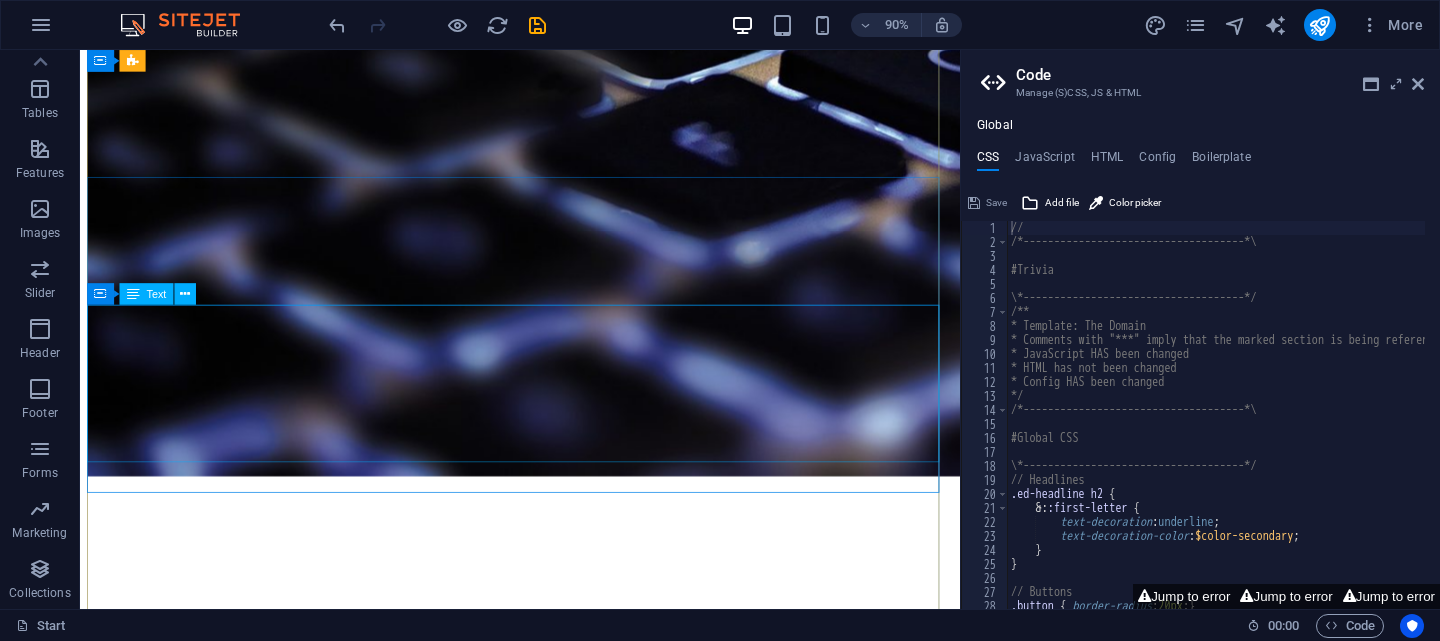 click on "Lorem Ipsum   is simply dummy text of the printing and typesetting industry. Lorem Ipsum has been the industry's standard dummy text ever since the 1500s, when an unknown printer took a galley of type and scrambled it to make a type specimen book.  It has survived not only five centuries, but also the leap into electronic typesetting, remaining essentially unchanged. It was popularised in the 1960s with the release of Letraset sheets containing Lorem Ipsum passages, and more recently with desktop publishing software like Aldus PageMaker including versions of Lorem Ipsum." at bounding box center [569, 5104] 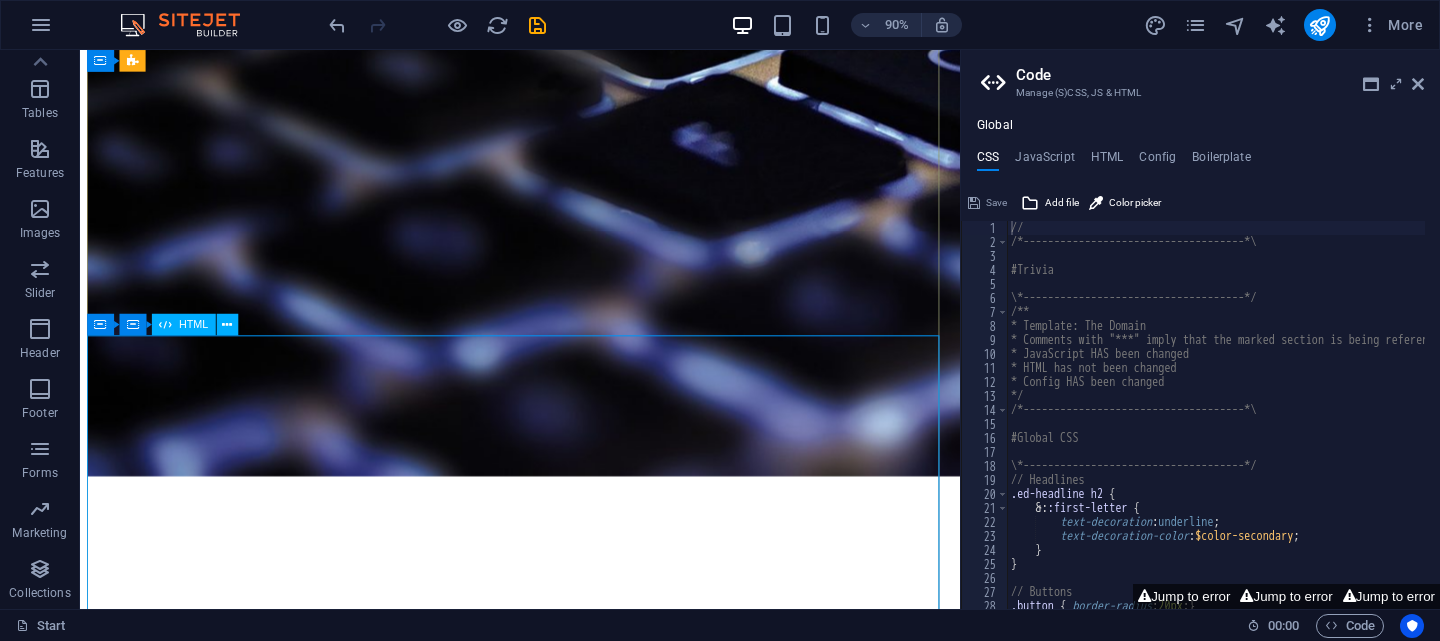 click at bounding box center [569, 4418] 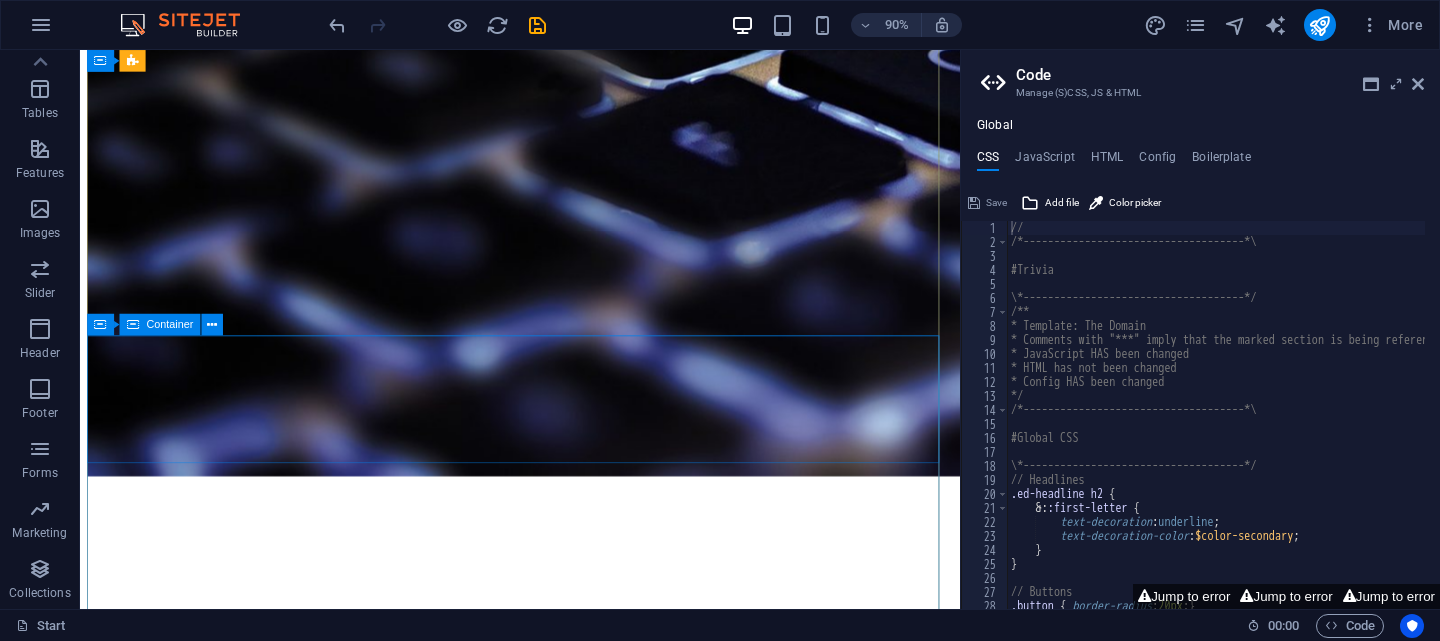 click on "Drop content here or  Add elements  Paste clipboard" at bounding box center [569, 3769] 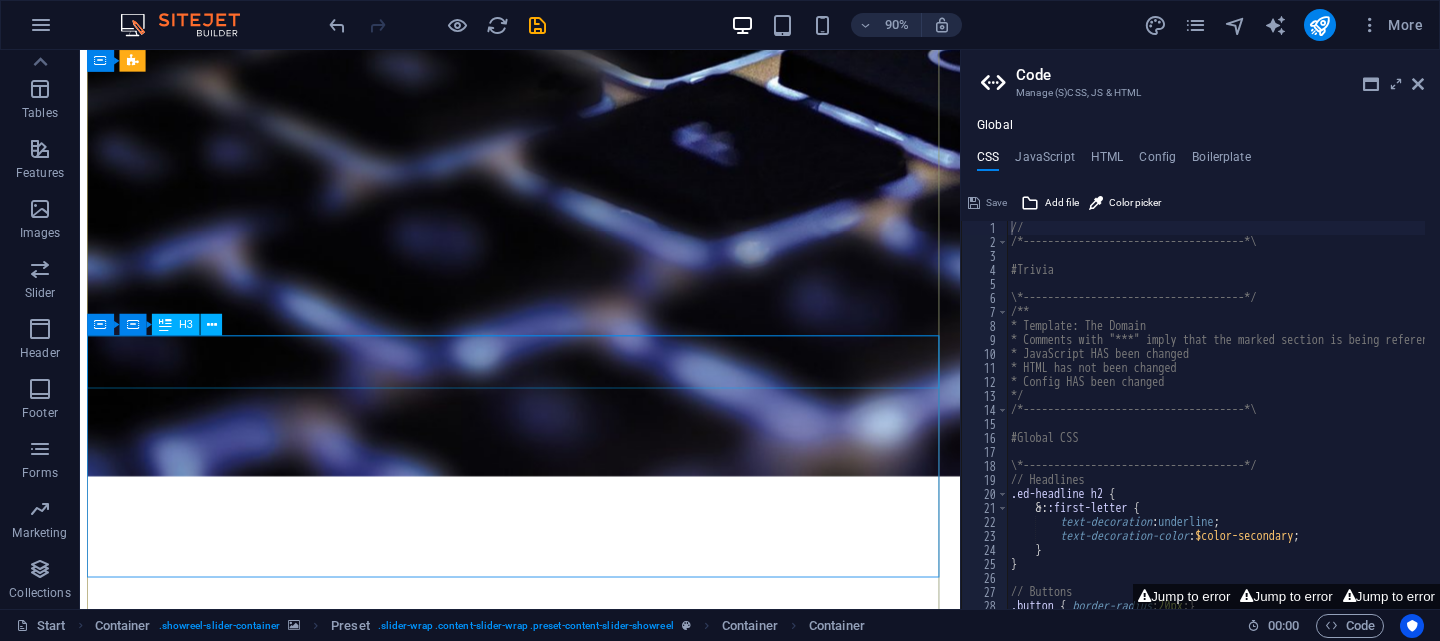 click on "Linux Network Driver" at bounding box center (569, 3870) 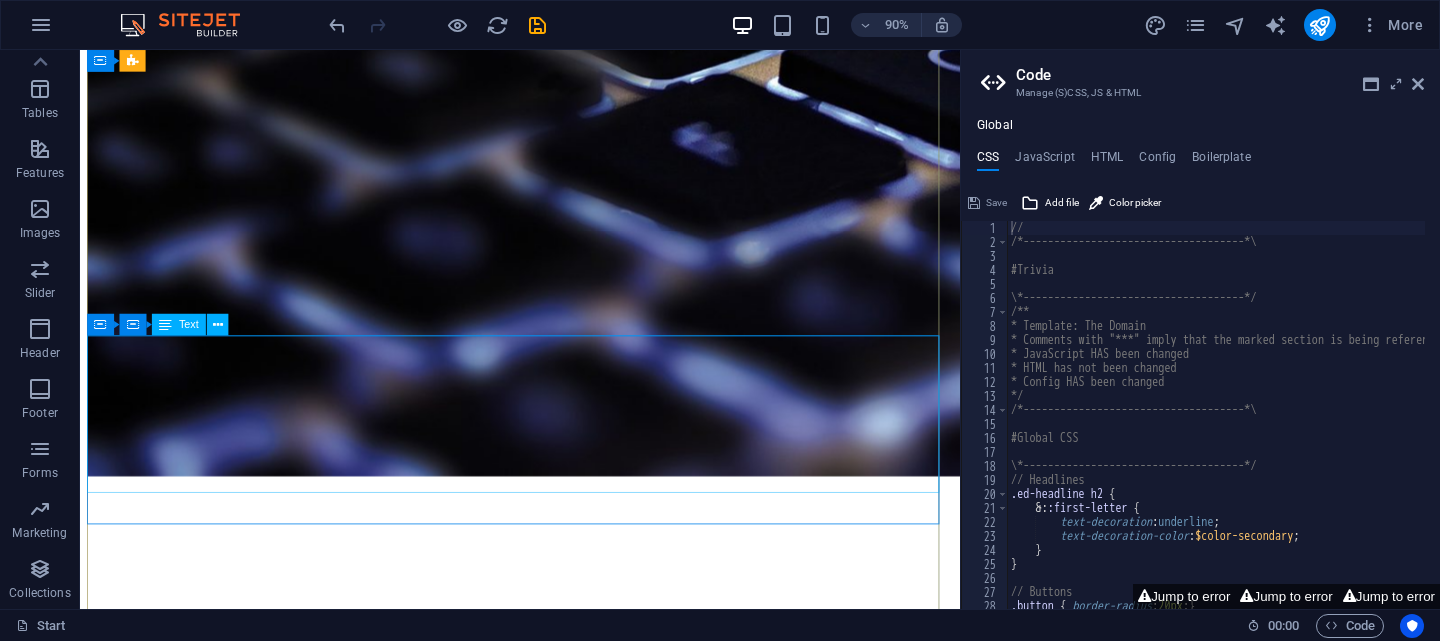 click on "Lorem Ipsum   is simply dummy text of the printing and typesetting industry. Lorem Ipsum has been the industry's standard dummy text ever since the 1500s, when an unknown printer took a galley of type and scrambled it to make a type specimen book.  It has survived not only five centuries, but also the leap into electronic typesetting, remaining essentially unchanged. It was popularised in the 1960s with the release of Letraset sheets containing Lorem Ipsum passages, and more recently with desktop publishing software like Aldus PageMaker including versions of Lorem Ipsum." at bounding box center (569, 3686) 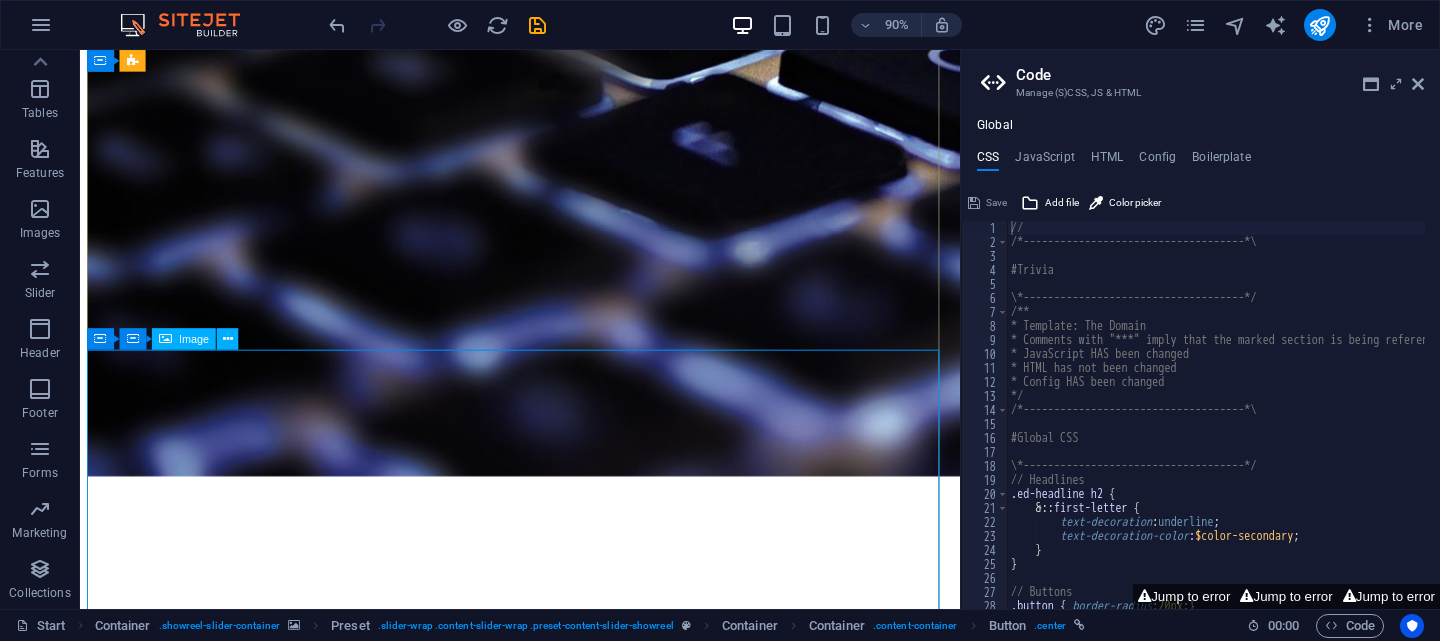 click on "The Weird Web" at bounding box center (569, 3675) 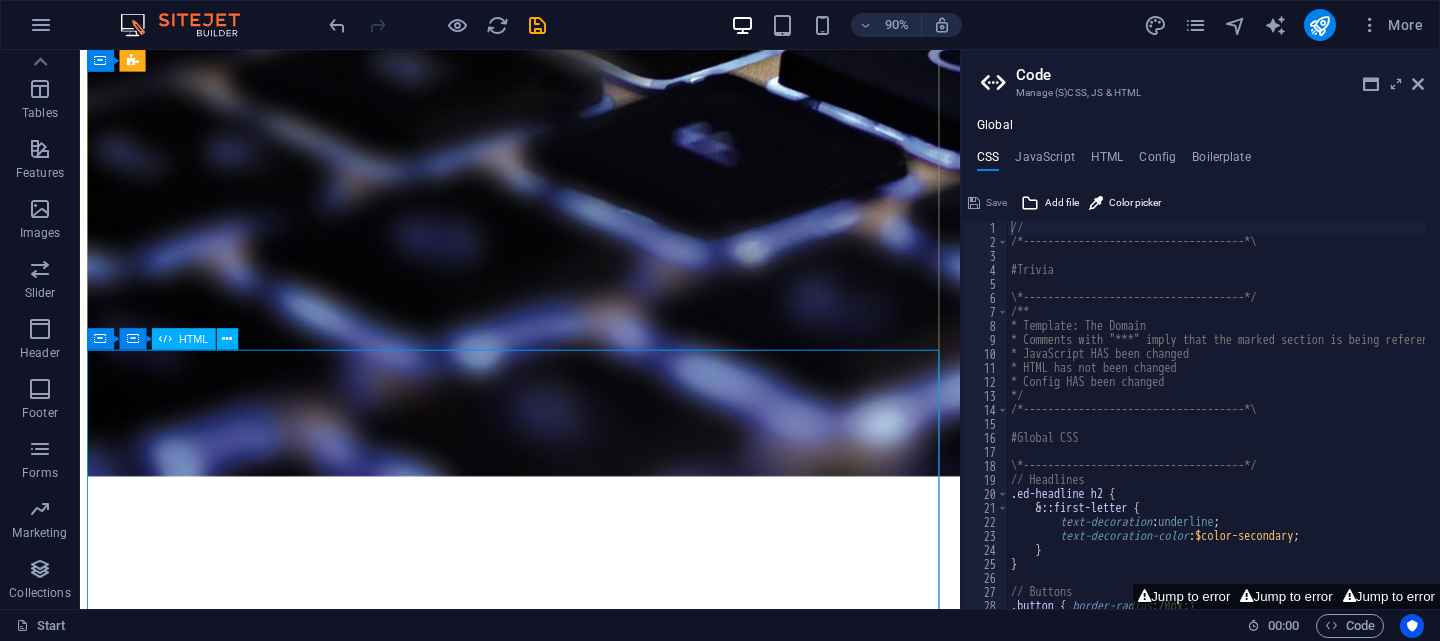 click at bounding box center (569, 4264) 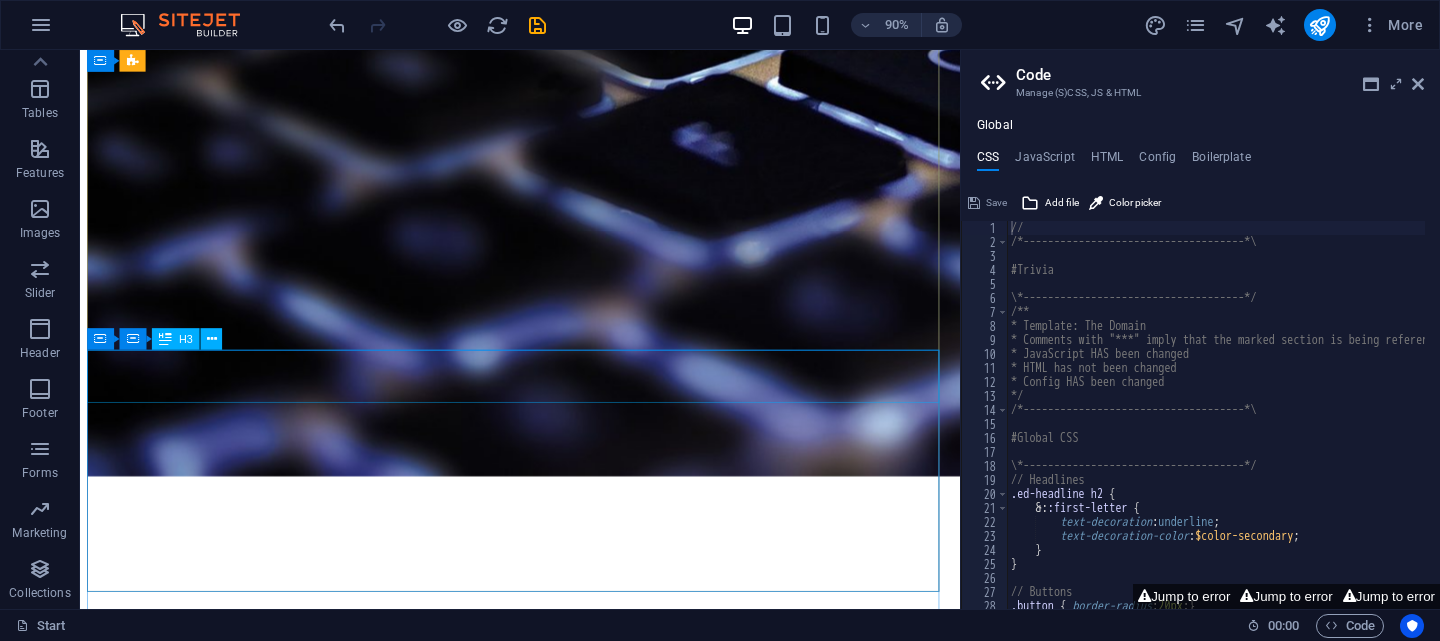 click on "An Awwward winning Landingpage" at bounding box center (569, 2131) 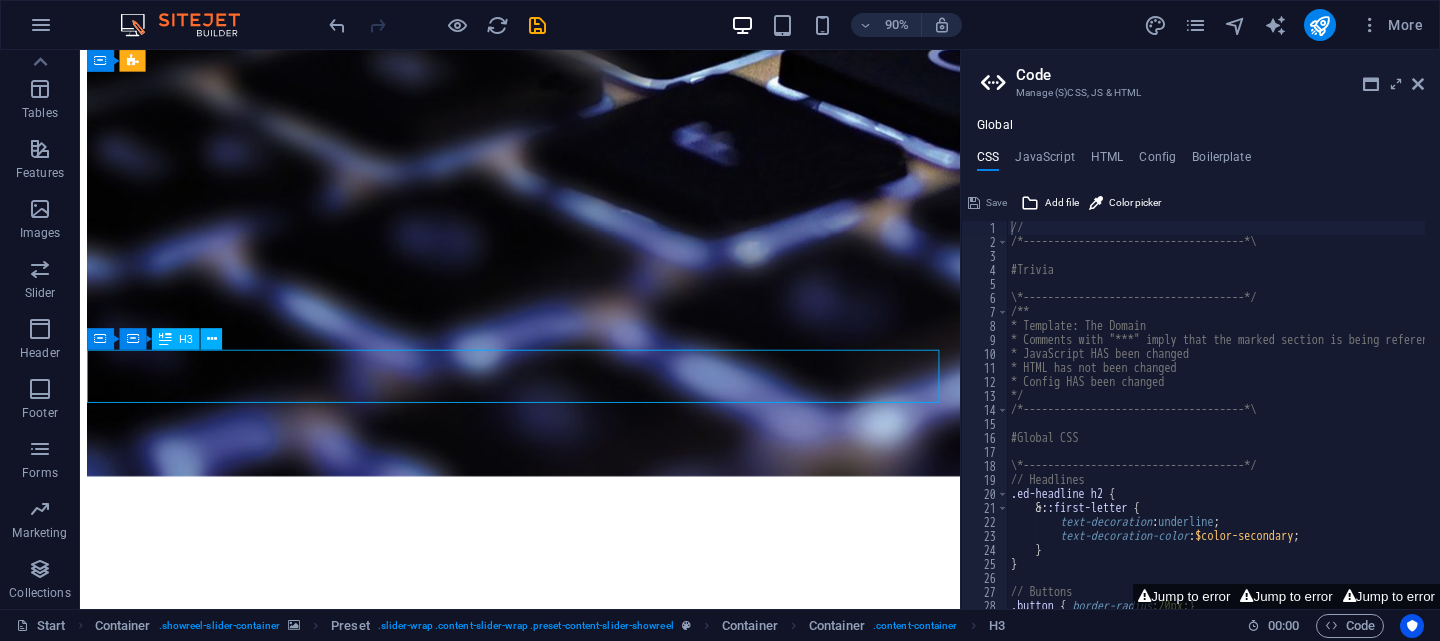 click on "An Awwward winning Landingpage" at bounding box center (569, 2131) 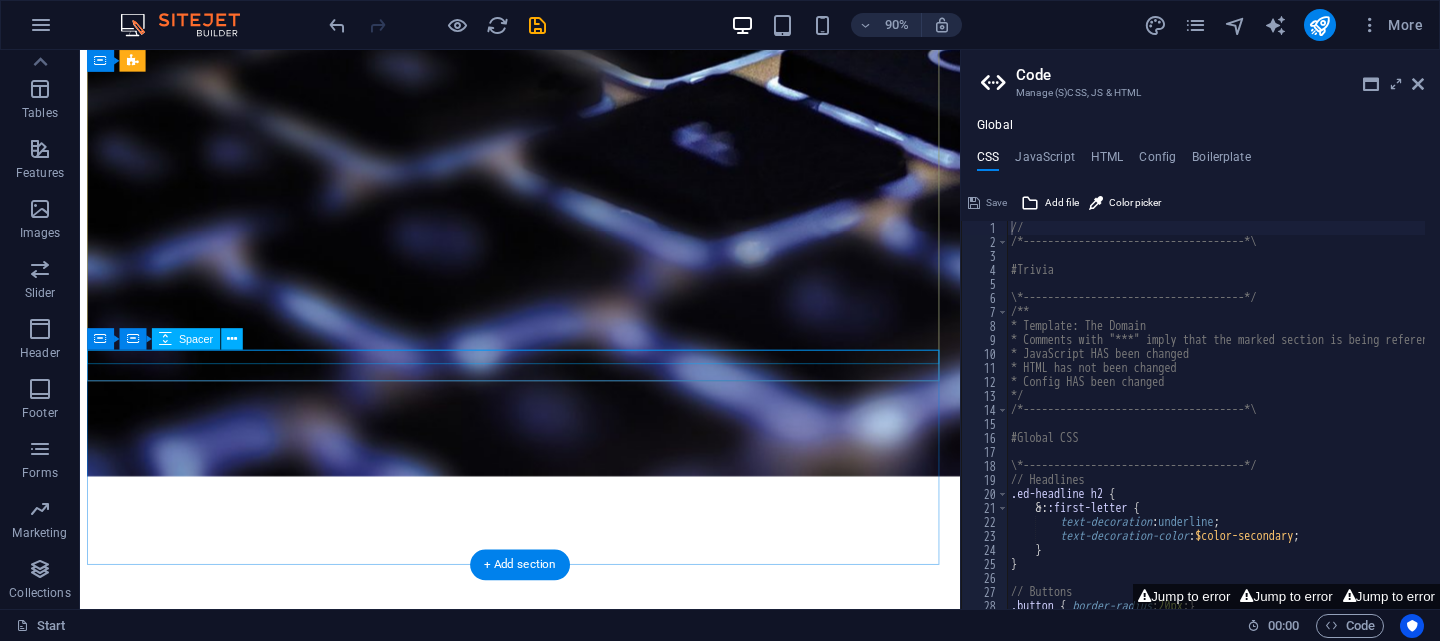 click at bounding box center [569, 2222] 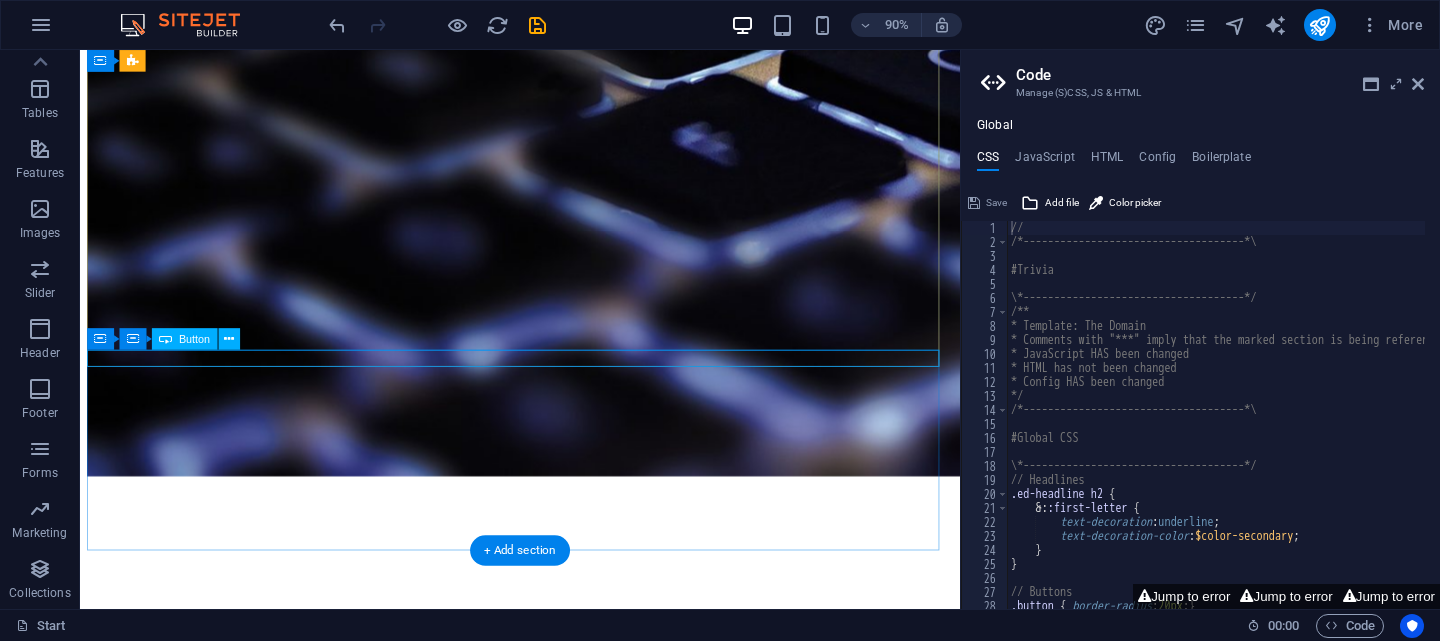 click on "Find out more!" at bounding box center [569, 1860] 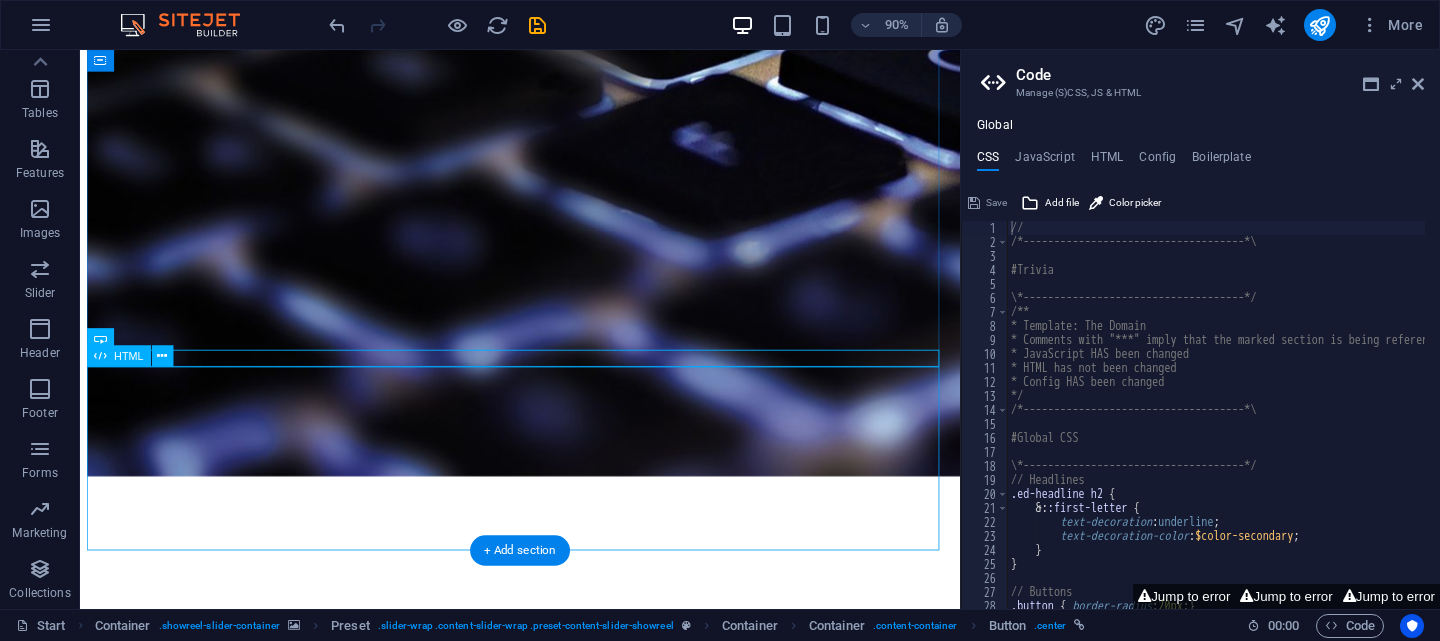 drag, startPoint x: 936, startPoint y: 367, endPoint x: 1028, endPoint y: 487, distance: 151.20847 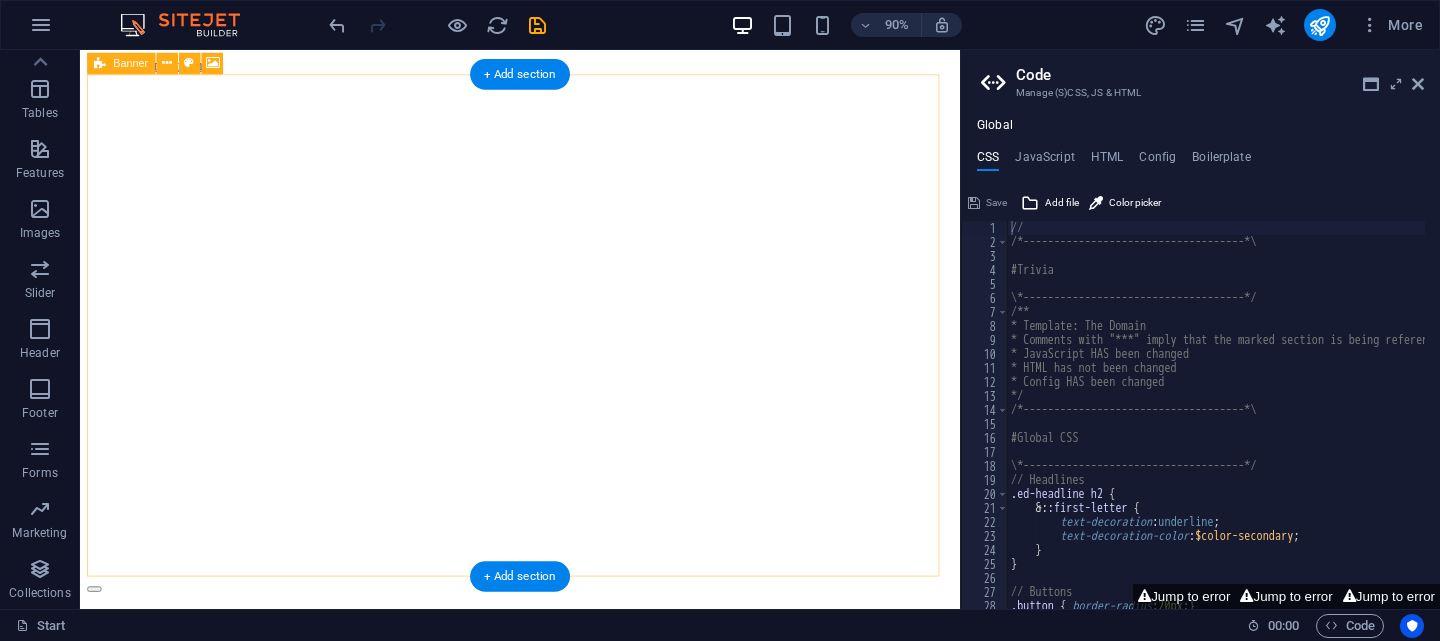 scroll, scrollTop: 200, scrollLeft: 0, axis: vertical 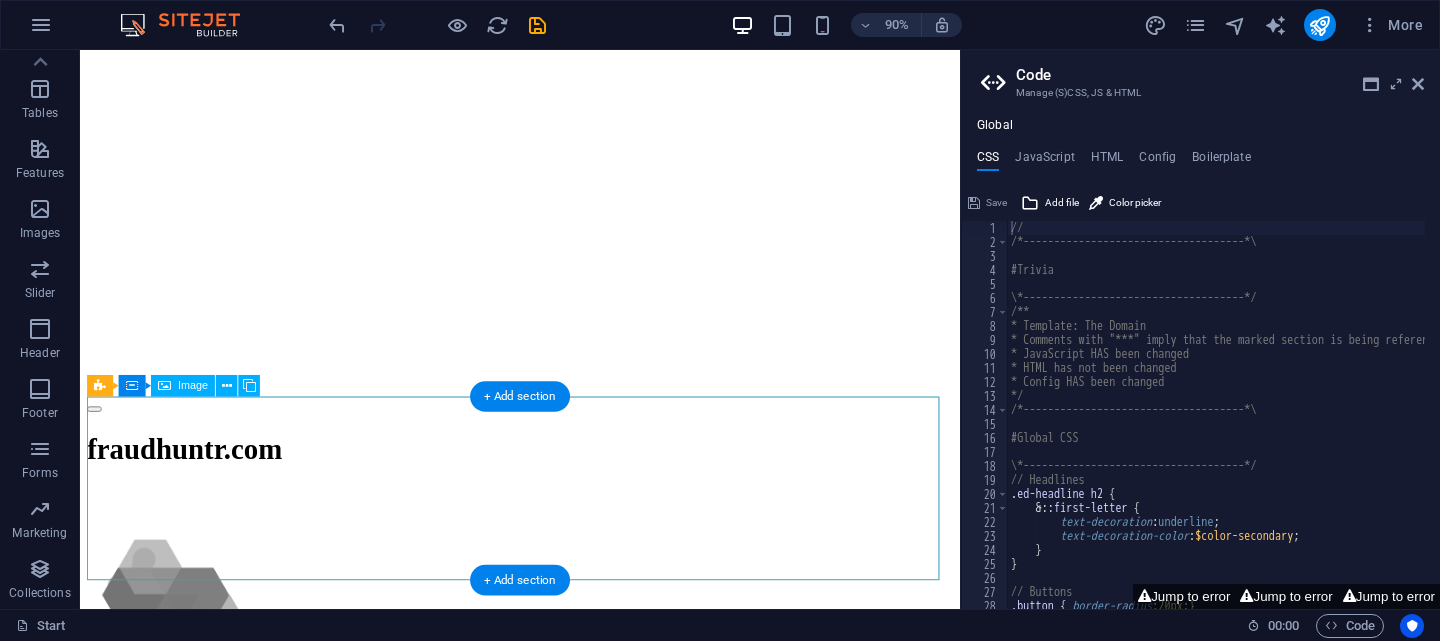 click at bounding box center (569, 686) 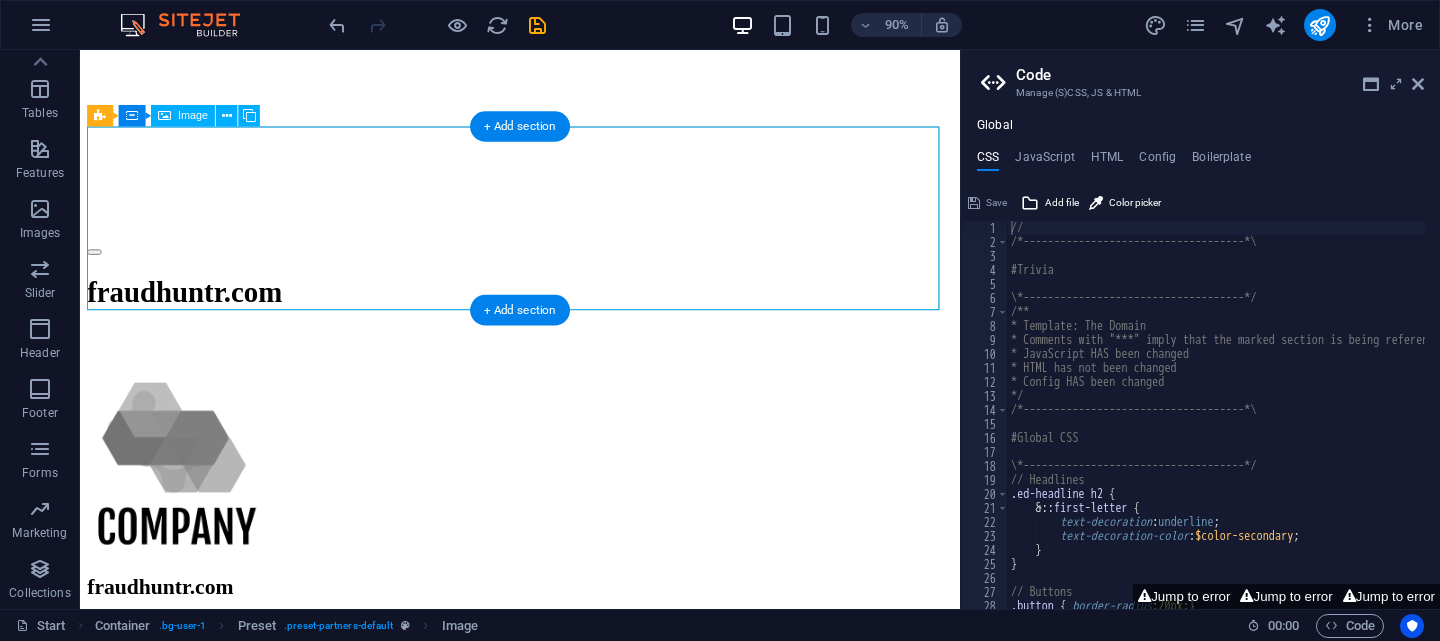 scroll, scrollTop: 200, scrollLeft: 0, axis: vertical 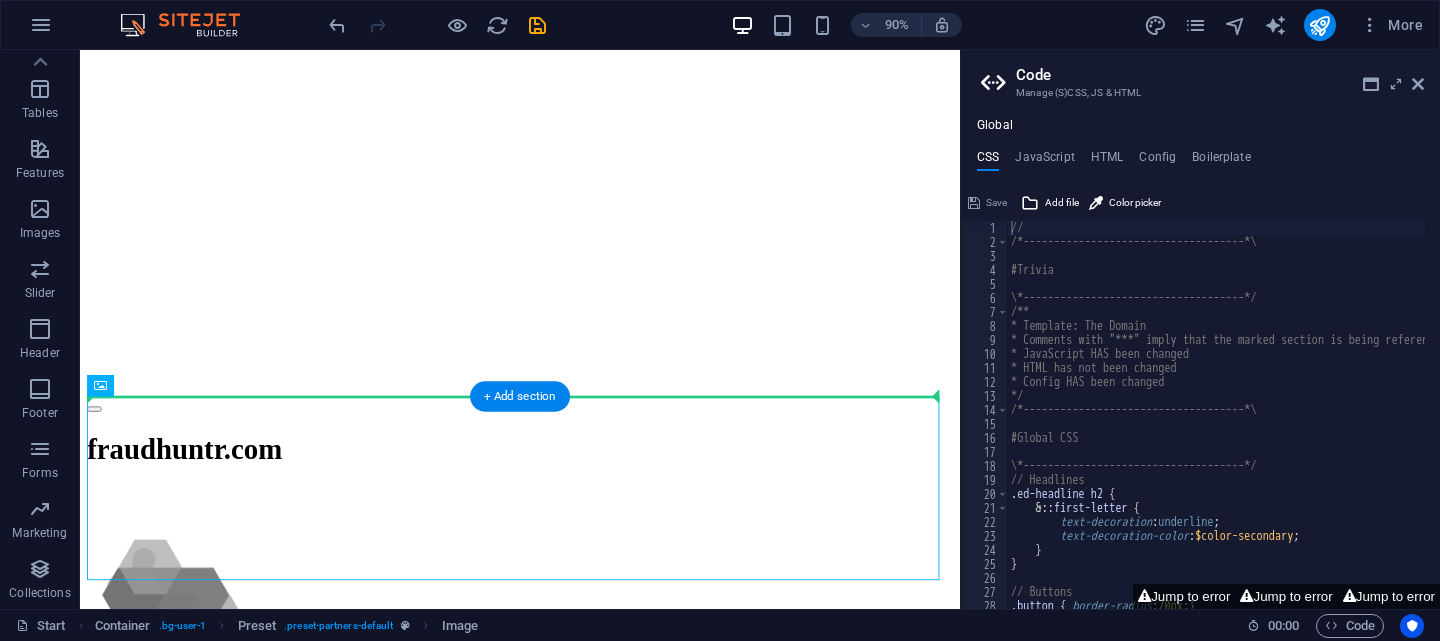 drag, startPoint x: 301, startPoint y: 527, endPoint x: 336, endPoint y: 269, distance: 260.36322 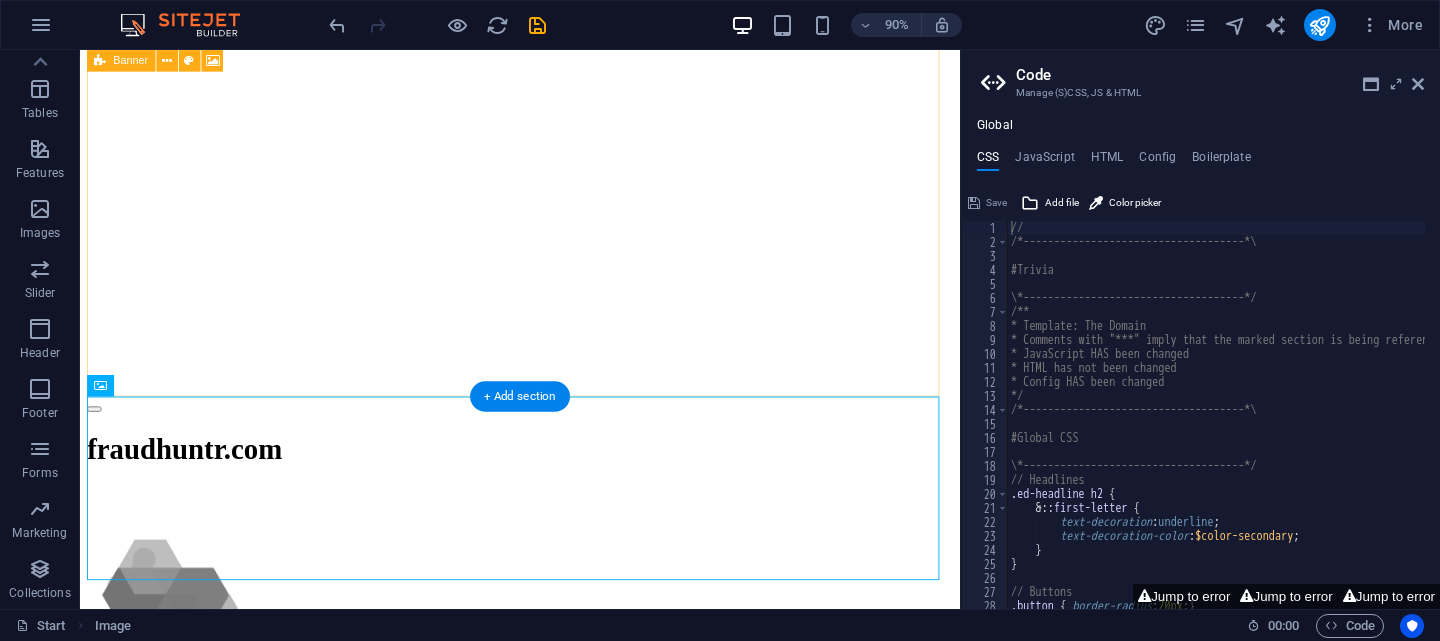 drag, startPoint x: 598, startPoint y: 445, endPoint x: 588, endPoint y: 259, distance: 186.26862 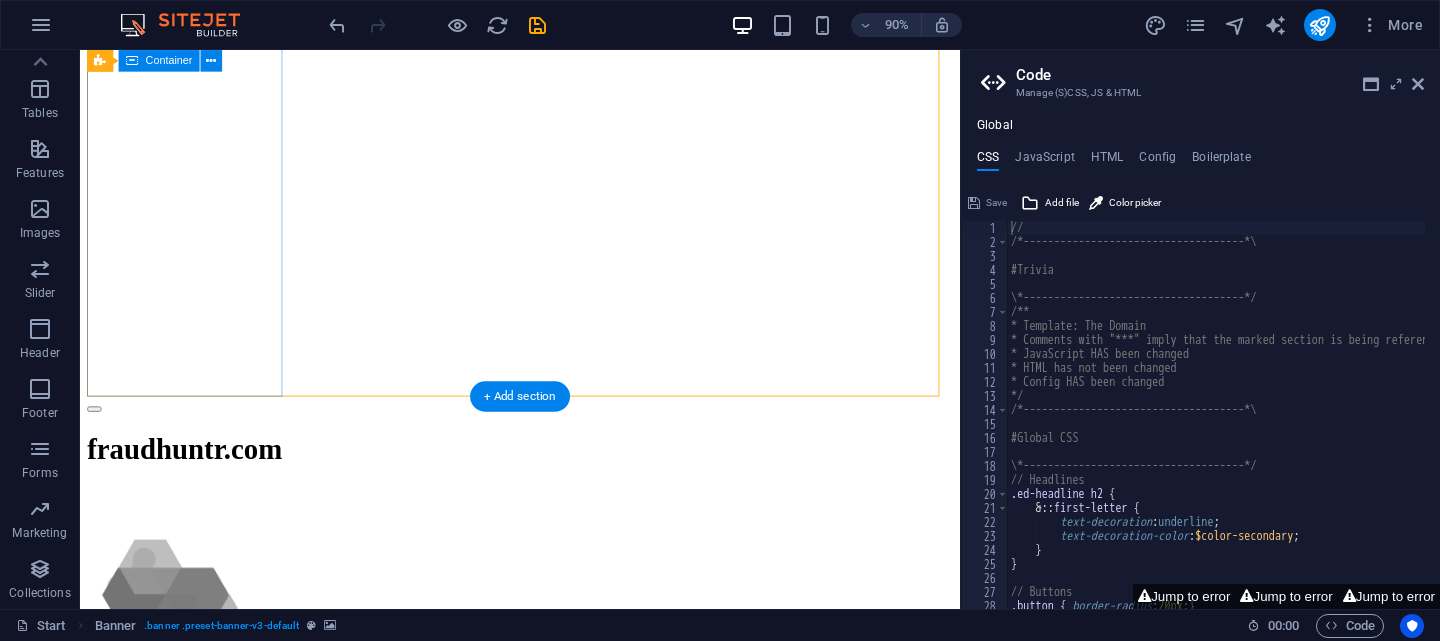 click on "fraudhuntr.com" at bounding box center [569, 519] 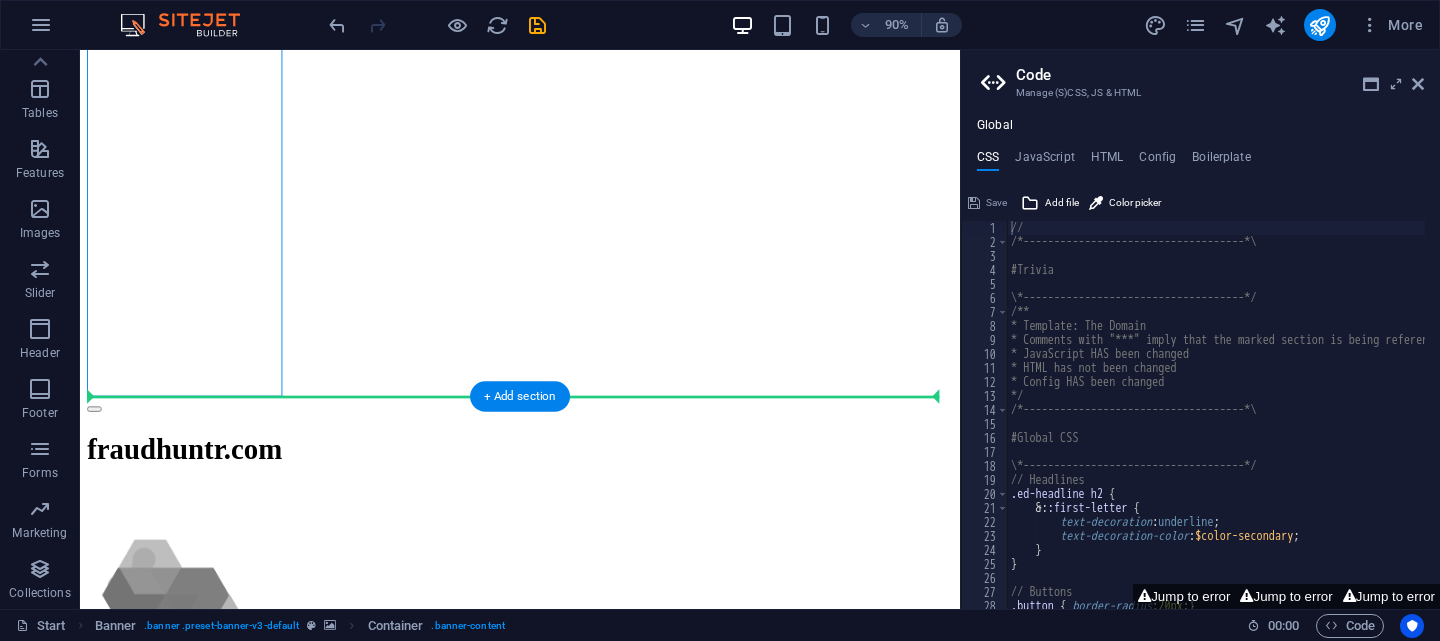 drag, startPoint x: 212, startPoint y: 434, endPoint x: 381, endPoint y: 235, distance: 261.07852 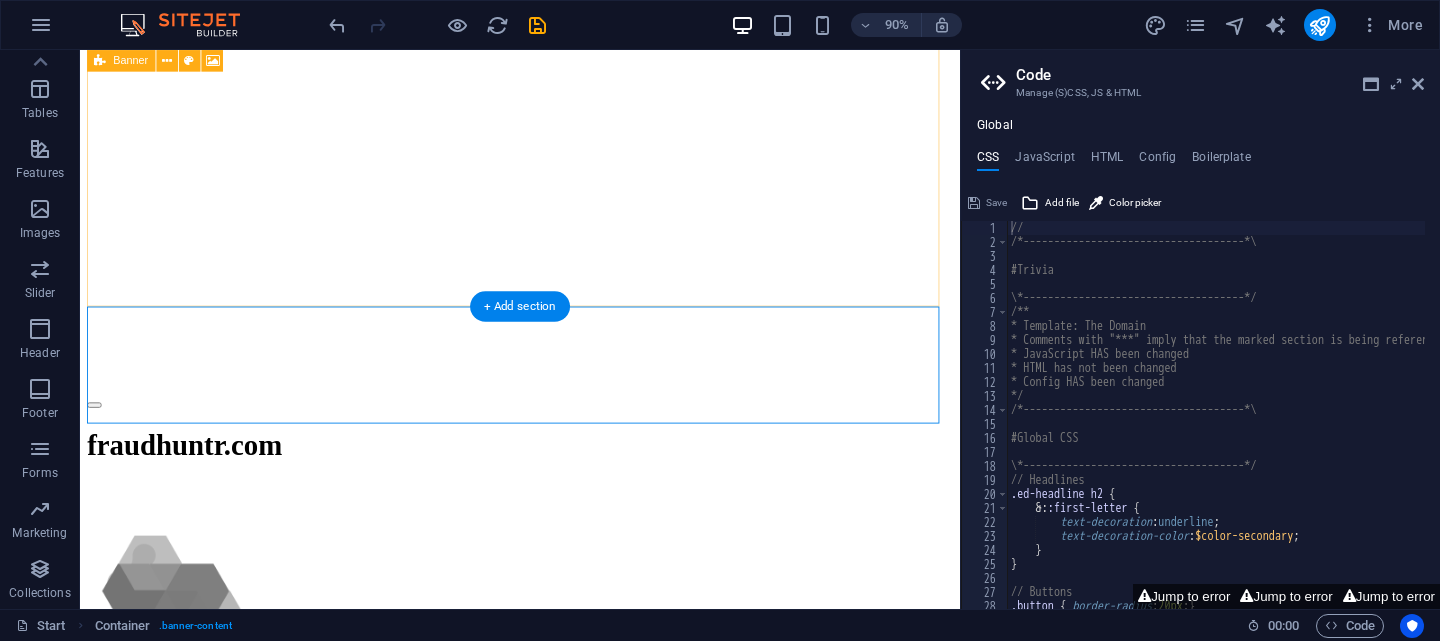scroll, scrollTop: 0, scrollLeft: 0, axis: both 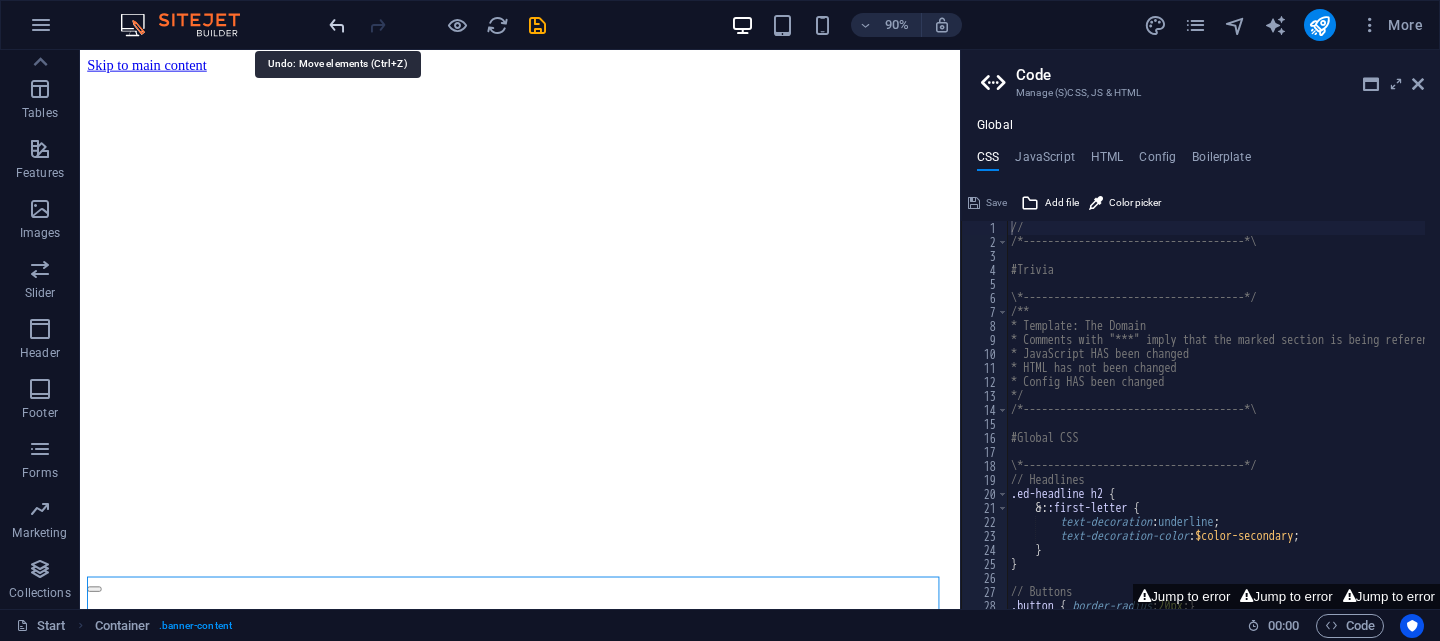 click at bounding box center [337, 25] 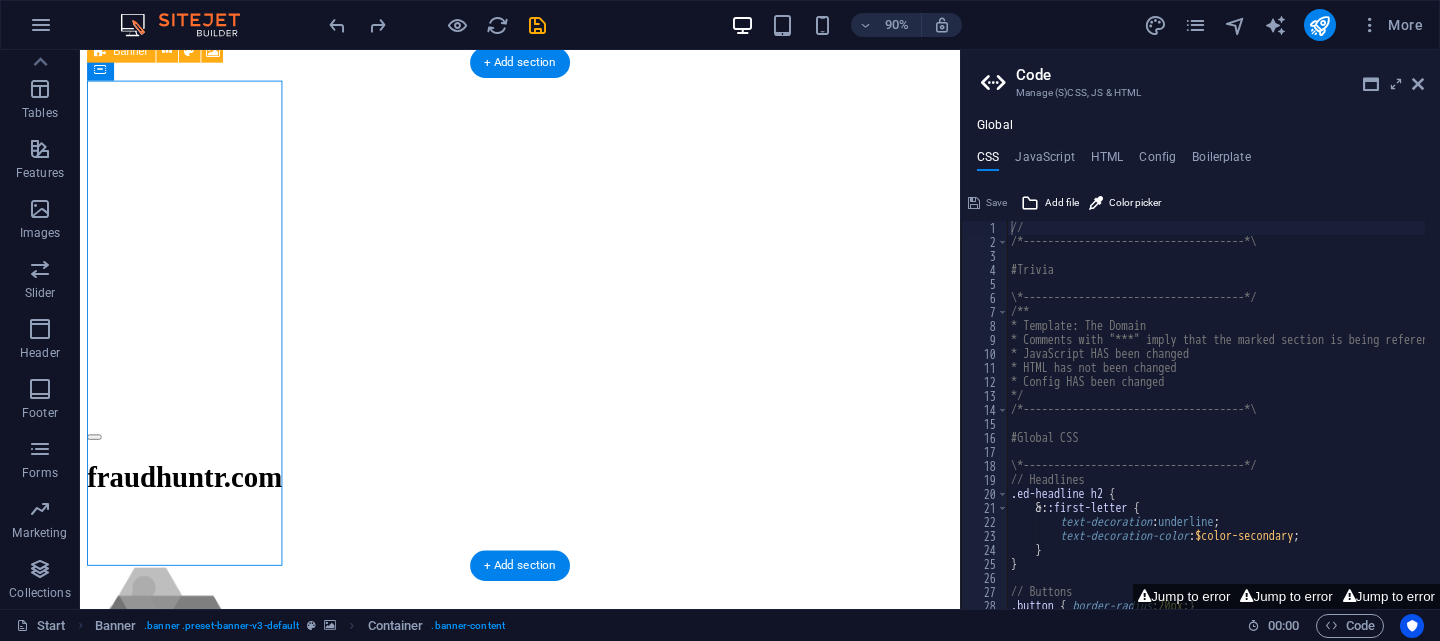 scroll, scrollTop: 400, scrollLeft: 0, axis: vertical 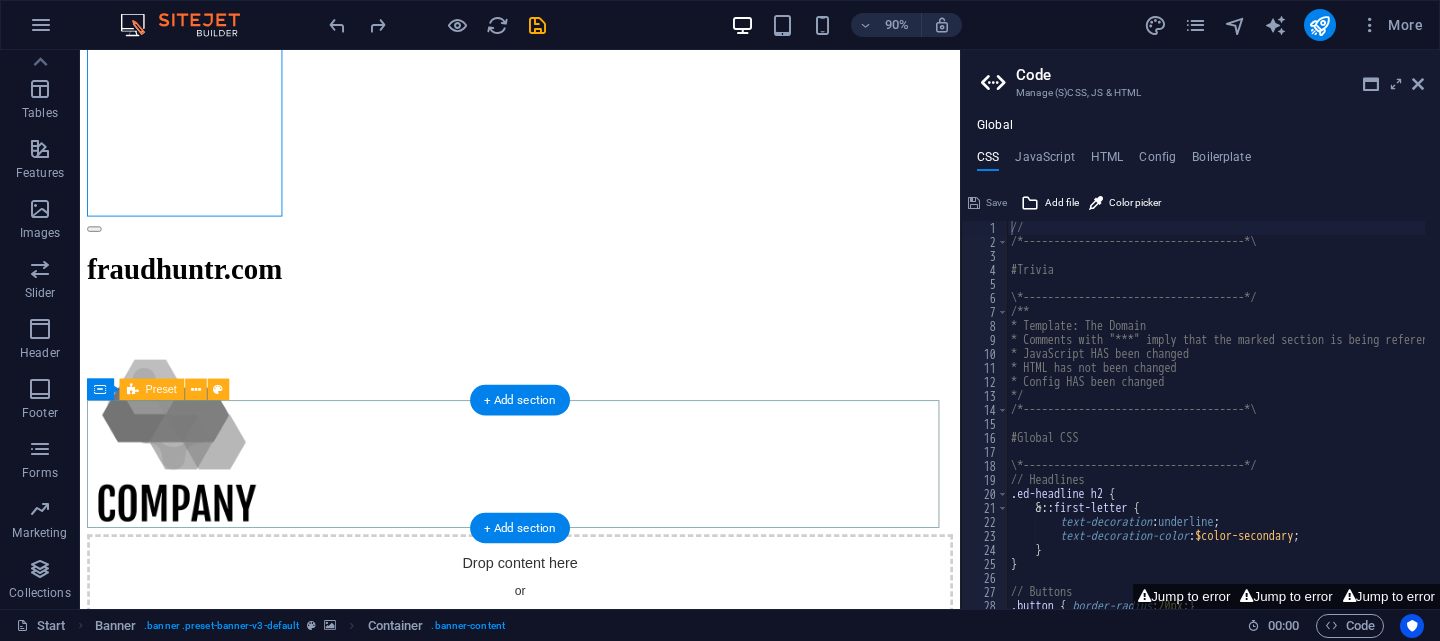 click on "Drop content here or  Add elements  Paste clipboard" at bounding box center [569, 659] 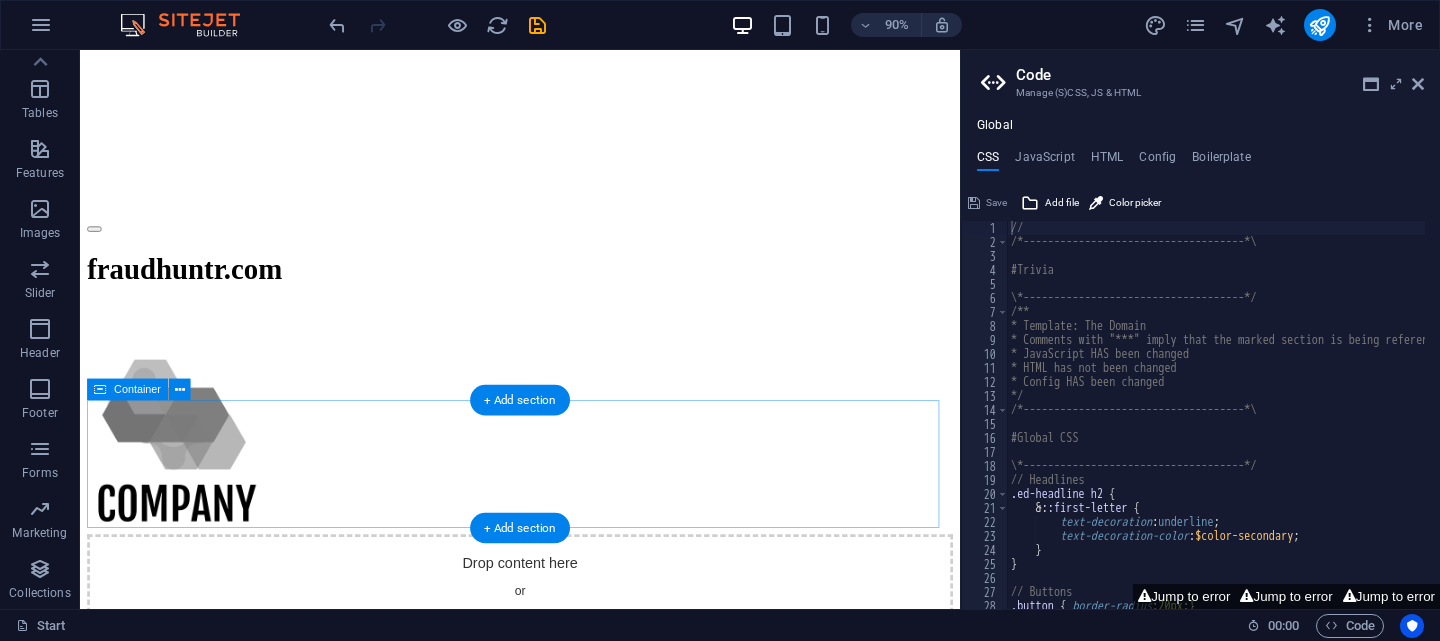 click on "Drop content here or  Add elements  Paste clipboard" at bounding box center [569, 659] 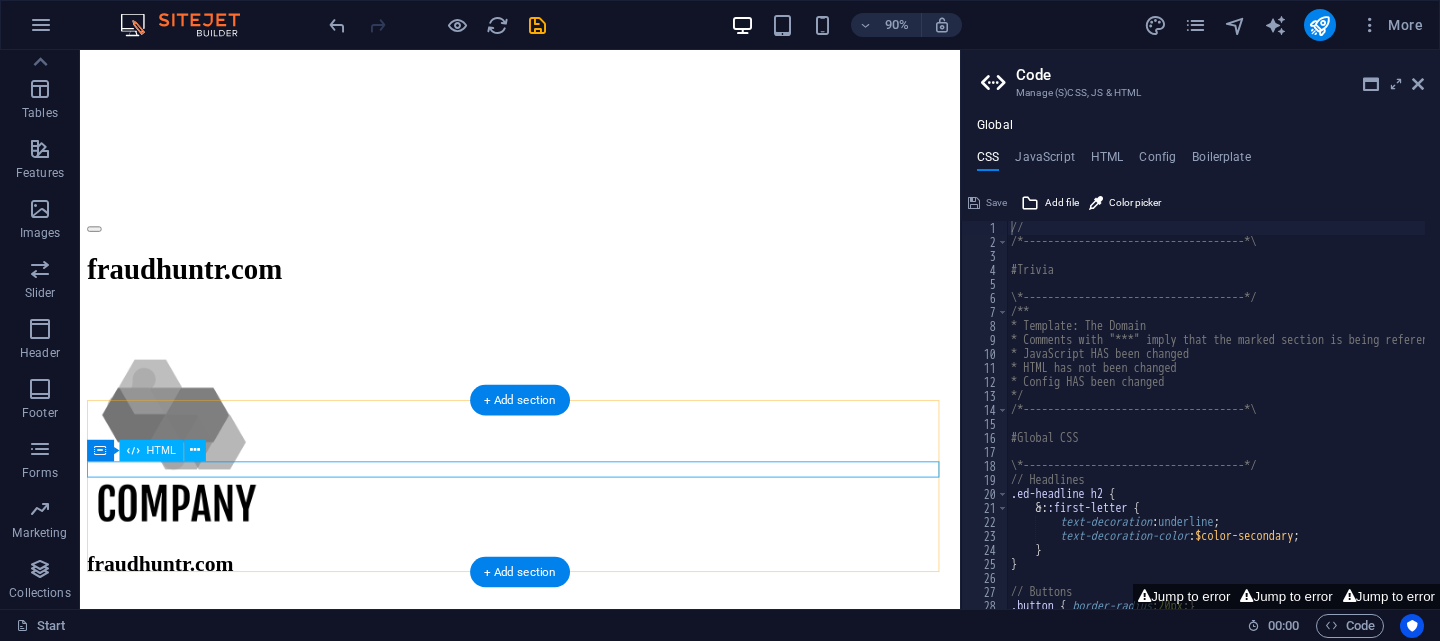 click at bounding box center (569, 664) 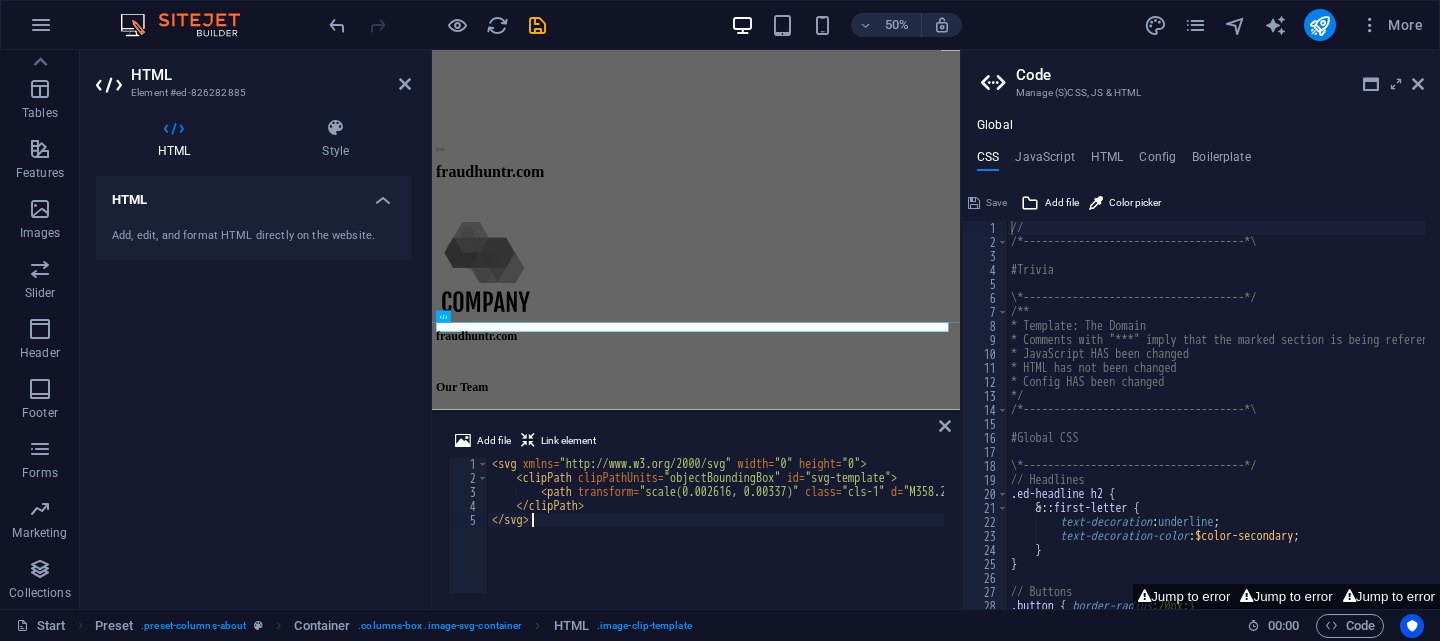 click on "< svg   xmlns = "http://www.w3.org/2000/svg"   width = "0"   height = "0" >      < clipPath   clipPathUnits = "objectBoundingBox"   id = "svg-template" >           < path   transform = "scale(0.002616, 0.00337)"   class = "cls-1"   d = "M358.21,6.54c-55.37-35.43-401.89,92.35-353,193,17,35,138.91,101.73,216,95.93C313.21,288.54,433.21,54.54,358.21,6.54Z" > </ path >      </ clipPath > </ svg >" at bounding box center (716, 525) 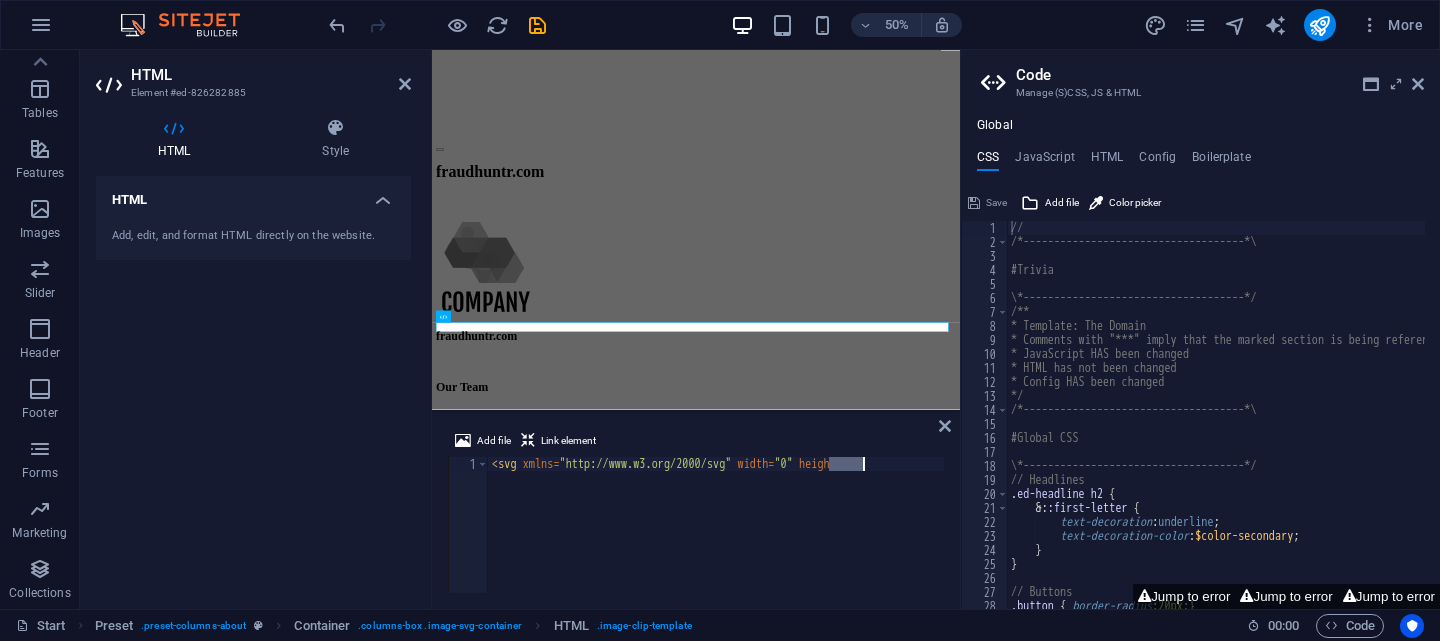 click on "< svg   xmlns = "http://www.w3.org/2000/svg"   width = "0"   heigh" at bounding box center [716, 537] 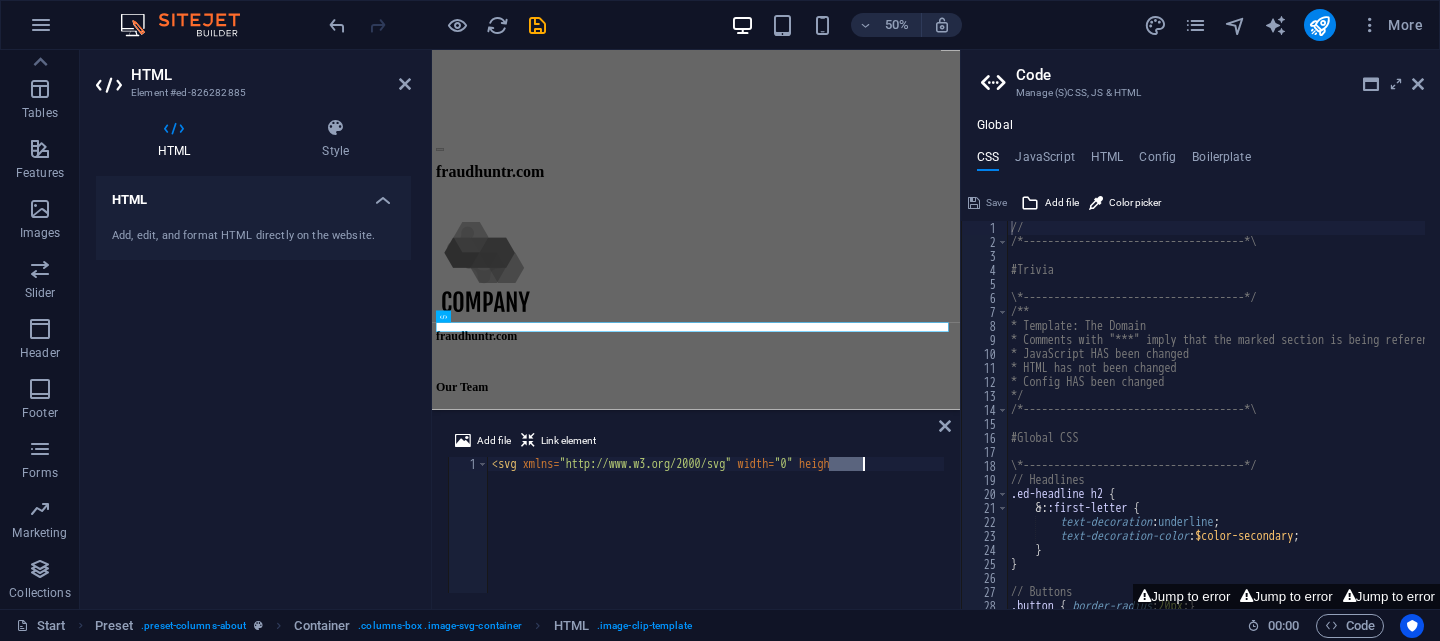 type on "<svg xmlns="http://www.w3.org/2000/svg" width="0"" 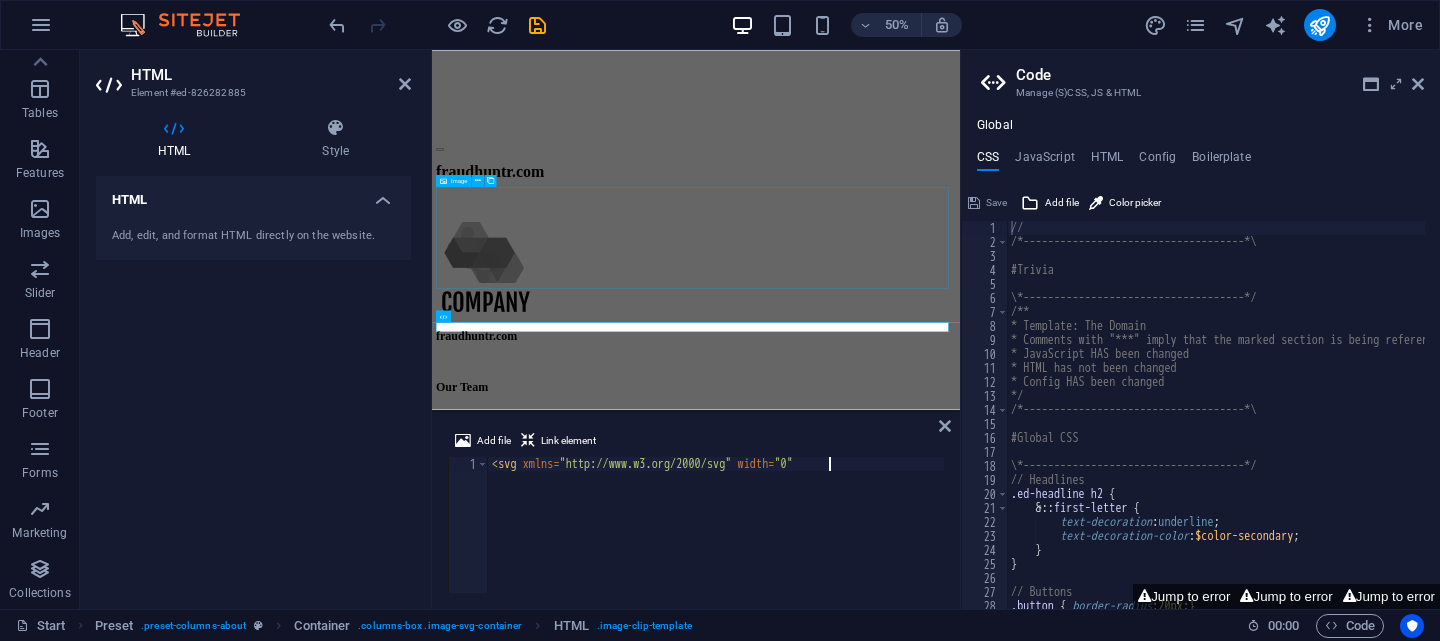 click at bounding box center (960, 486) 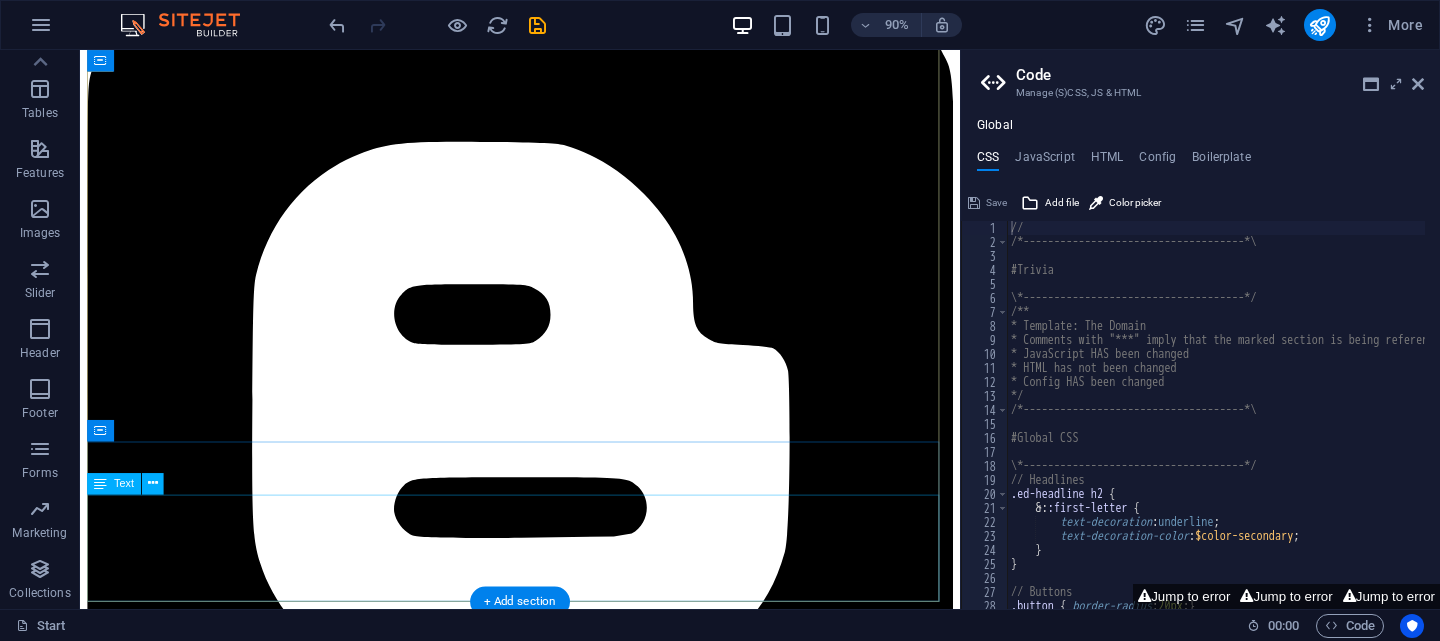 click on "[COMPANY] [PHONE] [EMAIL]" at bounding box center [569, 21231] 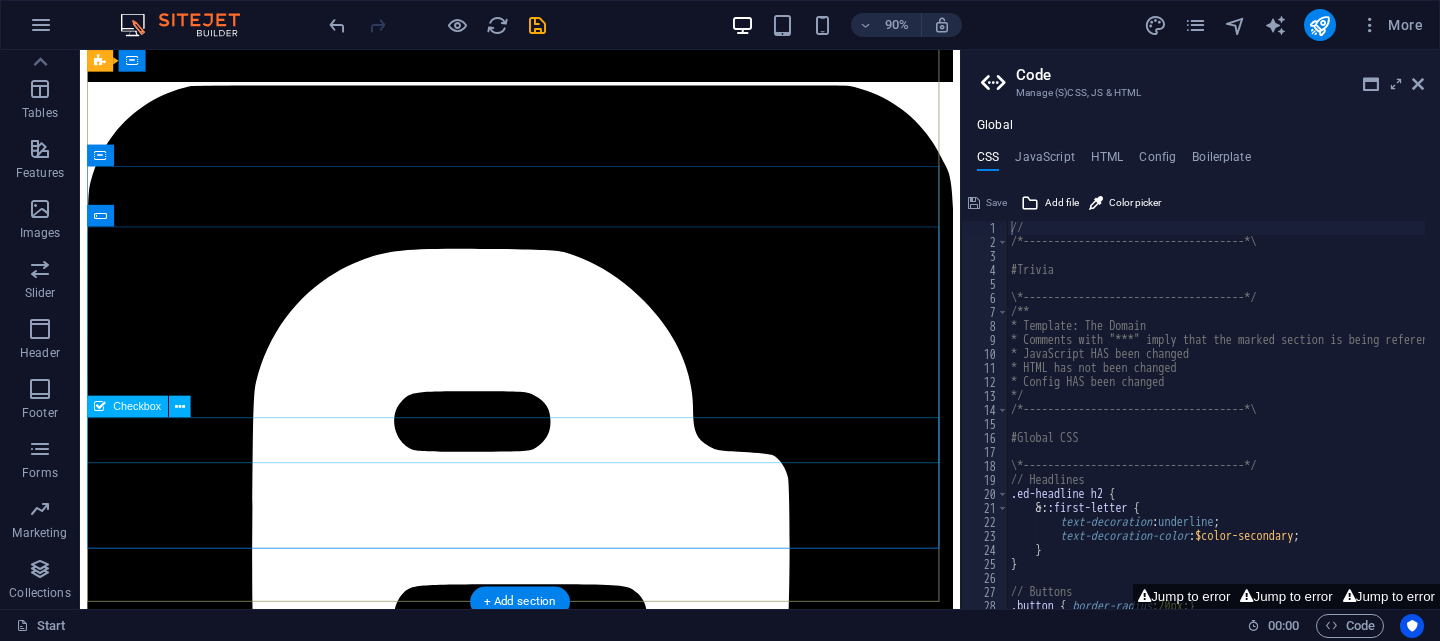 click on "I have read and understand the privacy policy." 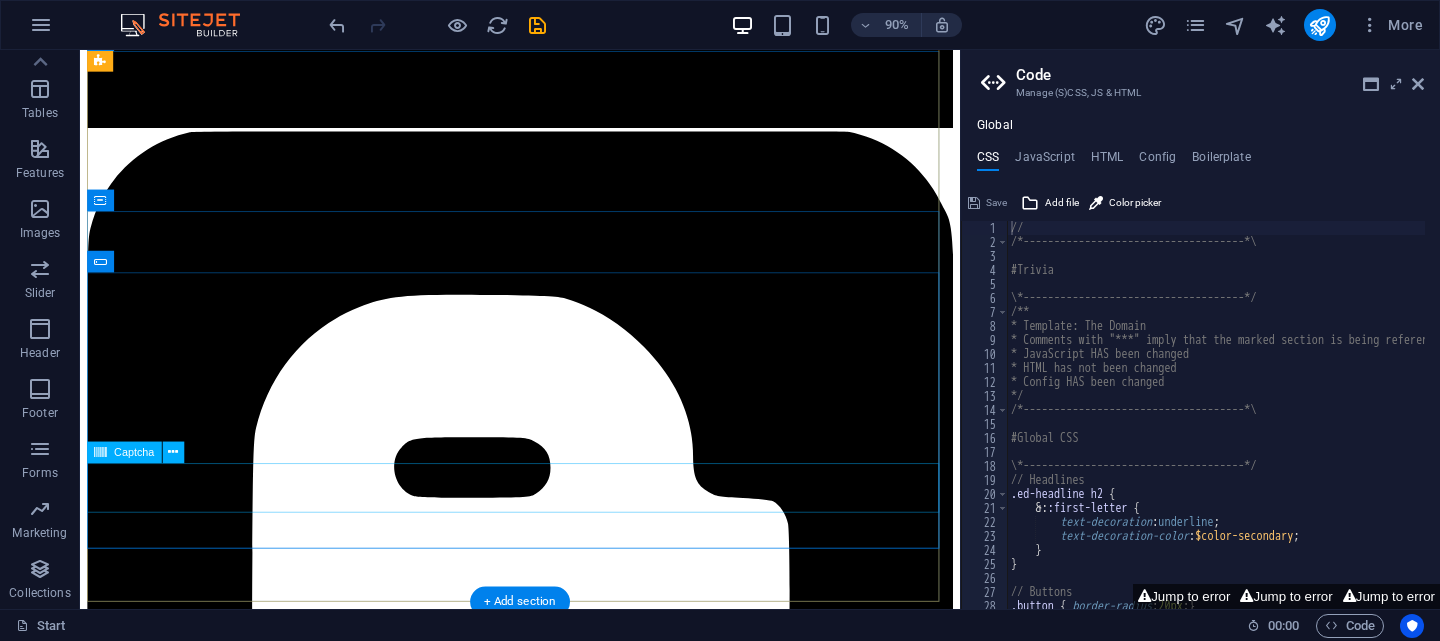 click on "Unreadable? Load new" 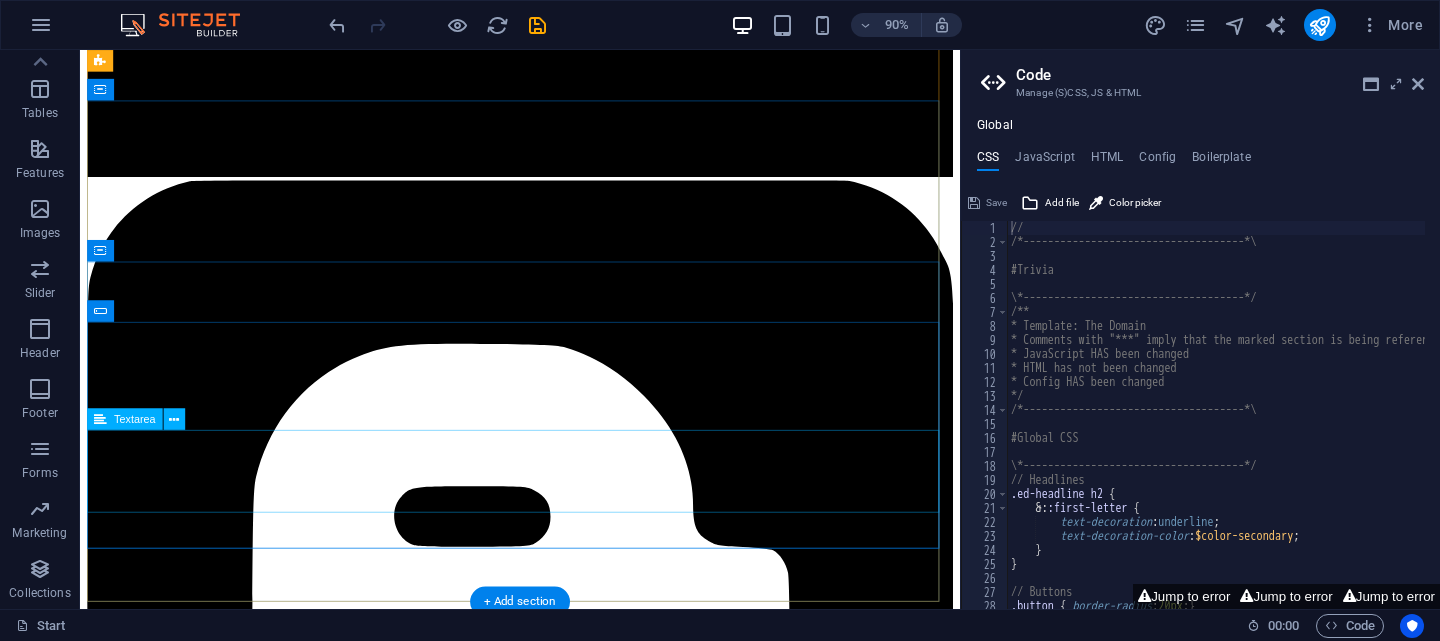 click 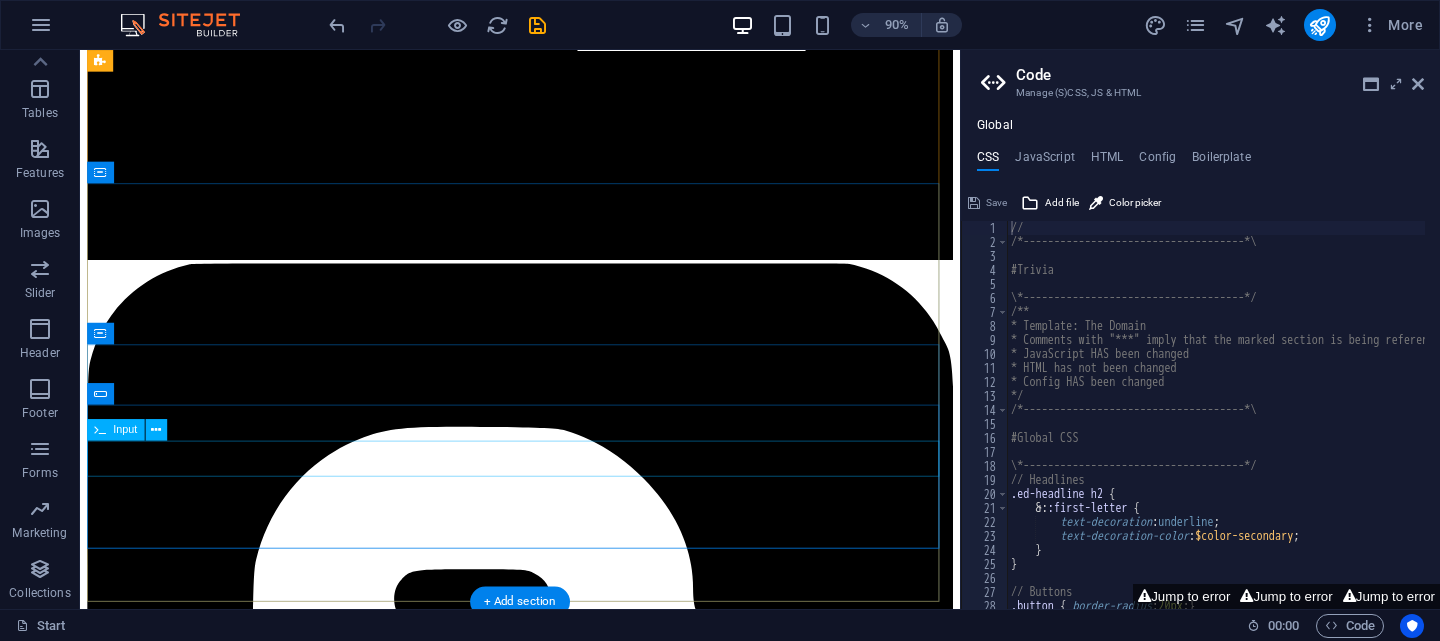 click 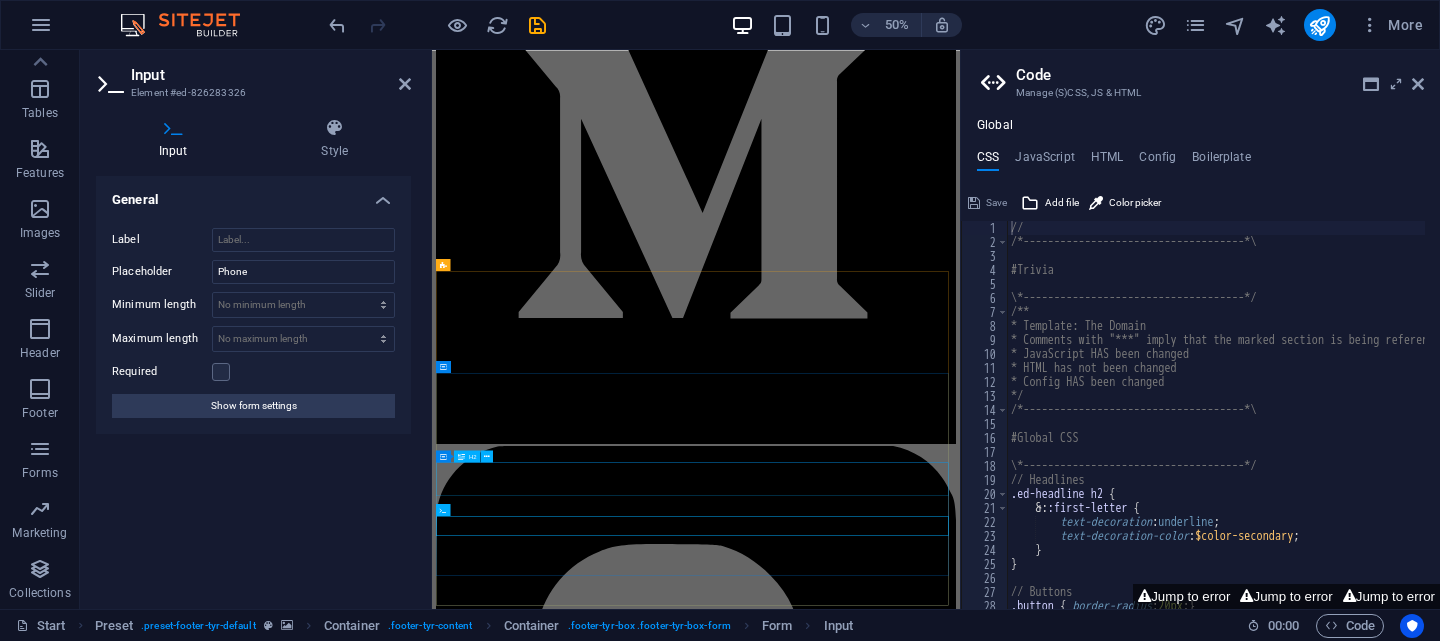 scroll, scrollTop: 8567, scrollLeft: 0, axis: vertical 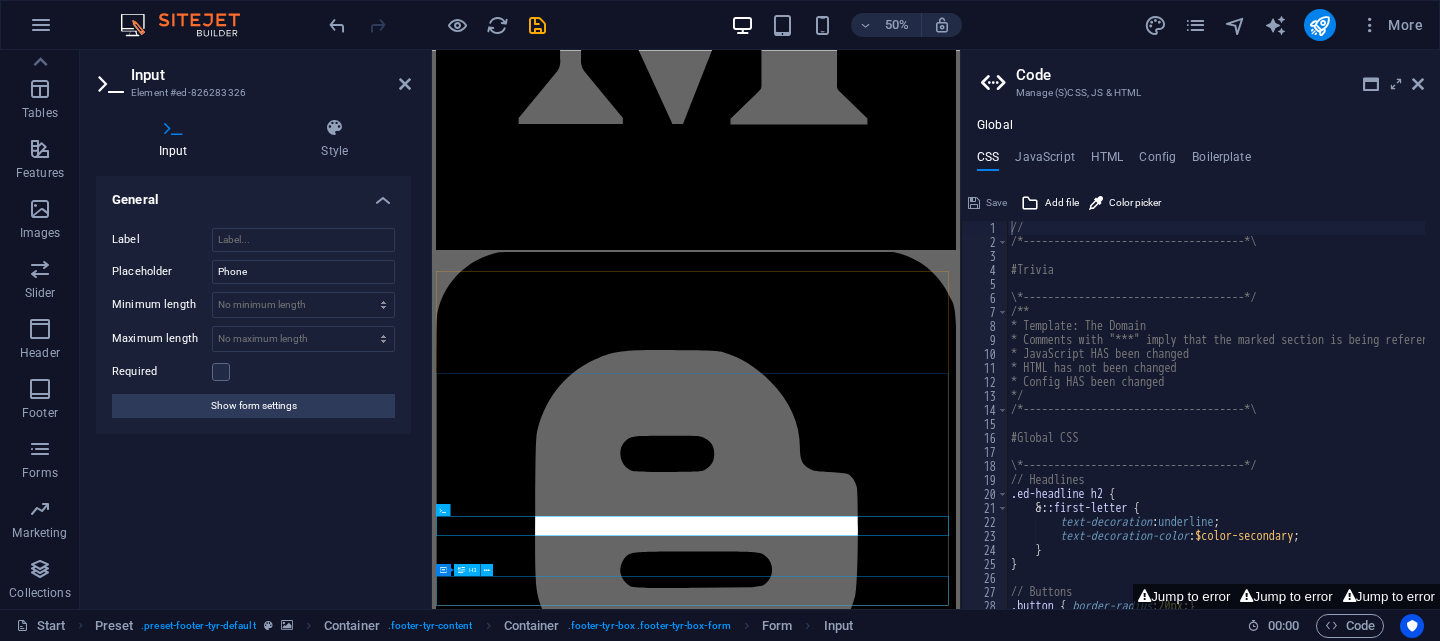 click on "Contact" at bounding box center (960, 22347) 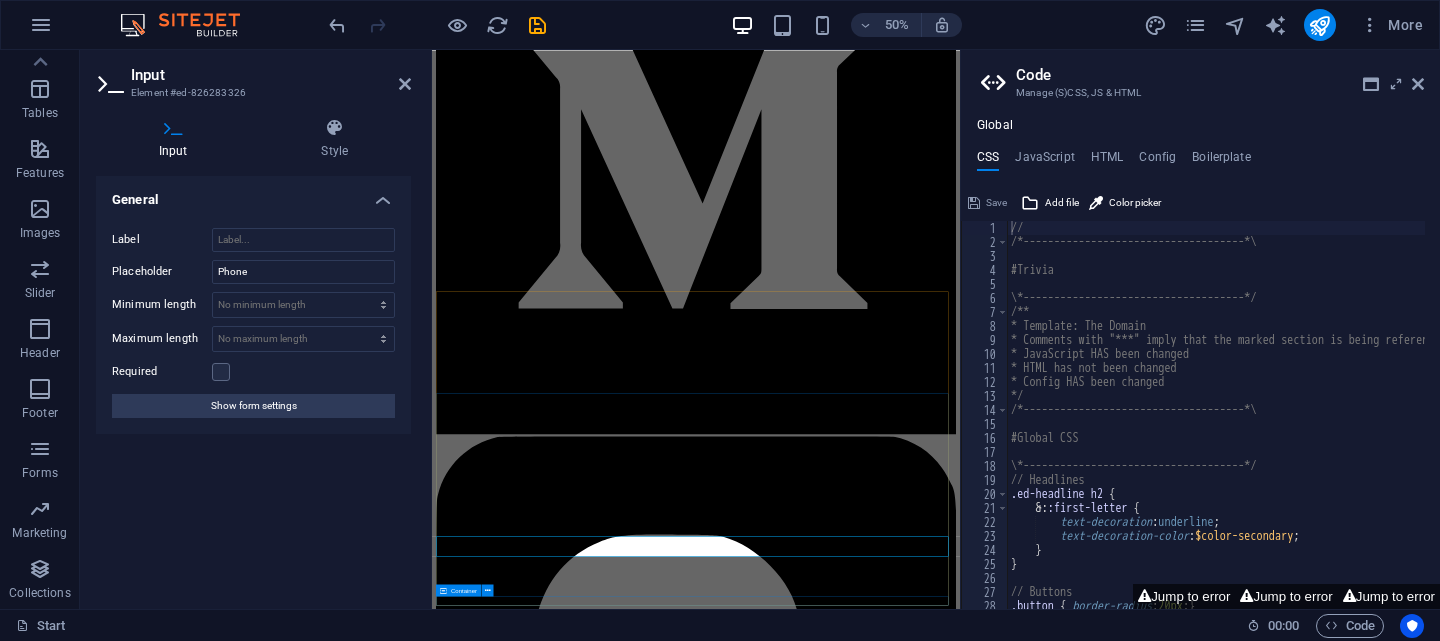 scroll, scrollTop: 8137, scrollLeft: 0, axis: vertical 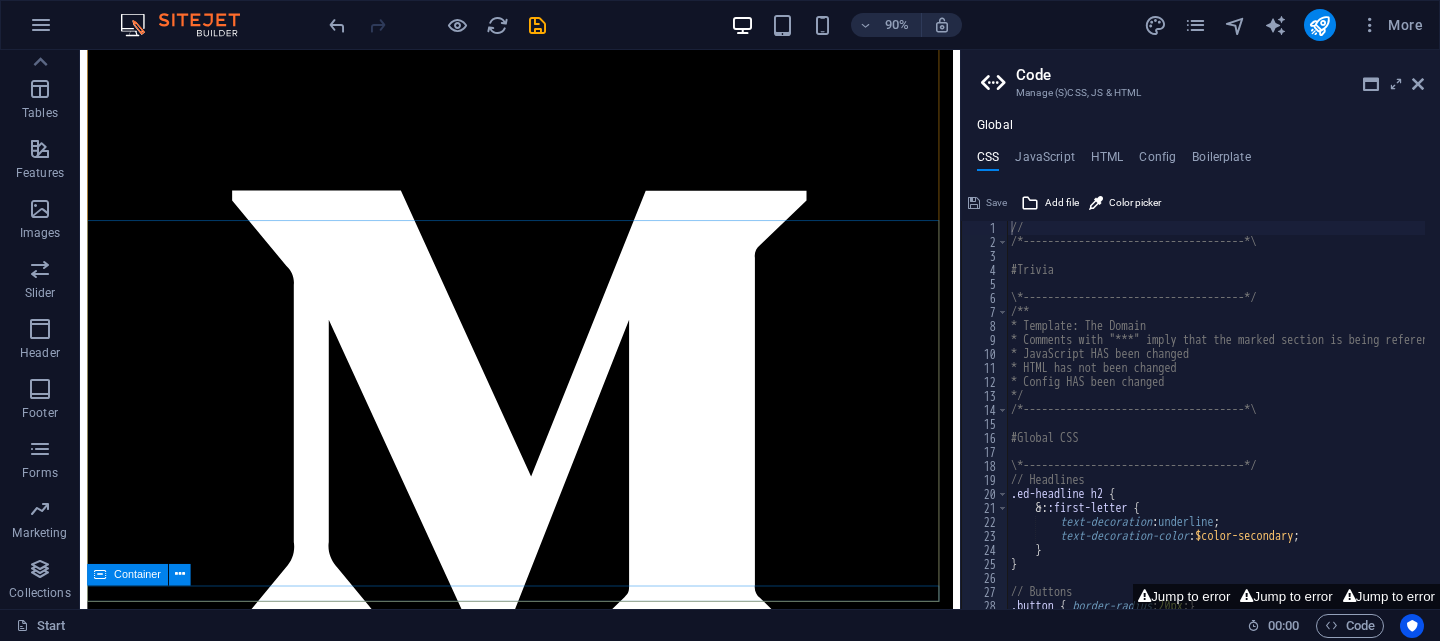 click at bounding box center [569, 21282] 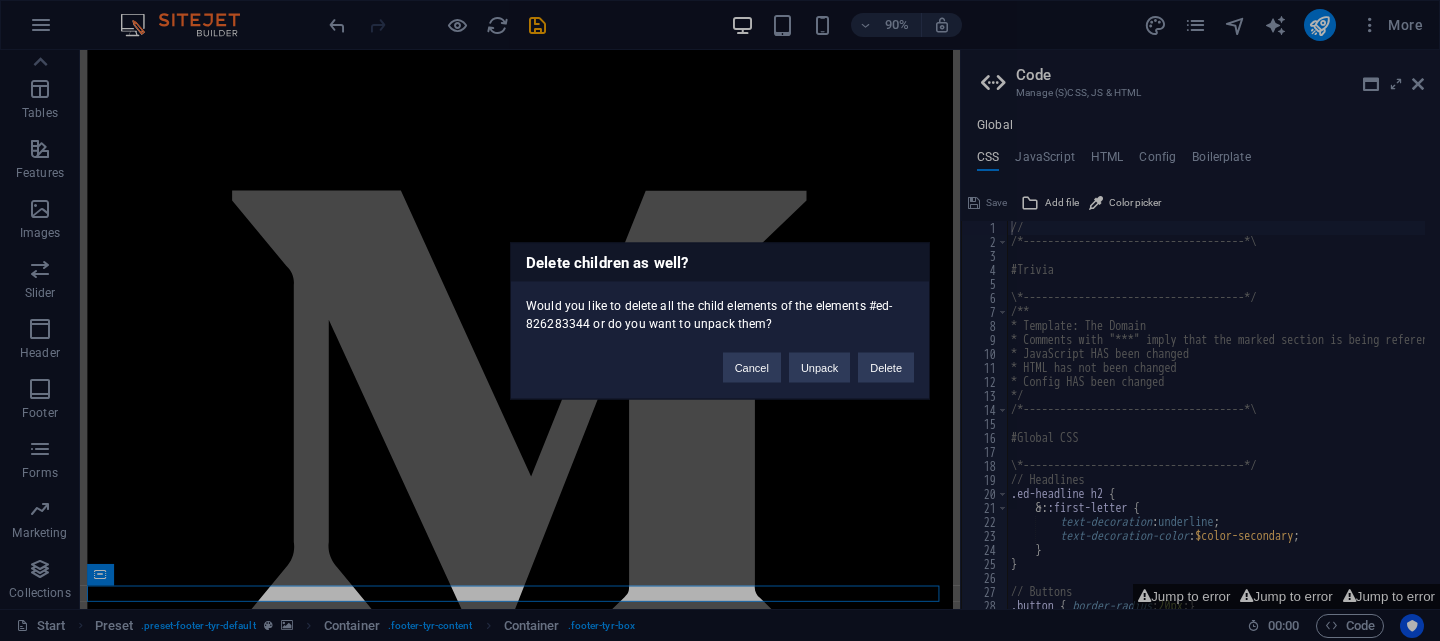 click on "Delete children as well? Would you like to delete all the child elements of the elements #ed-826283344 or do you want to unpack them? Cancel Unpack Delete" at bounding box center [720, 320] 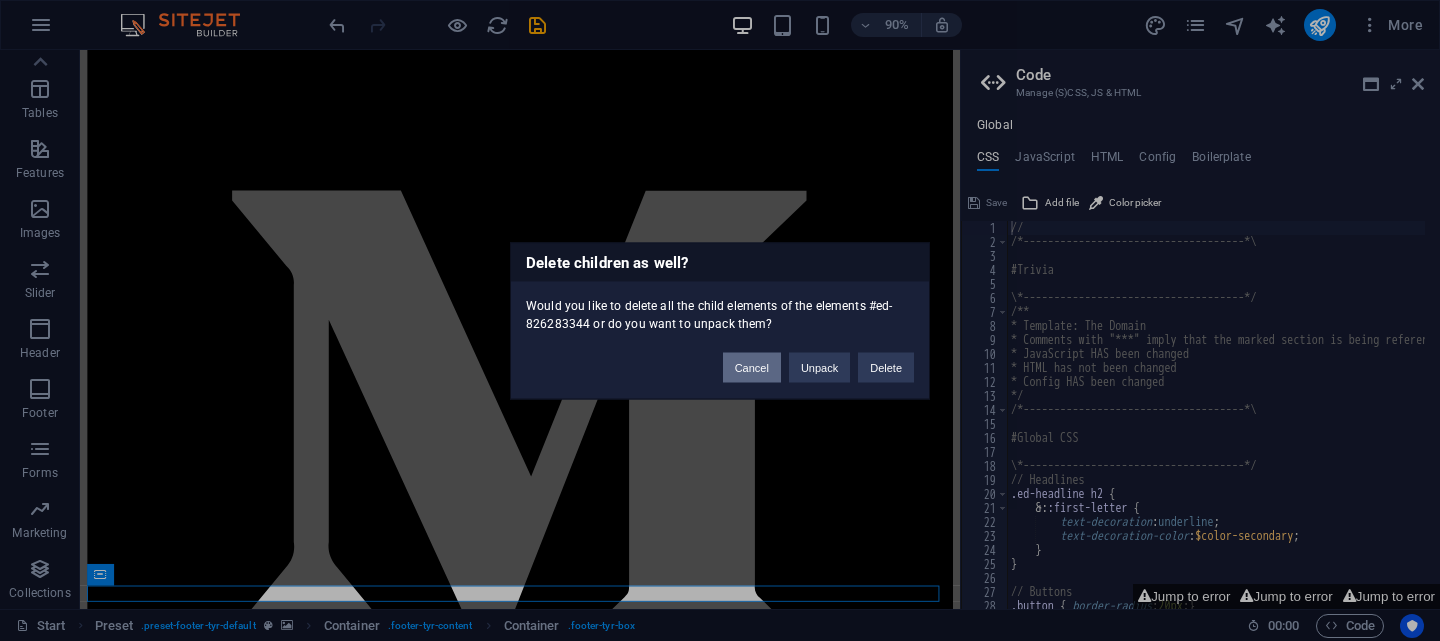 click on "Cancel" at bounding box center (752, 367) 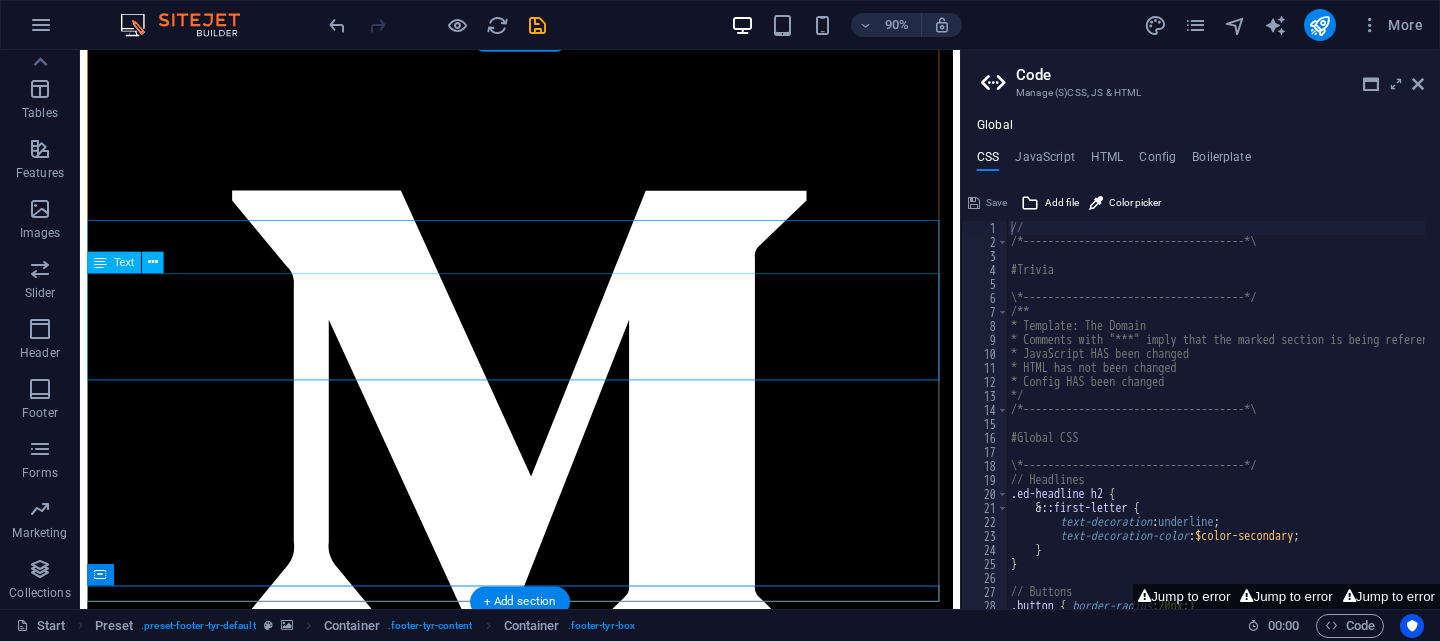 click on "[CITY], [STATE]   [POSTAL_CODE] [LEGAL_NOTICE]  |  [PRIVACY]" at bounding box center (569, 20605) 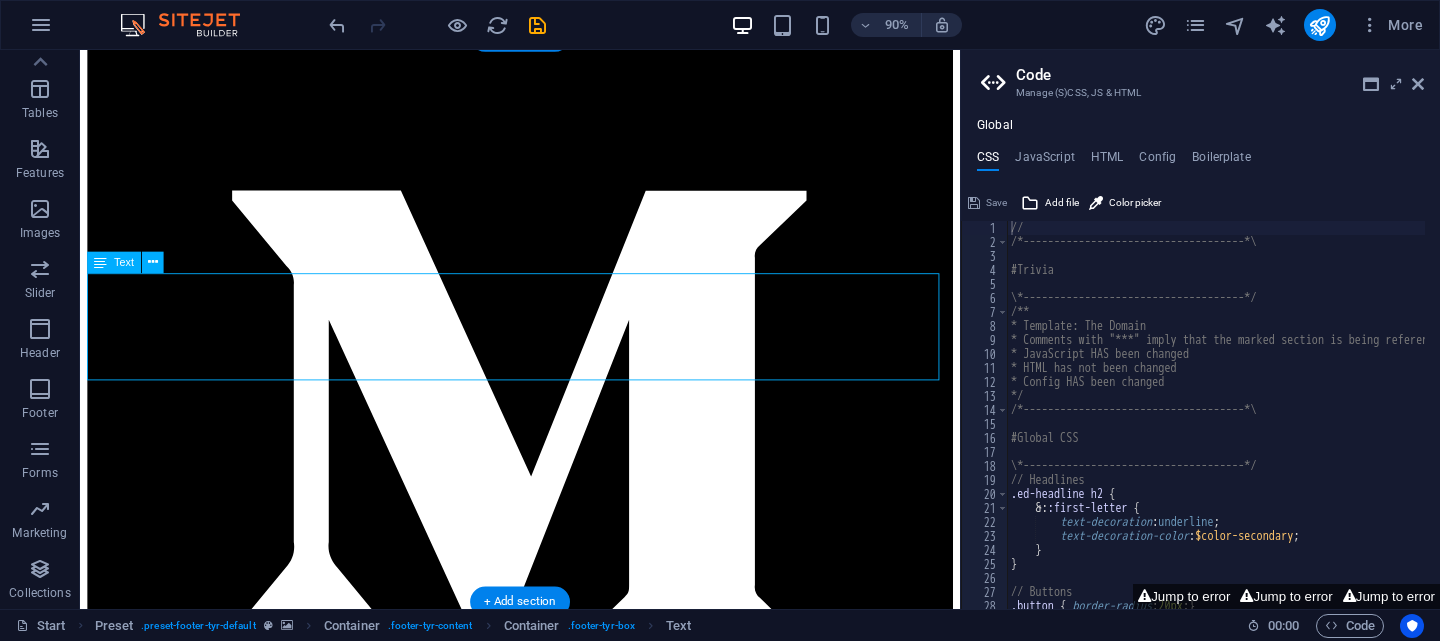 click on "[CITY], [STATE]   [POSTAL_CODE] [LEGAL_NOTICE]  |  [PRIVACY]" at bounding box center [569, 20605] 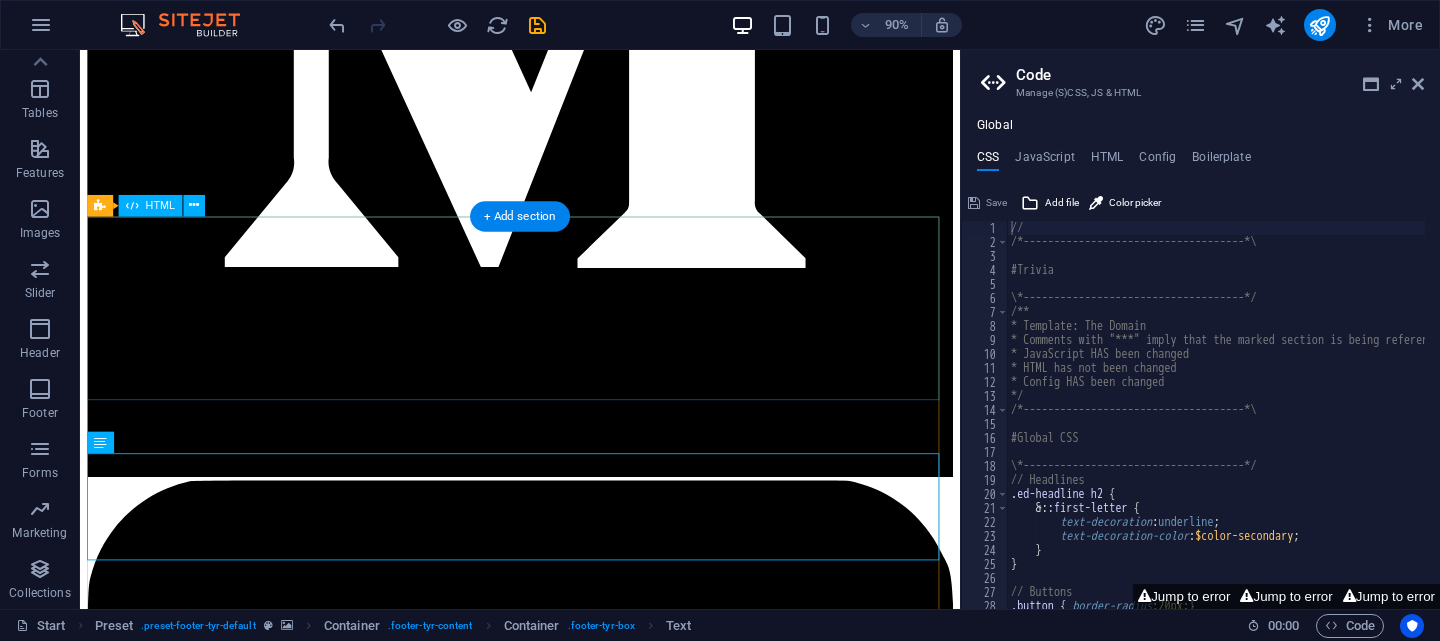scroll, scrollTop: 7537, scrollLeft: 0, axis: vertical 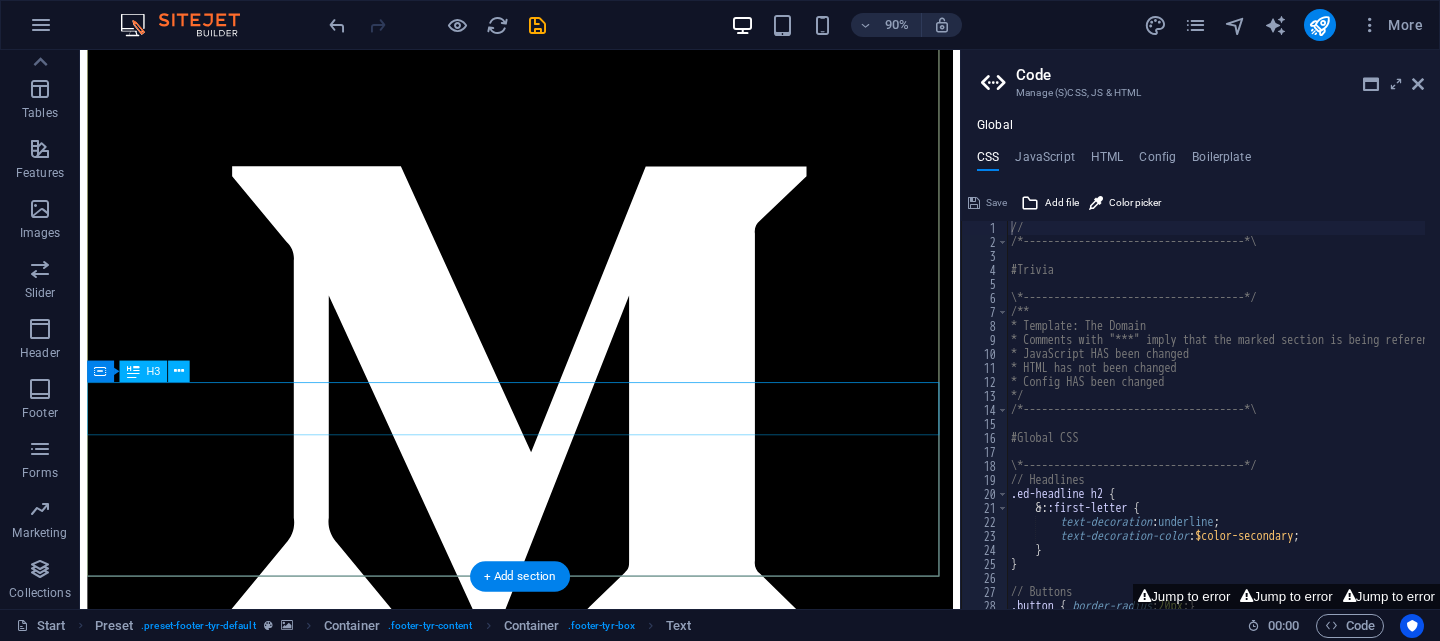 click on "Apple Design Awards" at bounding box center [569, 14400] 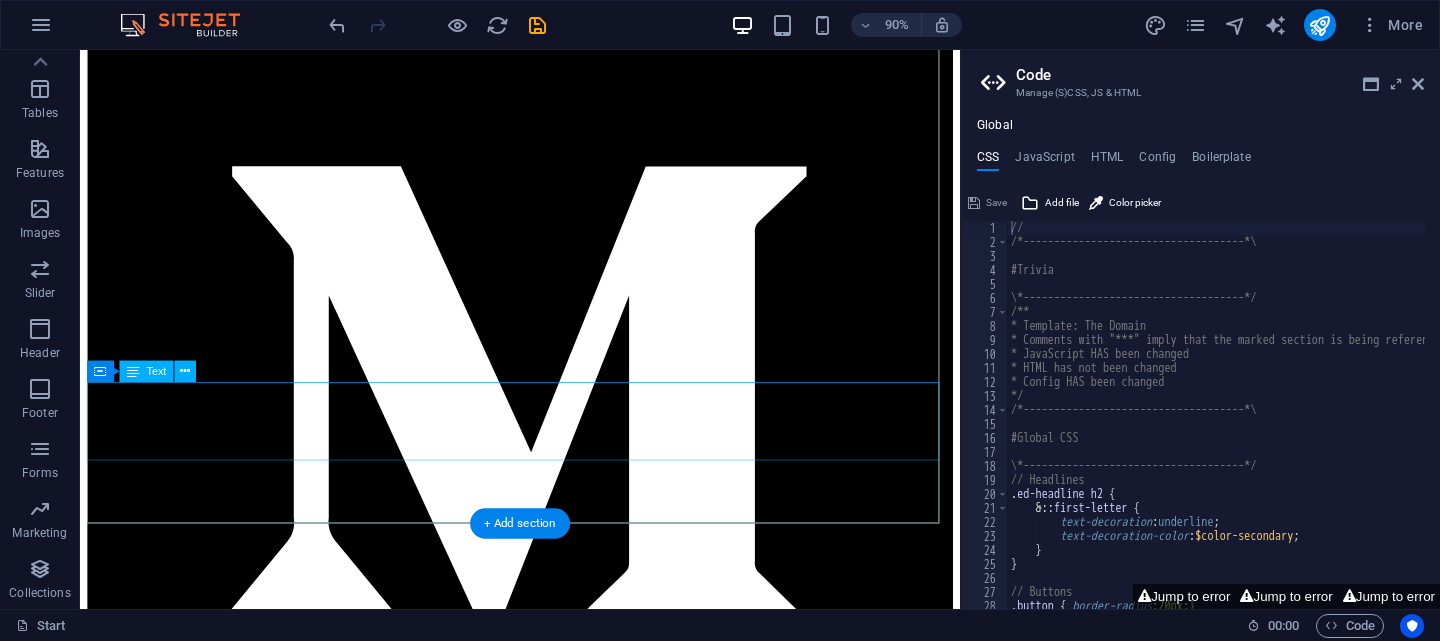 click on "Lorem ipsum dolor sit amet, consectetur adipisicing elit. Maiores ipsum repellat minus nihil. Labore, delectus, nam dignissimos ea repudiandae minima voluptatum magni pariatur possimus quia accusamus harum facilis corporis animi nisi. Enim, pariatur, impedit quia repellat harum ipsam laboriosam voluptas dicta illum nisi obcaecati reprehenderit quis placeat recusandae tenetur aperiam." at bounding box center [569, 14413] 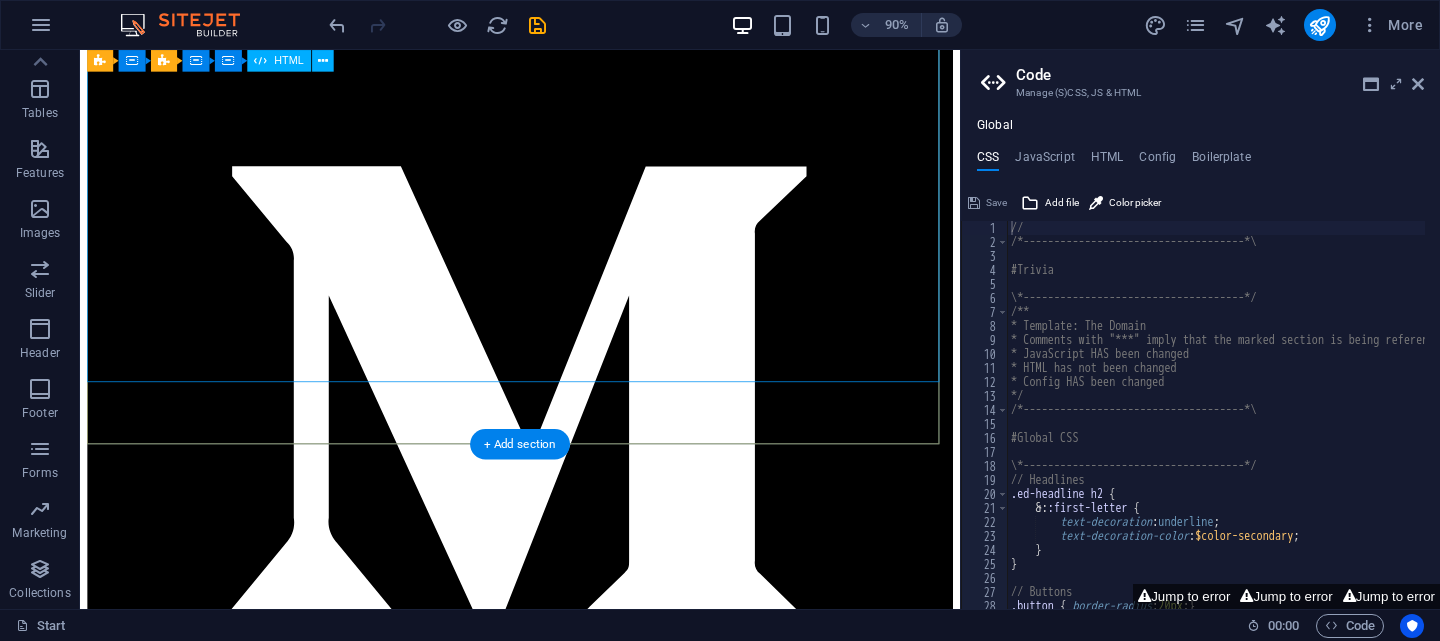 click at bounding box center [569, 13566] 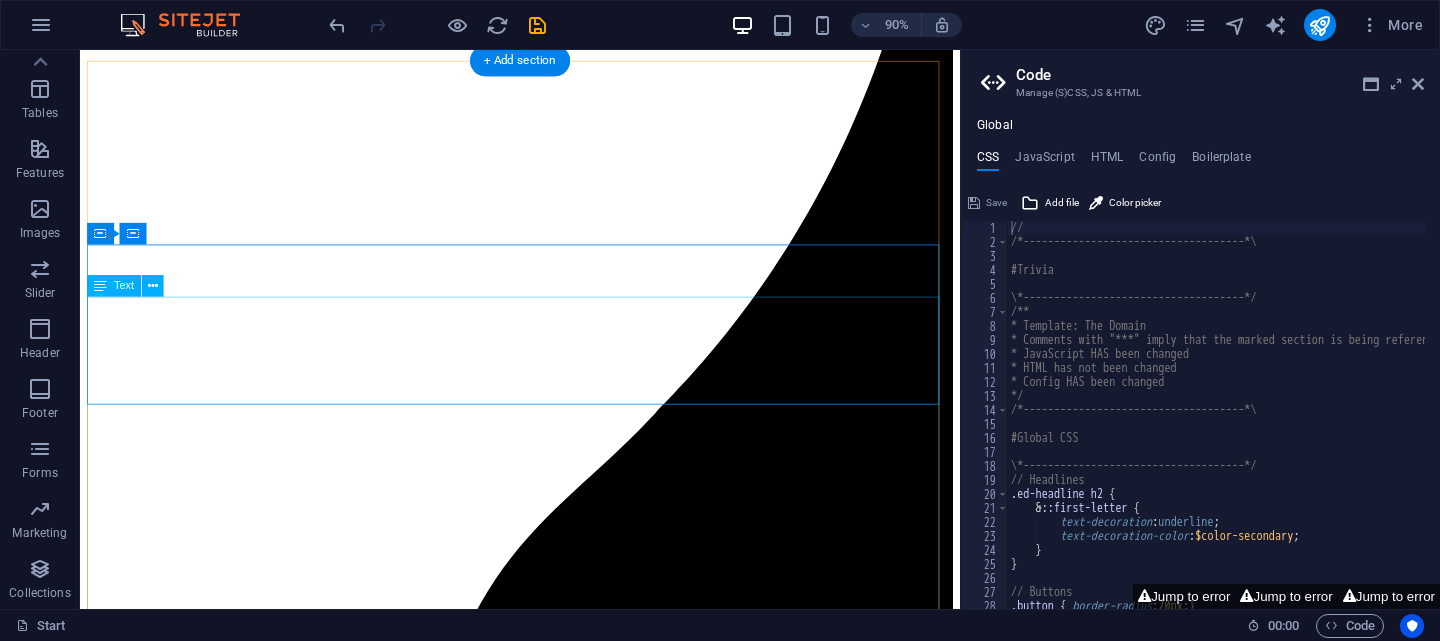scroll, scrollTop: 6251, scrollLeft: 0, axis: vertical 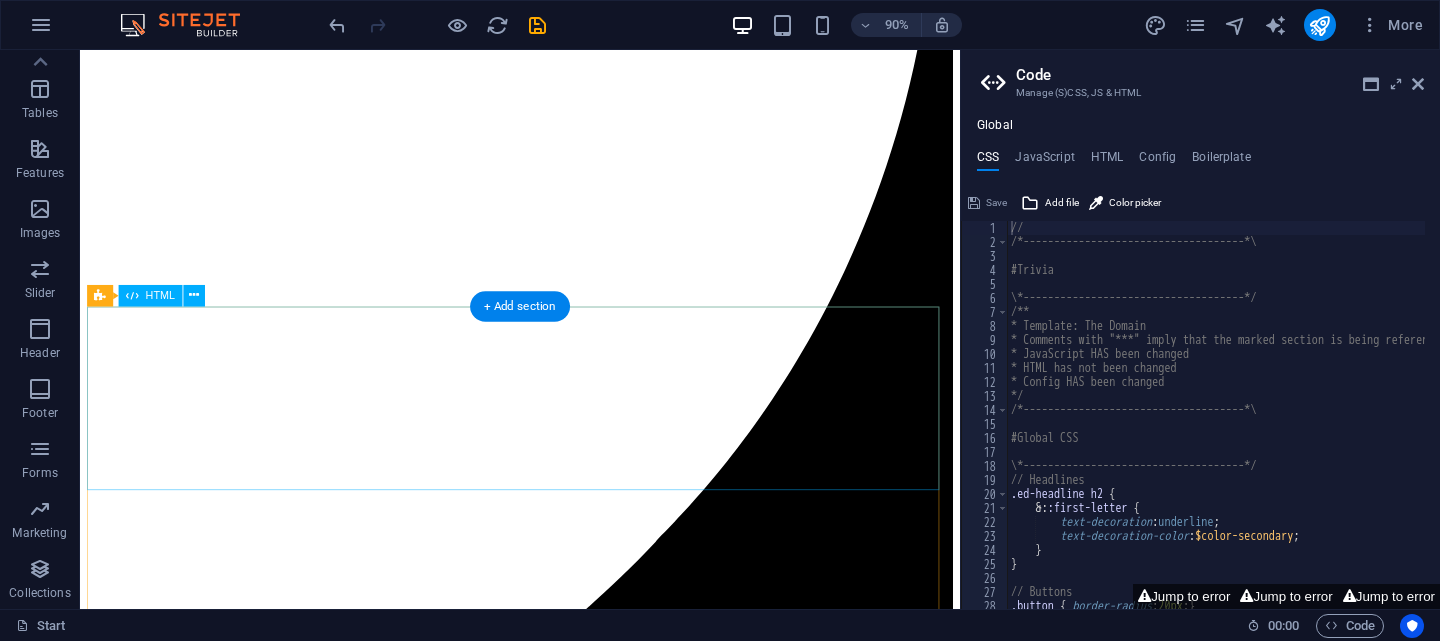 click at bounding box center [569, 17407] 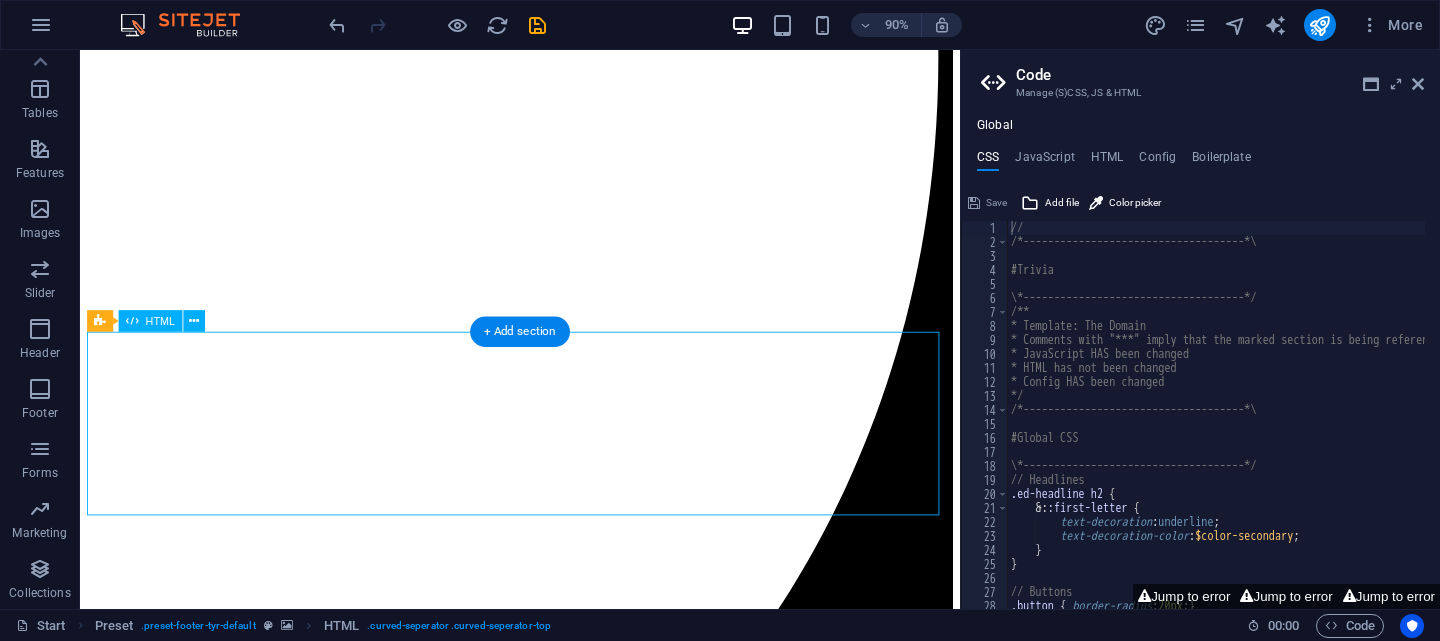 scroll, scrollTop: 5951, scrollLeft: 0, axis: vertical 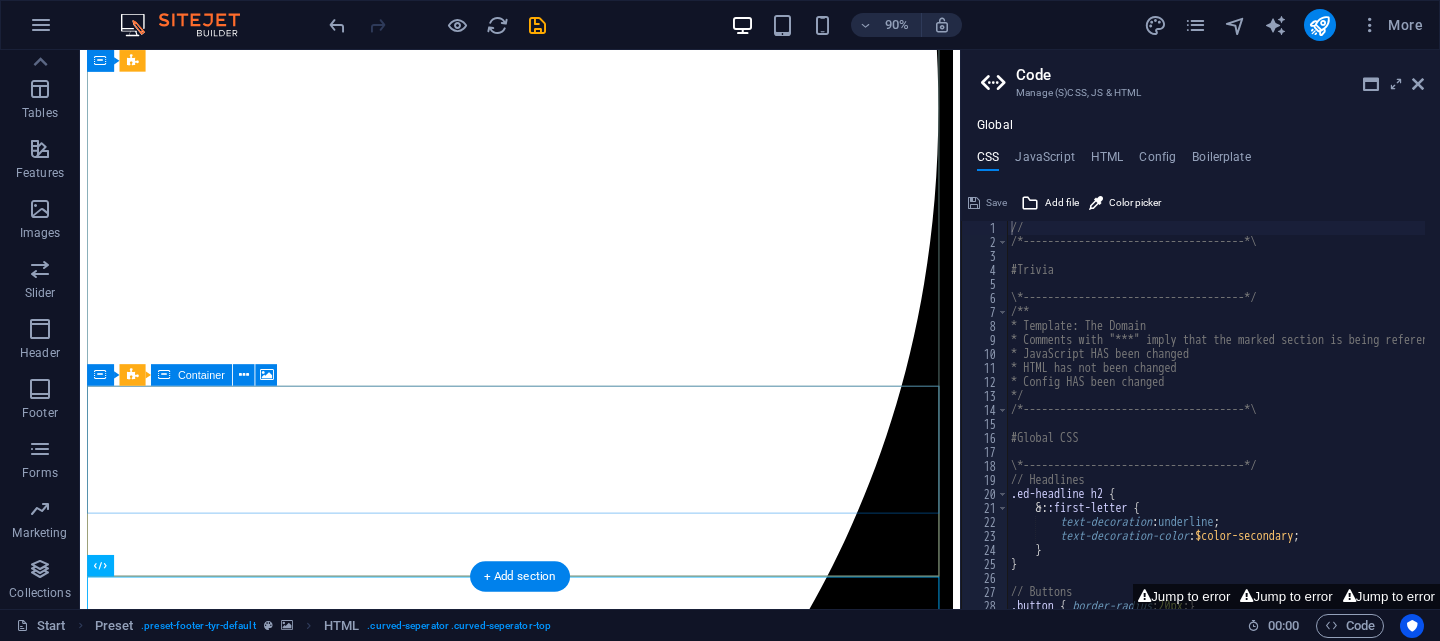 click on "Drop content here or  Add elements  Paste clipboard" at bounding box center (569, 12980) 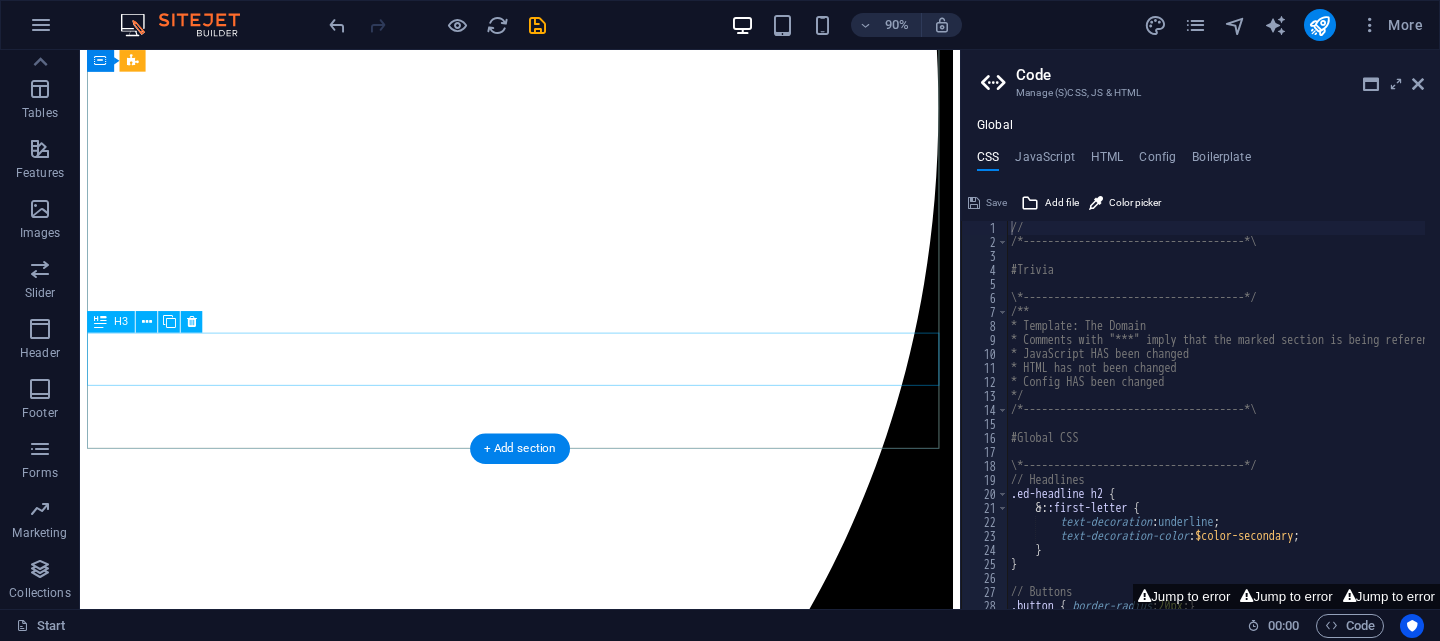 click on "Apple Design Awards" at bounding box center (569, 12737) 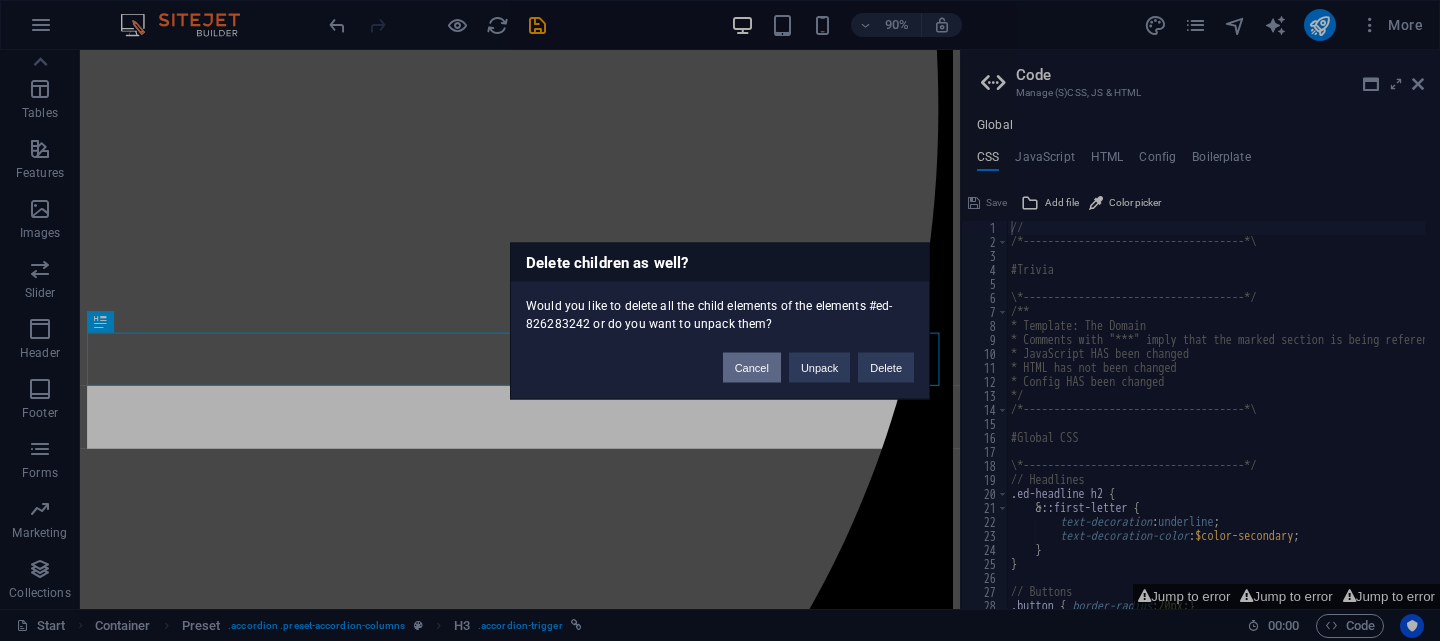 click on "Cancel" at bounding box center (752, 367) 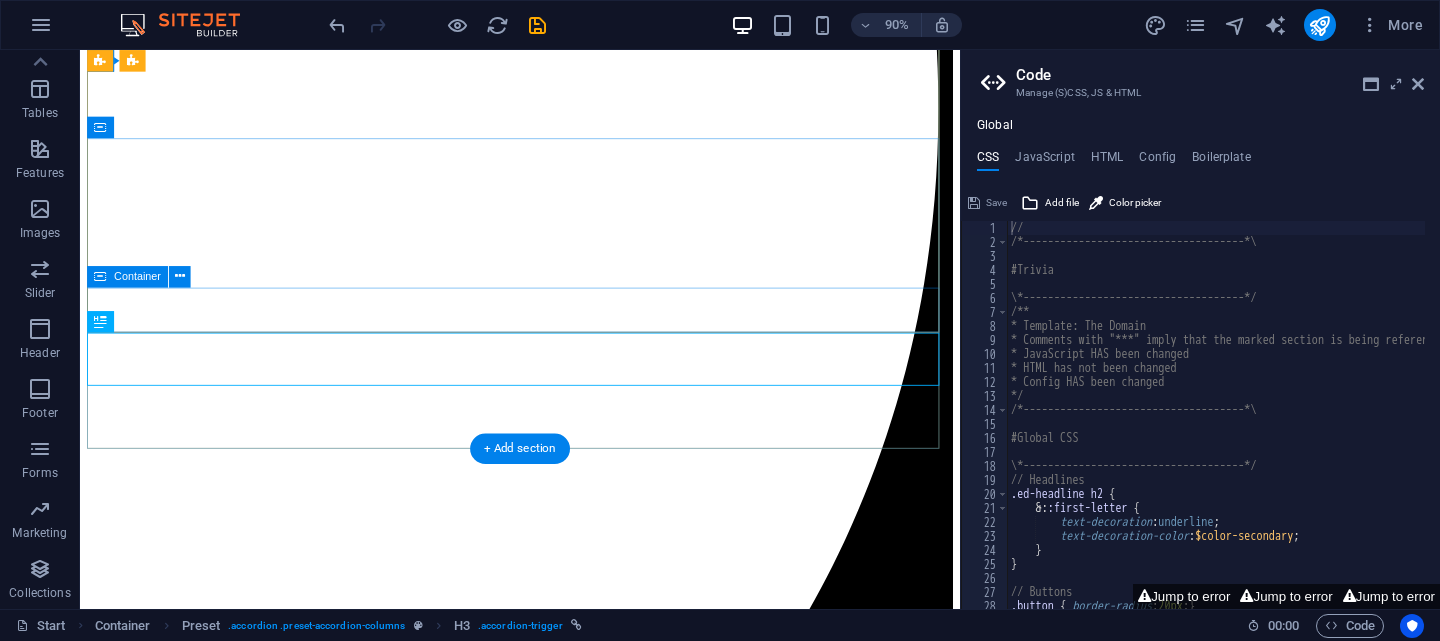 click on "Read more at:" at bounding box center (569, 10758) 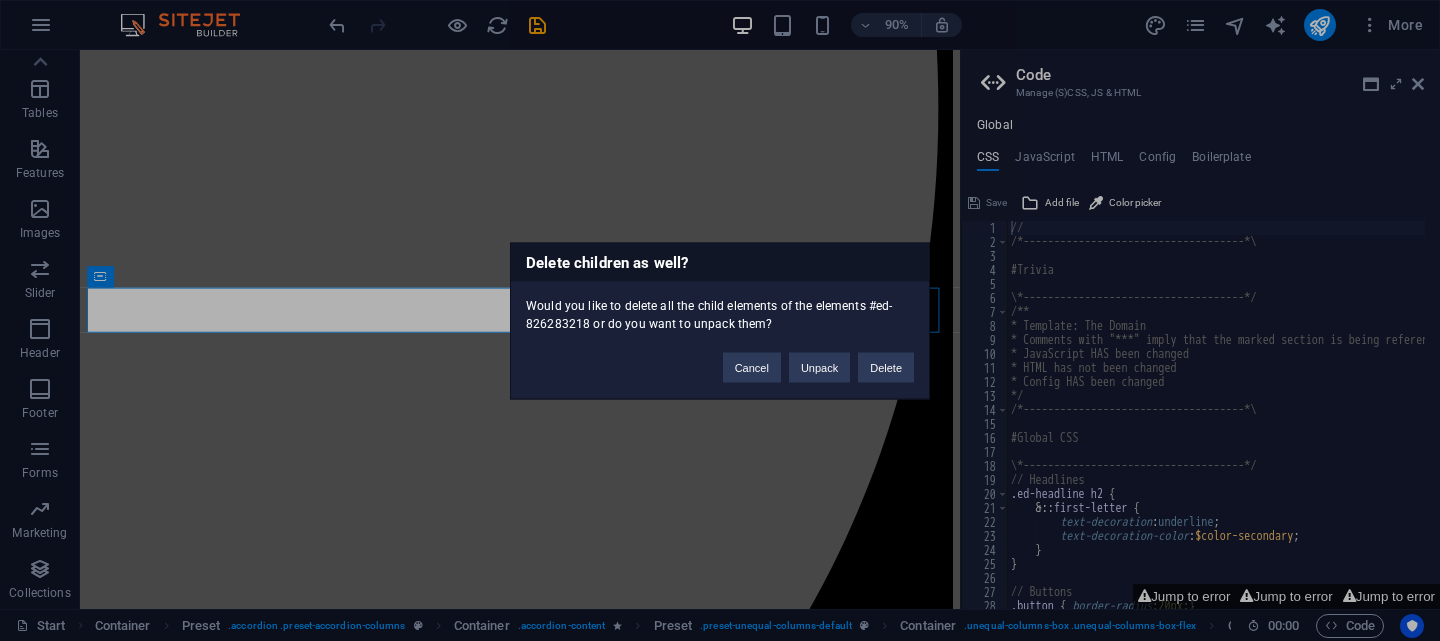 type 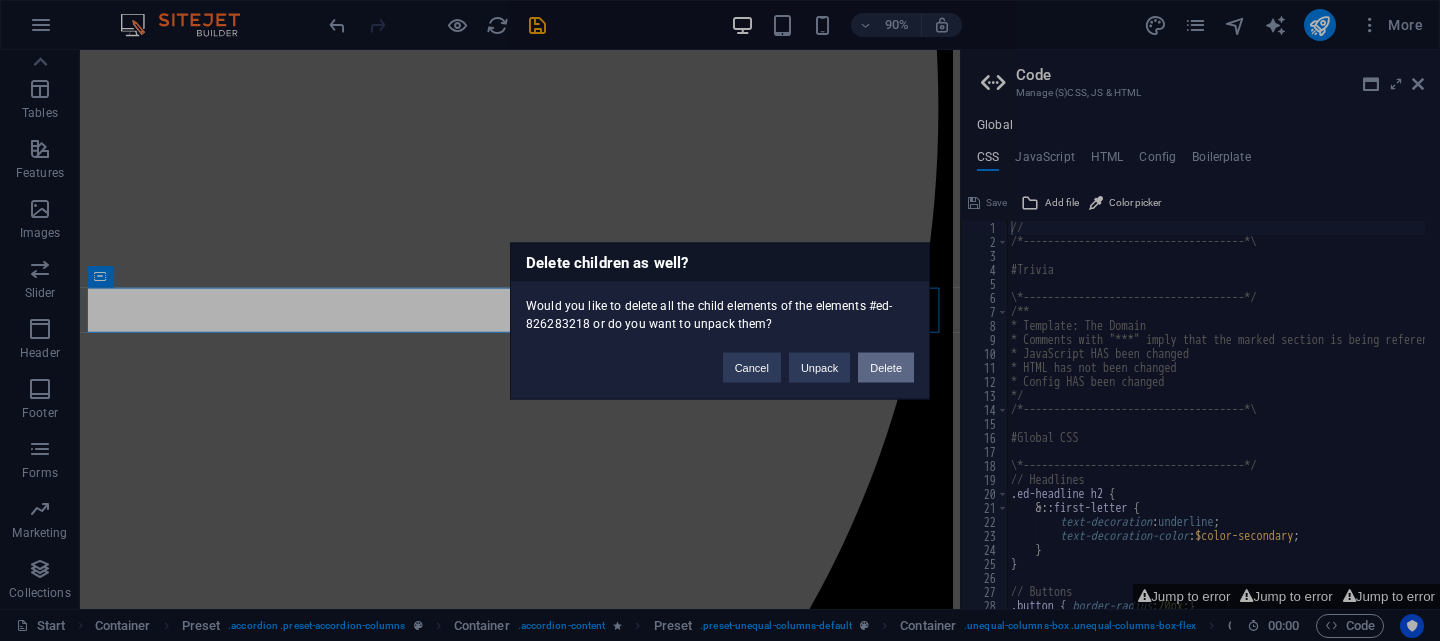 click on "Delete" at bounding box center (886, 367) 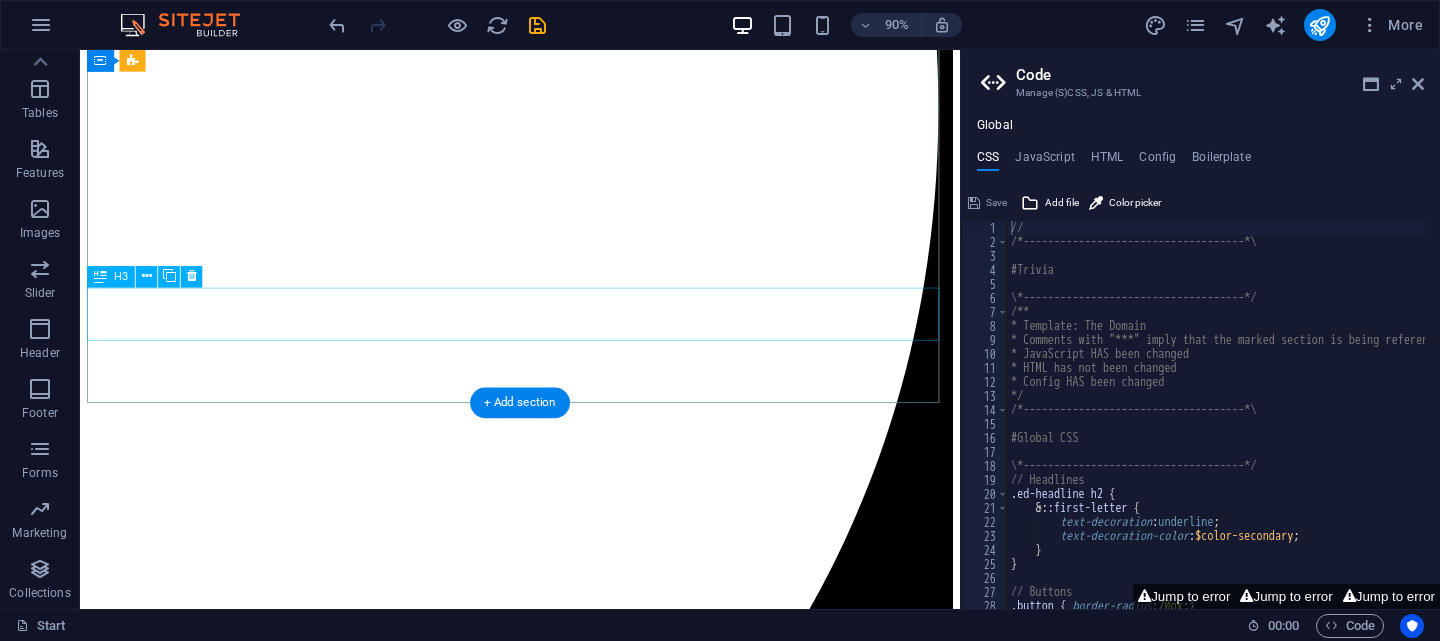 click on "Apple Design Awards" at bounding box center [569, 8823] 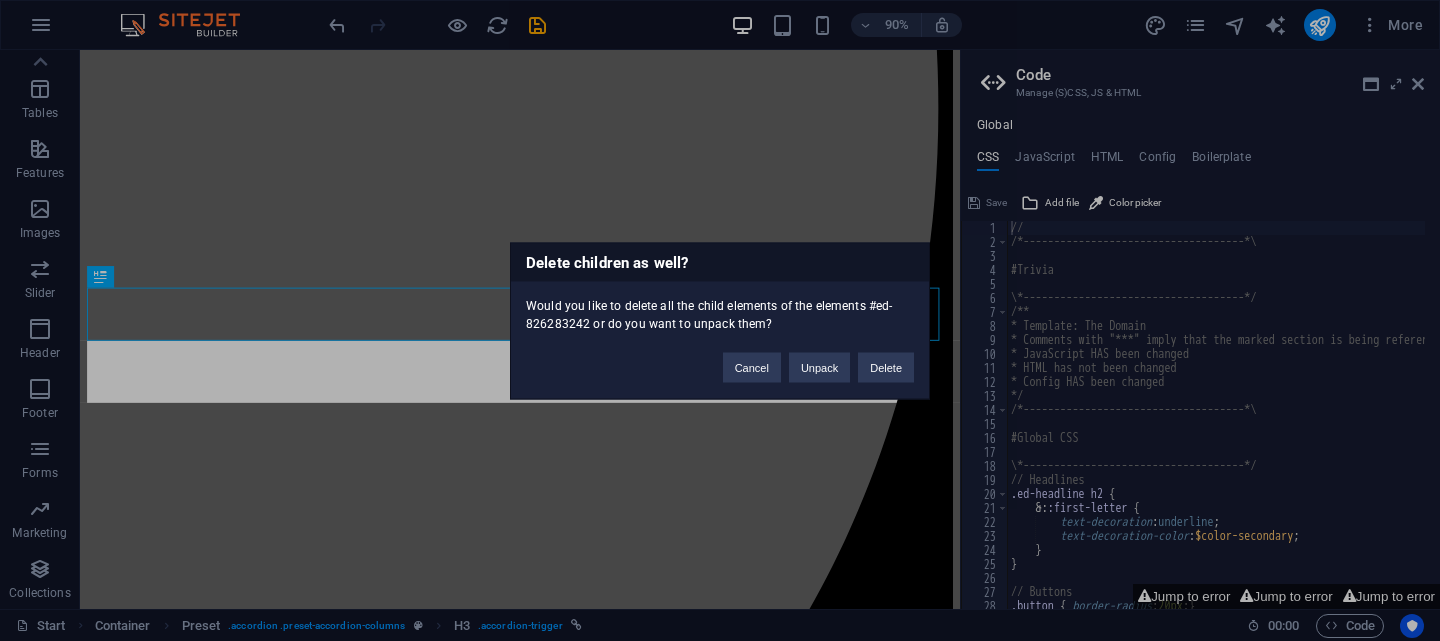 type 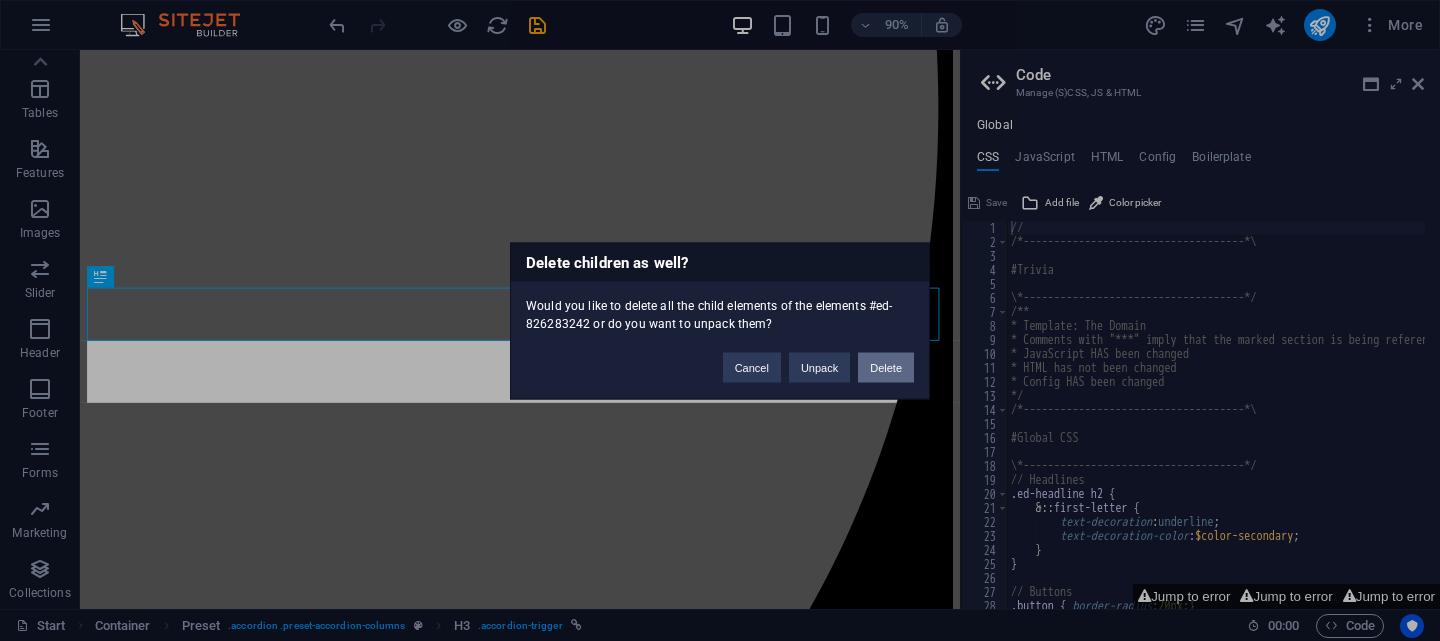 click on "Delete" at bounding box center (886, 367) 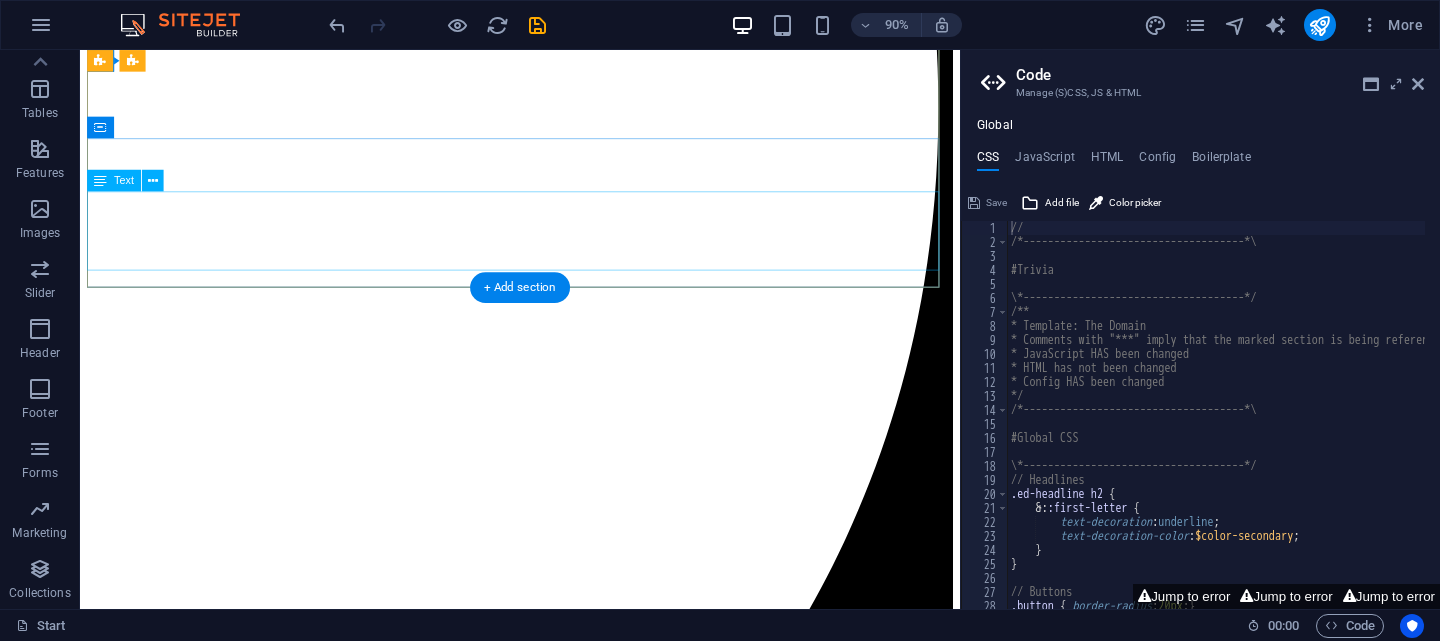 click on "Lorem ipsum dolor sit amet, consectetur adipisicing elit. Maiores ipsum repellat minus nihil. Labore, delectus, nam dignissimos ea repudiandae minima voluptatum magni pariatur possimus quia accusamus harum facilis corporis animi nisi. Enim, pariatur, impedit quia repellat harum ipsam laboriosam voluptas dicta illum nisi obcaecati reprehenderit quis placeat recusandae tenetur aperiam." at bounding box center (569, 8747) 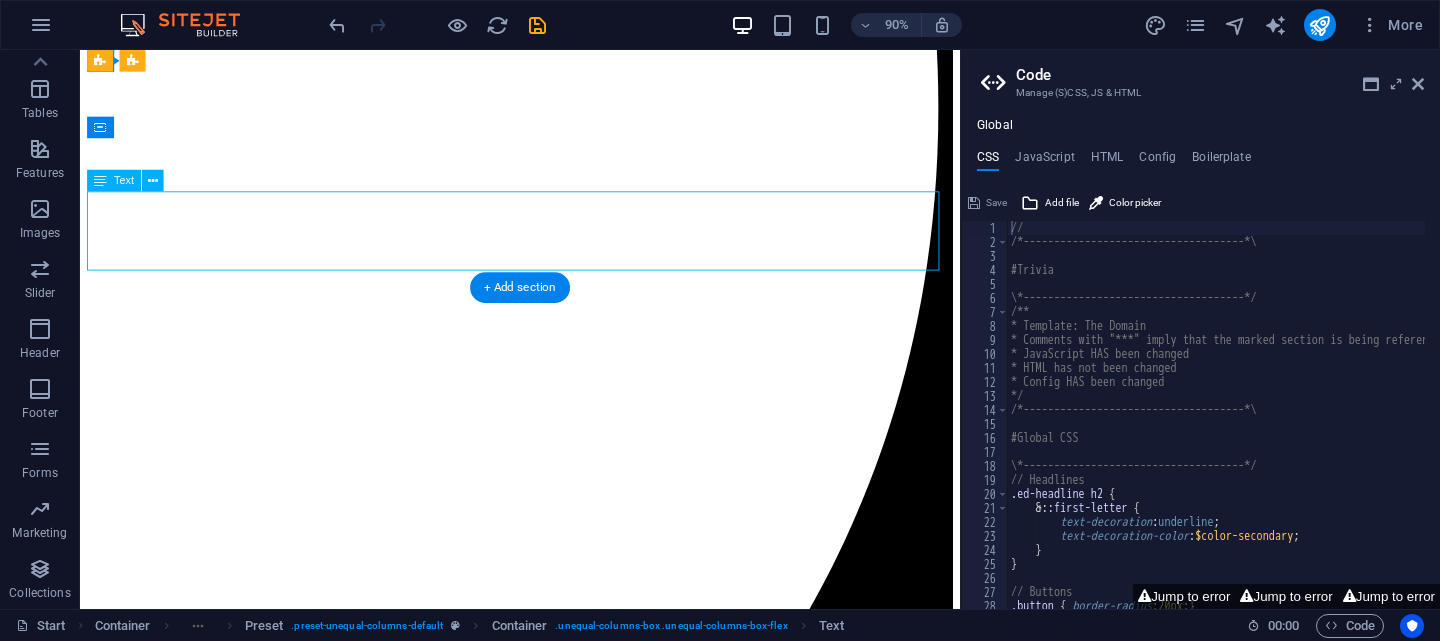 click on "Lorem ipsum dolor sit amet, consectetur adipisicing elit. Maiores ipsum repellat minus nihil. Labore, delectus, nam dignissimos ea repudiandae minima voluptatum magni pariatur possimus quia accusamus harum facilis corporis animi nisi. Enim, pariatur, impedit quia repellat harum ipsam laboriosam voluptas dicta illum nisi obcaecati reprehenderit quis placeat recusandae tenetur aperiam." at bounding box center [569, 8747] 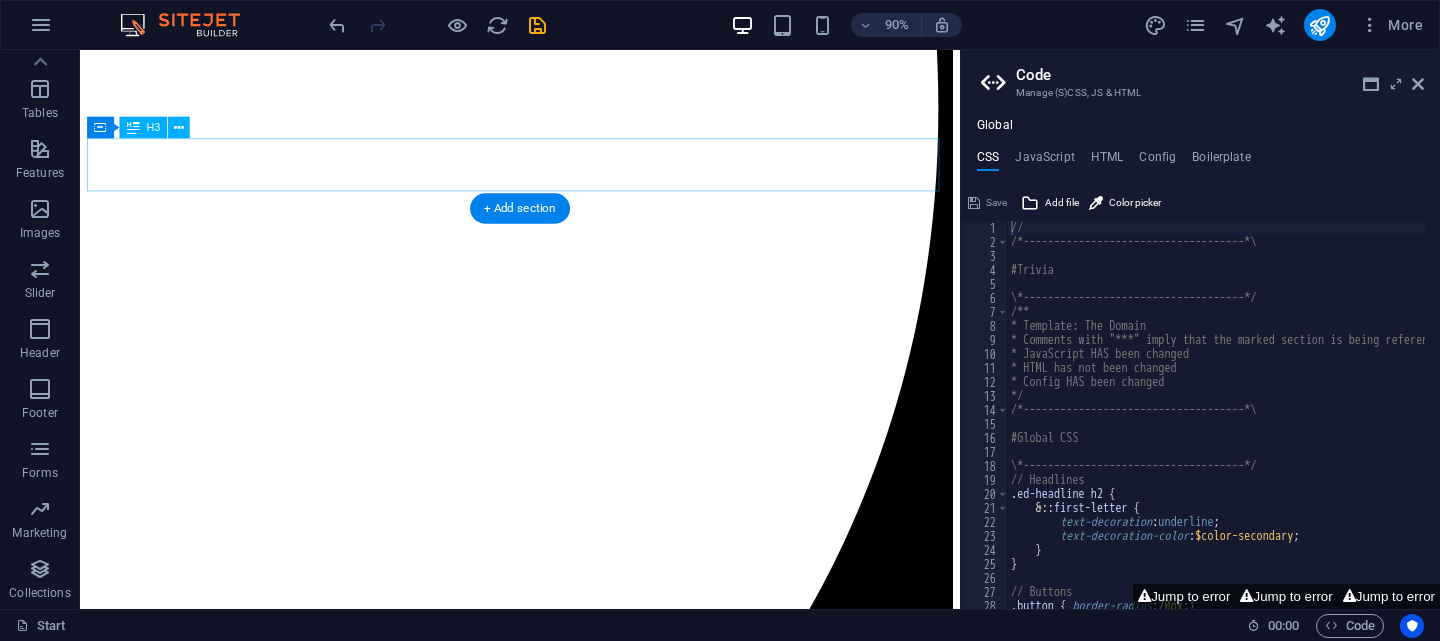 click on "New Investor" at bounding box center [569, 8691] 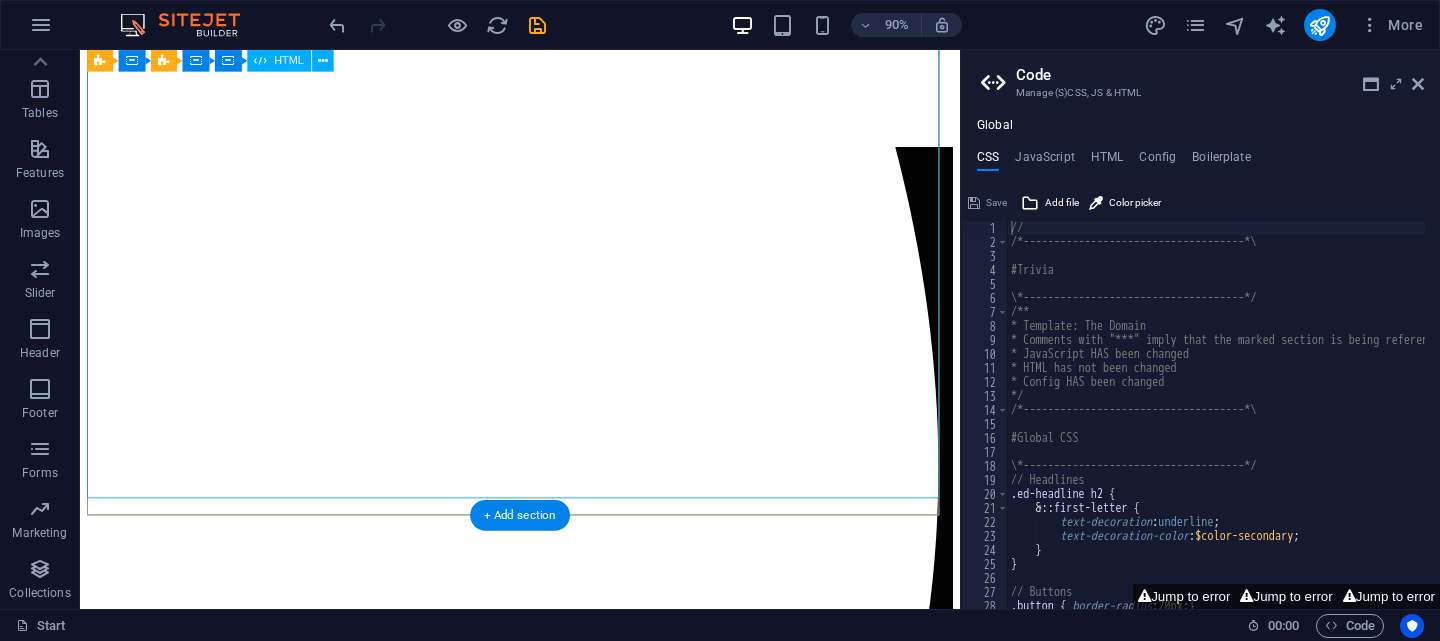 click at bounding box center (569, 8257) 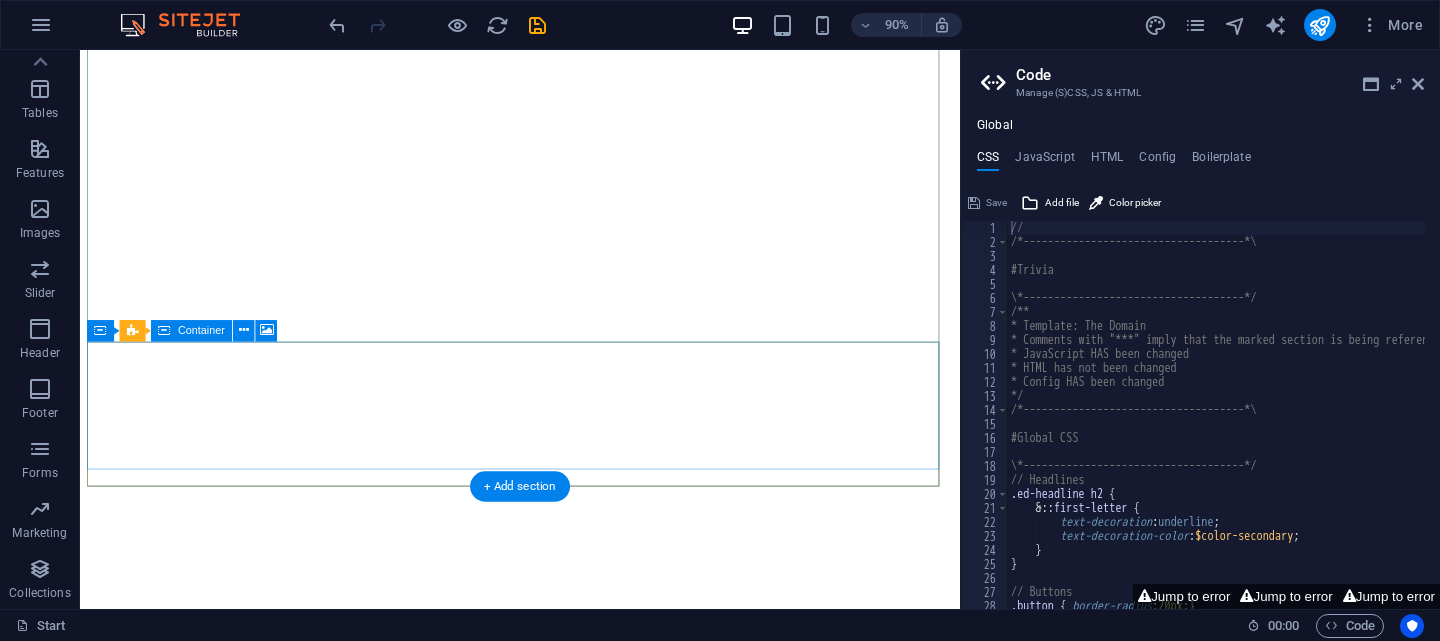 scroll, scrollTop: 4343, scrollLeft: 0, axis: vertical 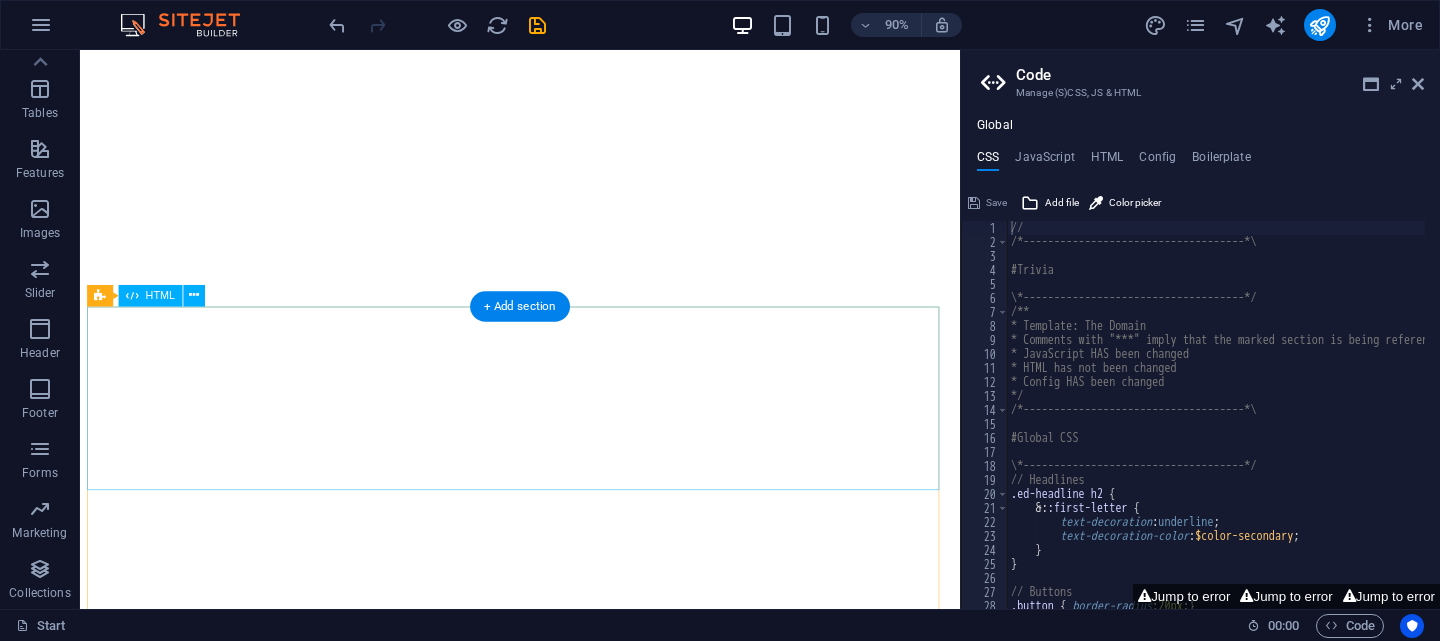 click at bounding box center (569, 8114) 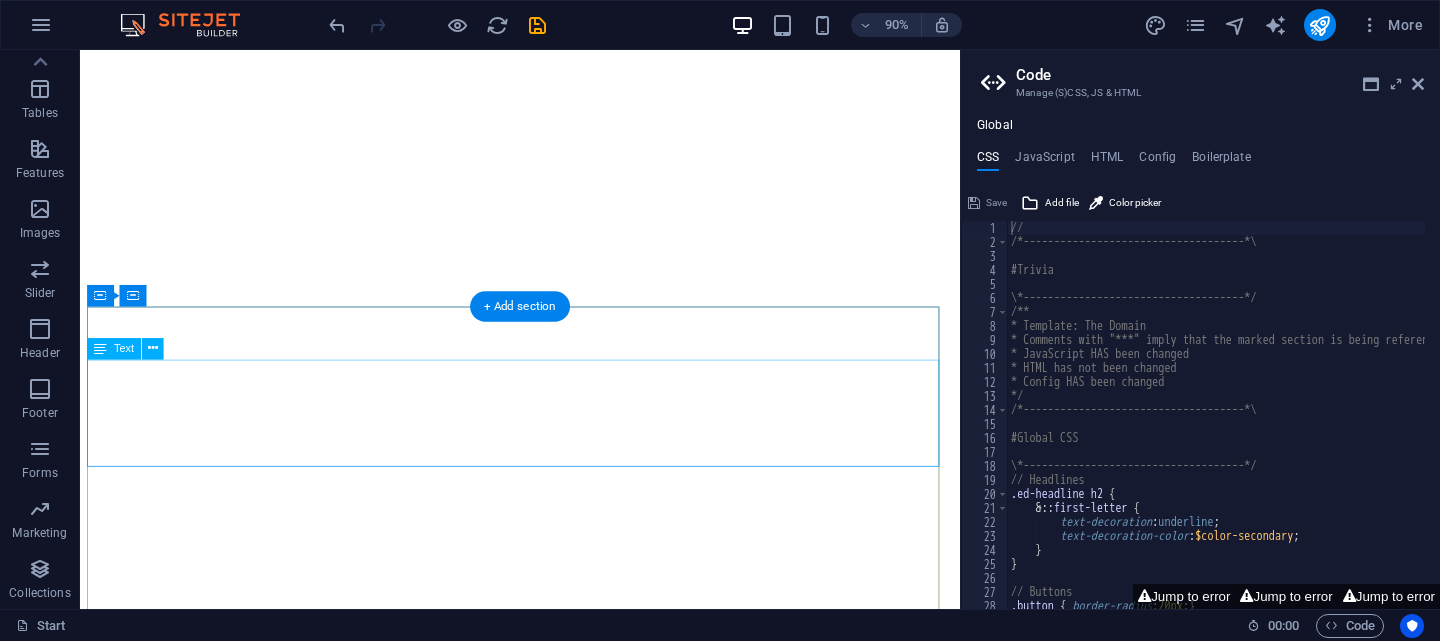 scroll, scrollTop: 4143, scrollLeft: 0, axis: vertical 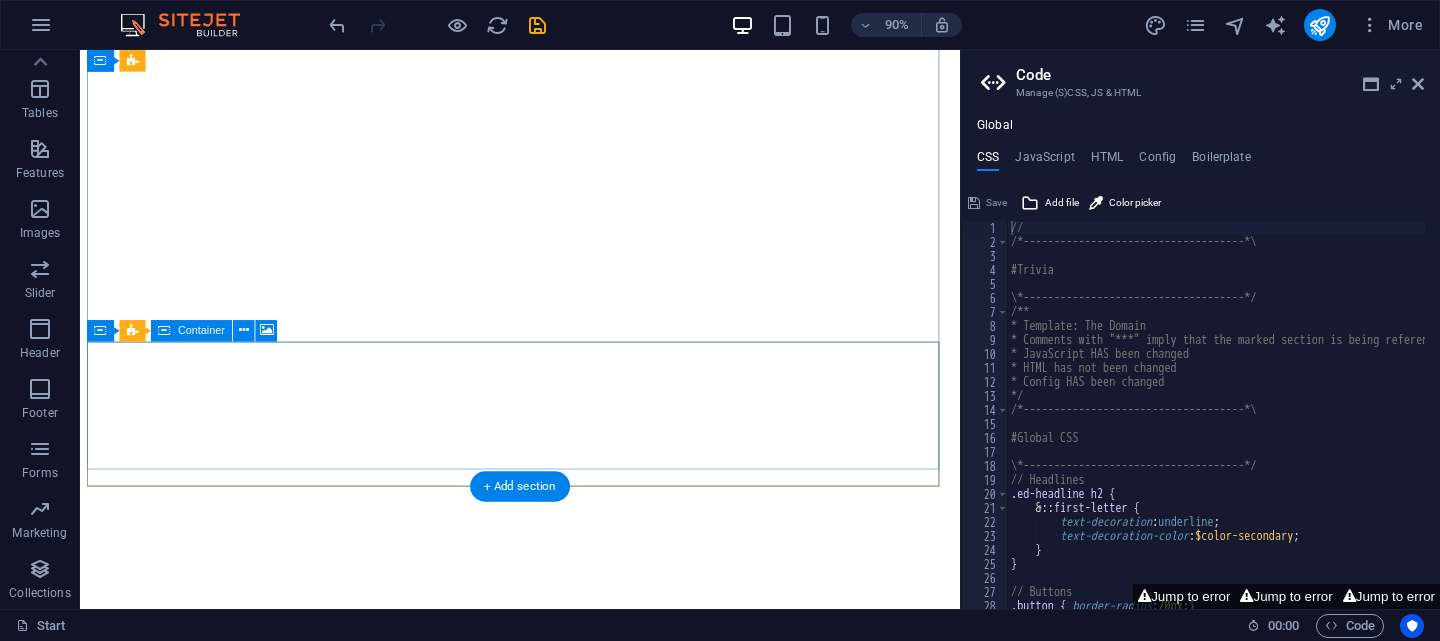 click on "Drop content here or  Add elements  Paste clipboard" at bounding box center (569, 7493) 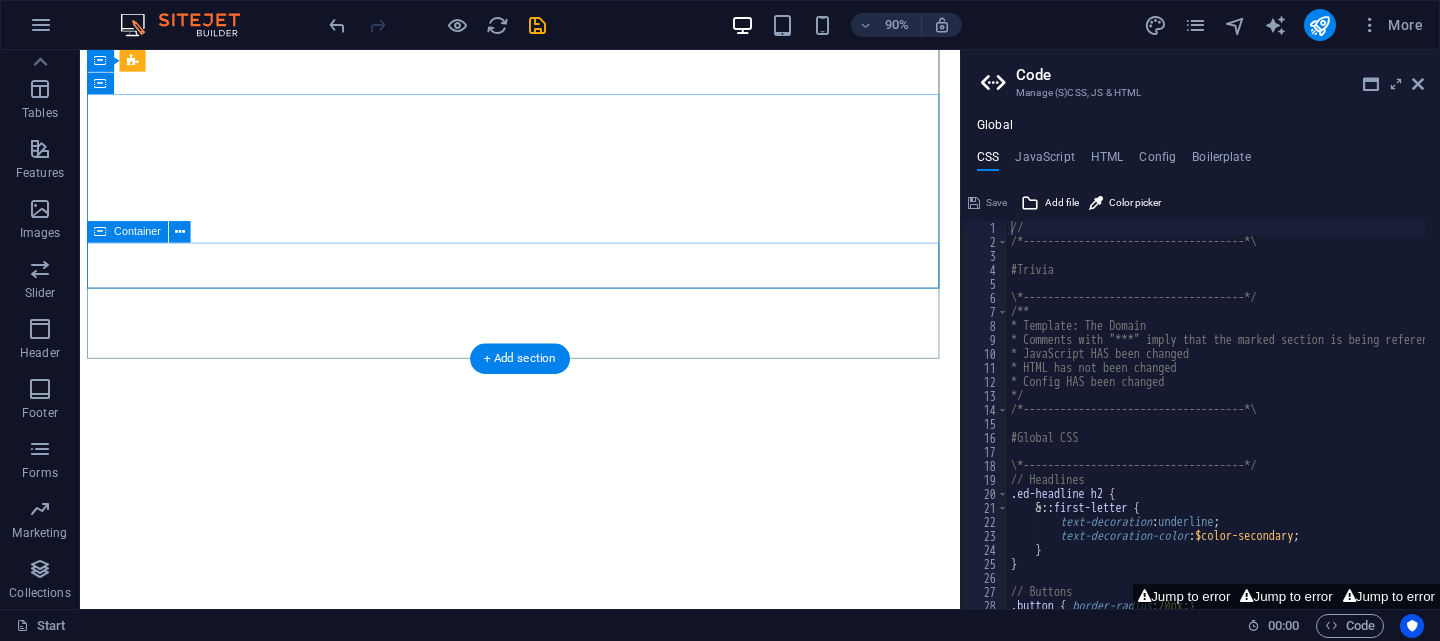 click on "Read more at:" at bounding box center (569, 5271) 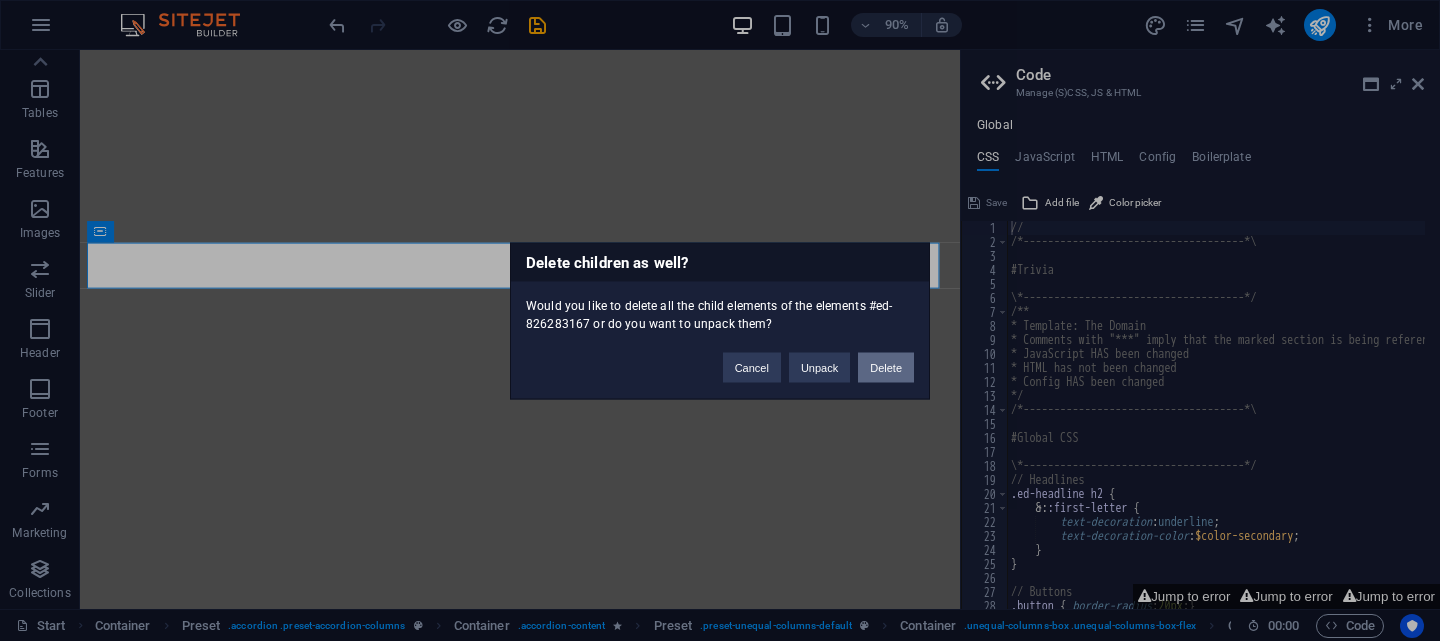 click on "Delete" at bounding box center [886, 367] 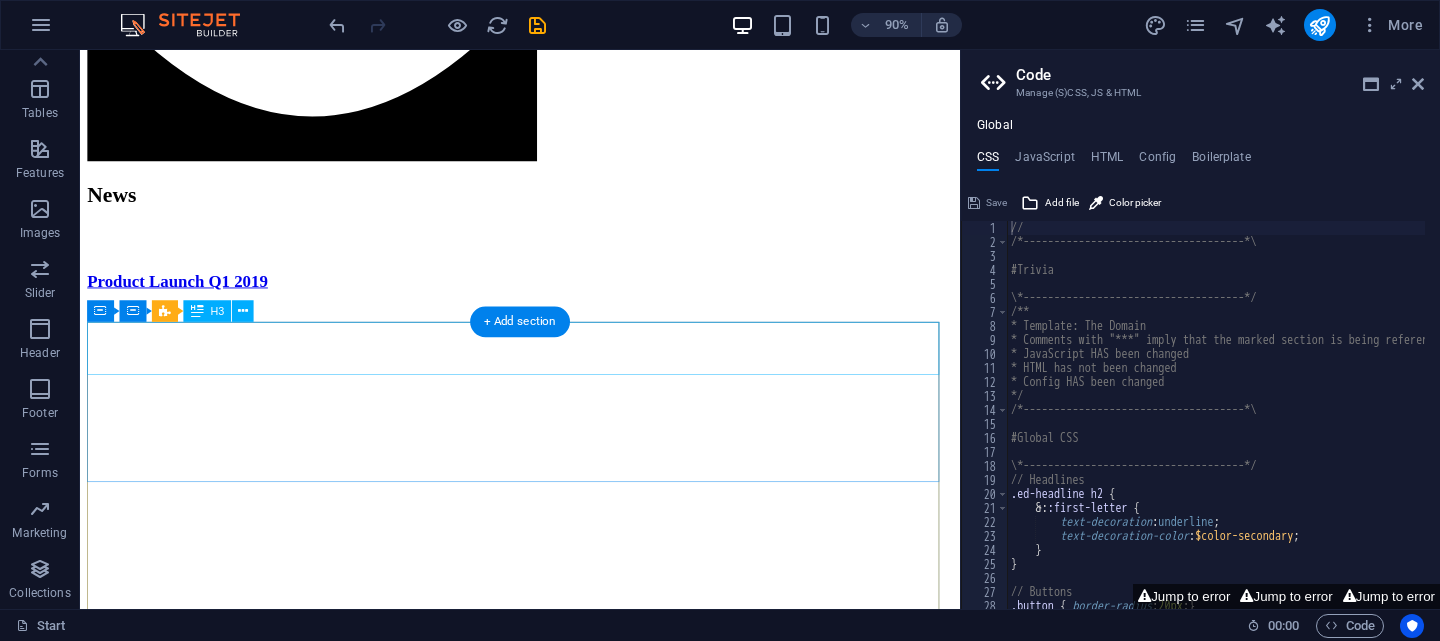 scroll, scrollTop: 3743, scrollLeft: 0, axis: vertical 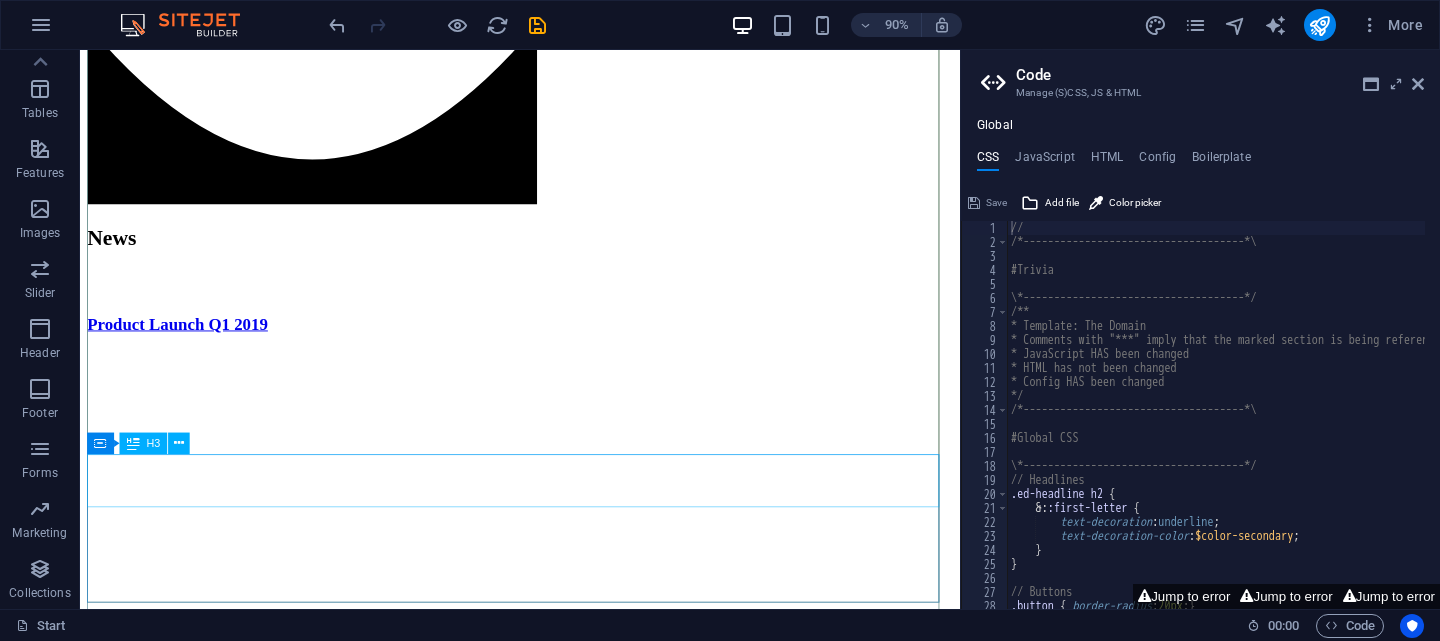 click on "Product Launch Q1 2019" at bounding box center (569, 3603) 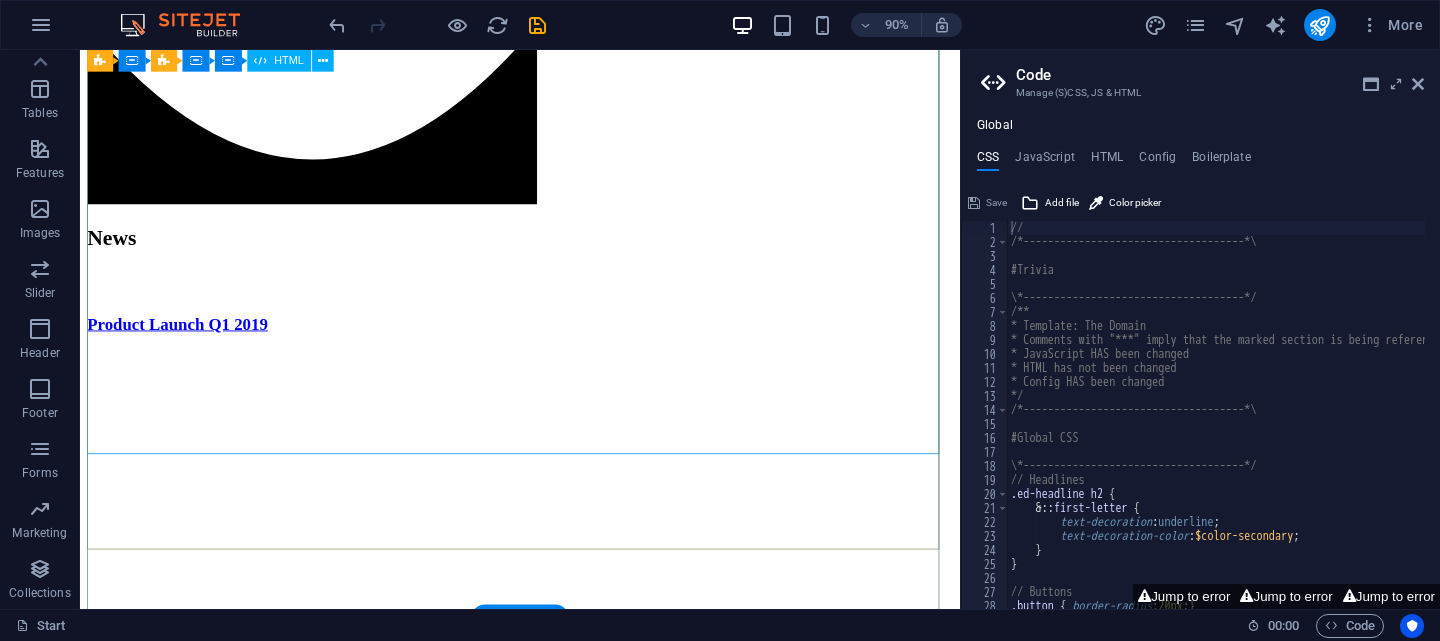 click at bounding box center [569, 2769] 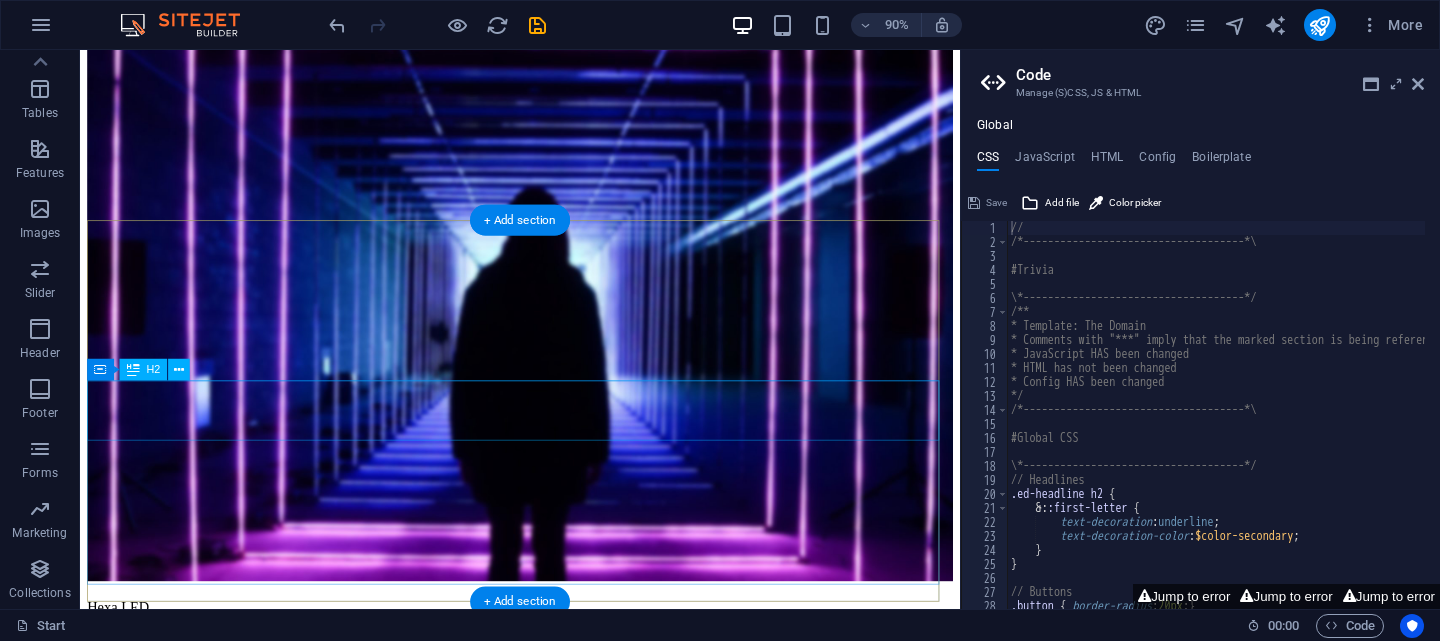 scroll, scrollTop: 2347, scrollLeft: 0, axis: vertical 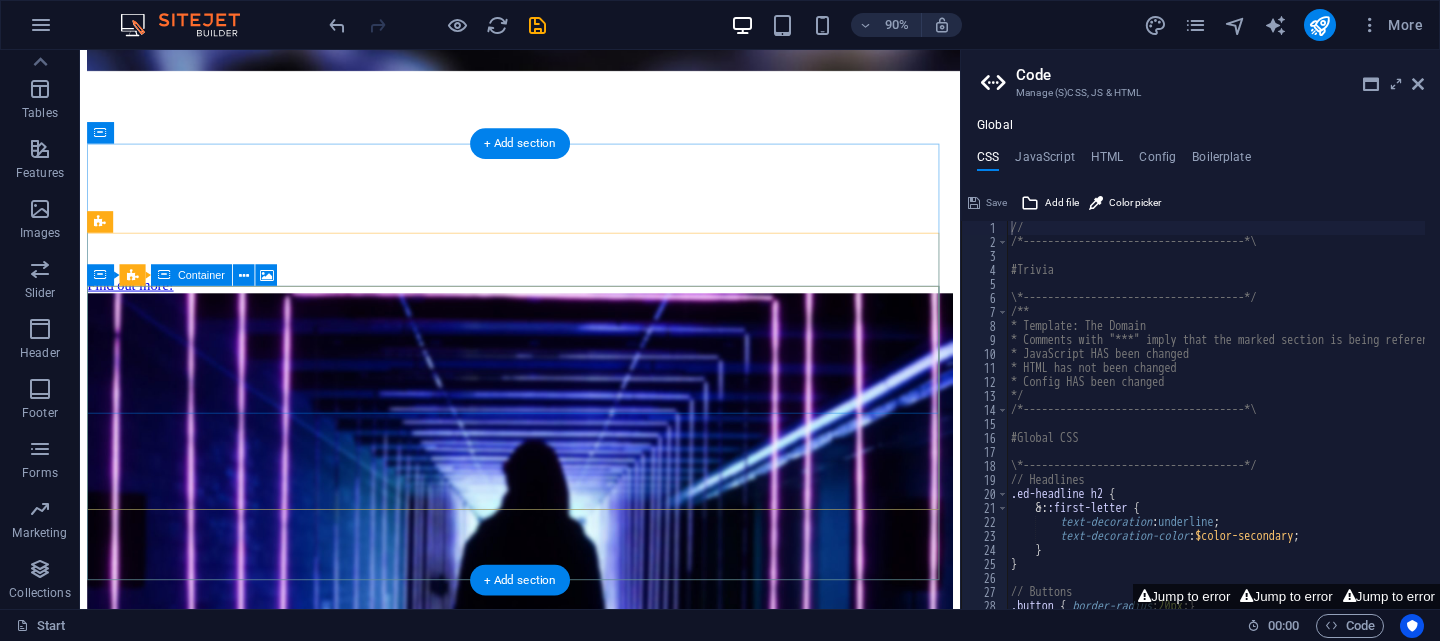 click on "Drop content here or  Add elements  Paste clipboard" at bounding box center (569, 1993) 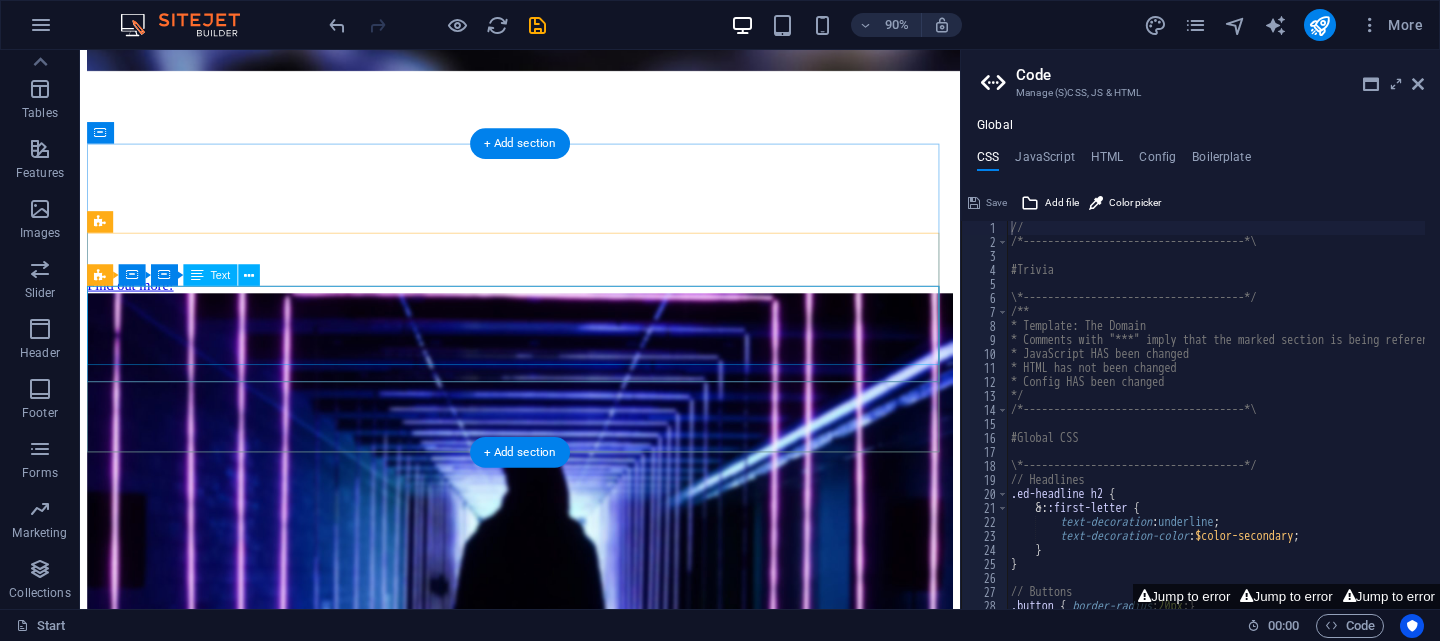 click on "Lorem ipsum dolor sit amet, consectetur adipisicing elit. Maiores ipsum repellat minus nihil. Labore, delectus, nam dignissimos ea repudiandae minima voluptatum magni pariatur possimus quia accusamus harum facilis corporis animi nisi. Enim, pariatur, impedit quia repellat harum ipsam laboriosam voluptas dicta illum nisi obcaecati reprehenderit quis placeat recusandae tenetur aperiam." at bounding box center (569, 1807) 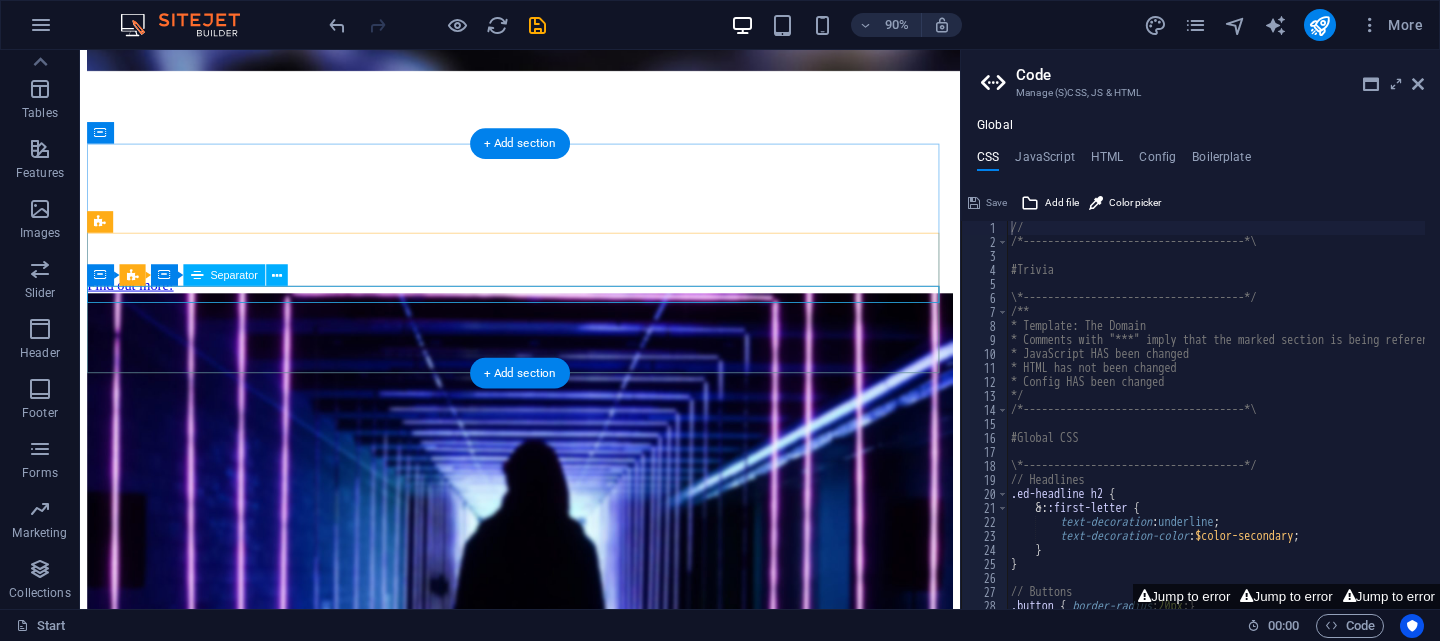 click at bounding box center [569, 1781] 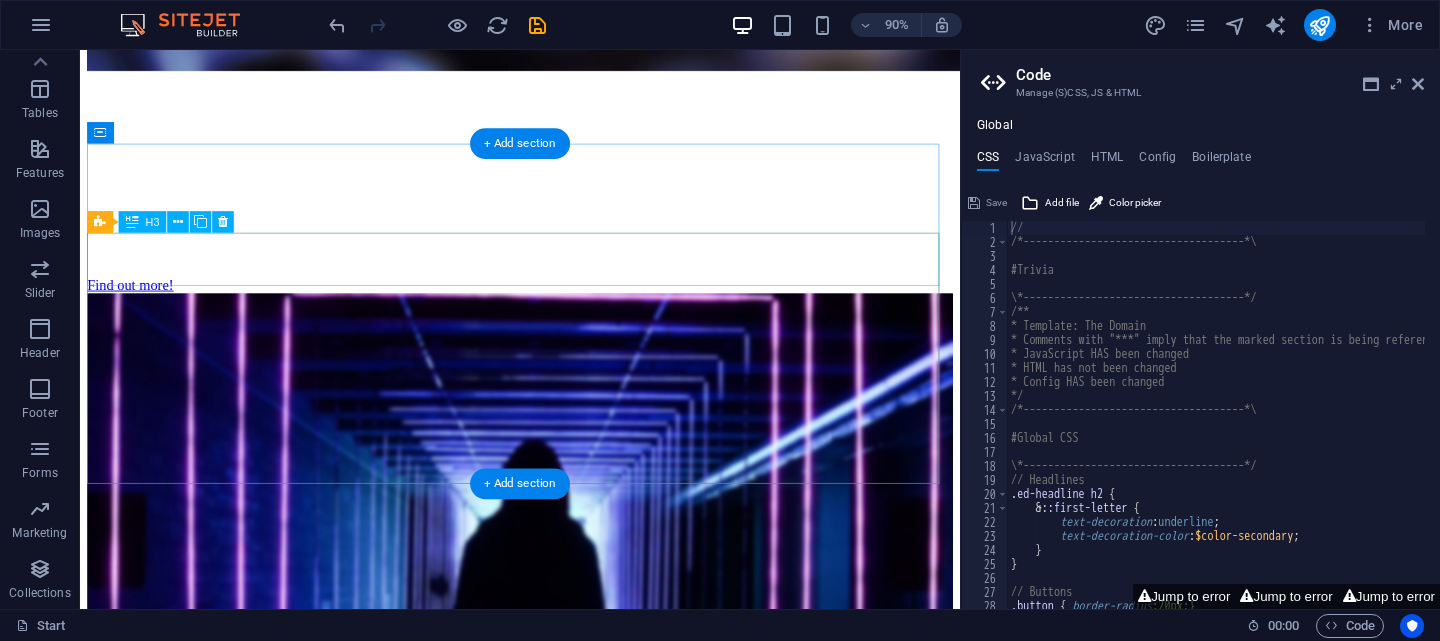 click on "Product Launch Q1 2019" at bounding box center (569, 1751) 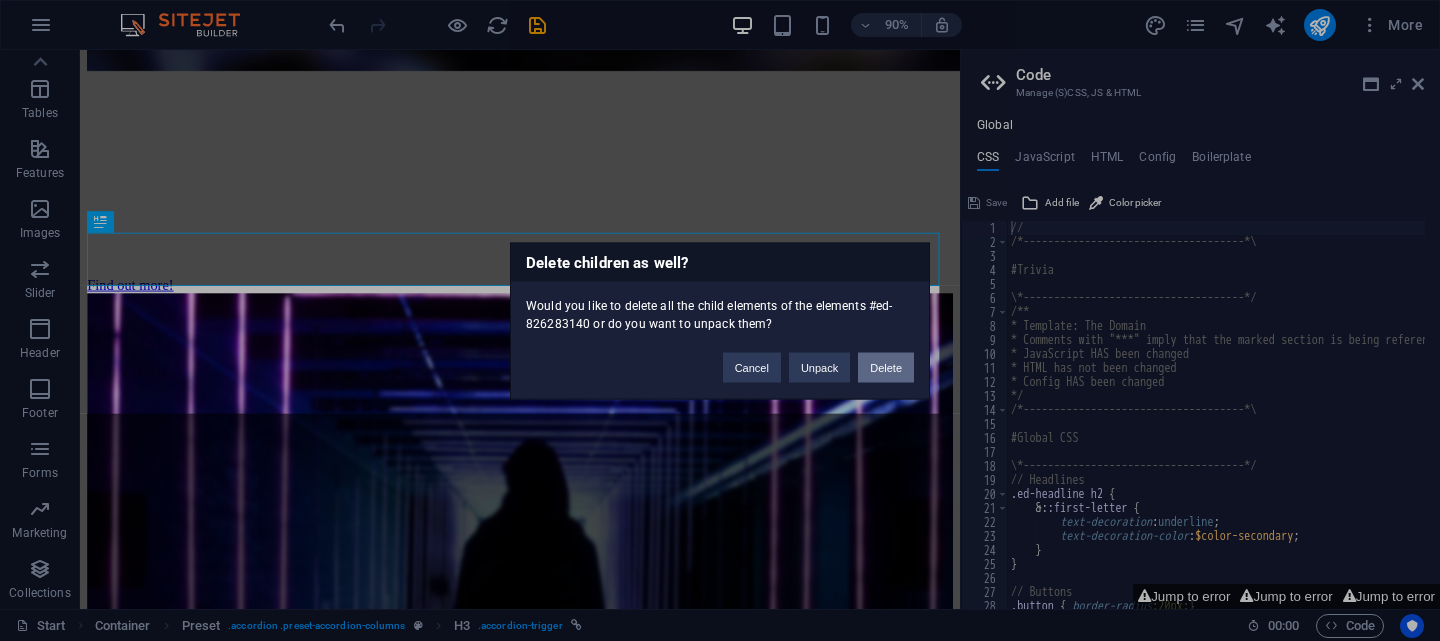 click on "Delete" at bounding box center [886, 367] 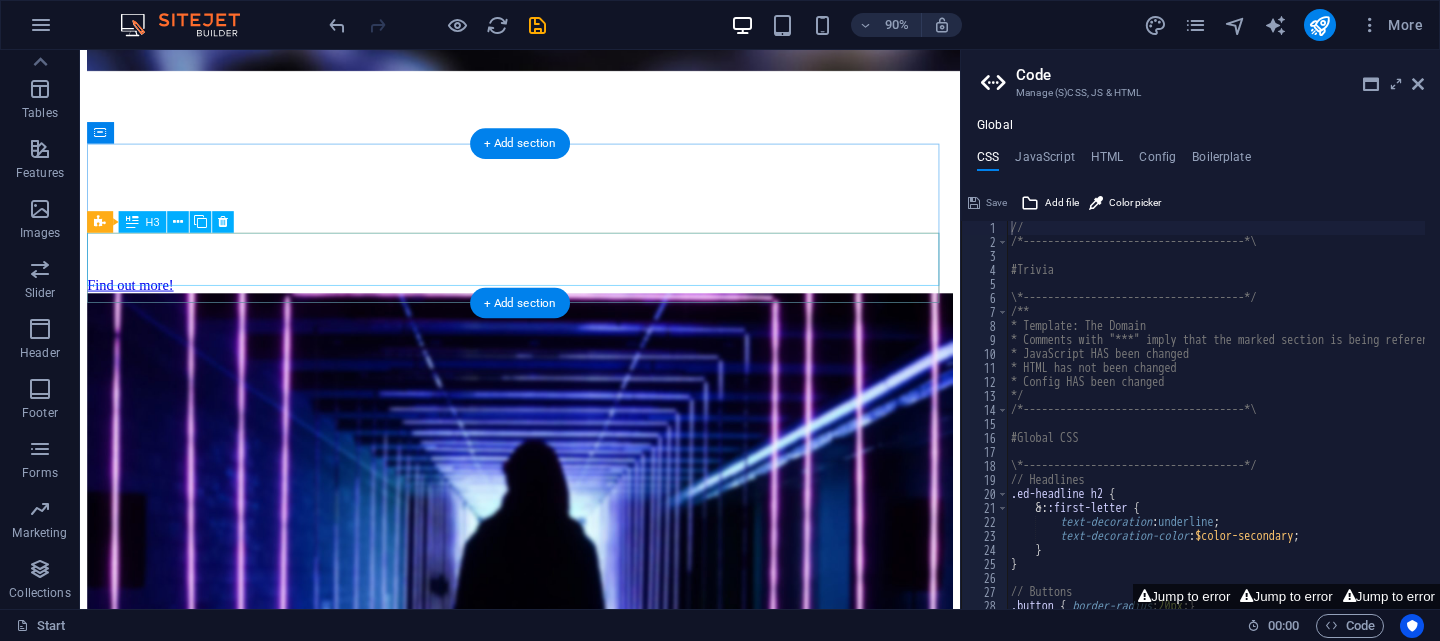 click on "New Investor" at bounding box center [569, 1751] 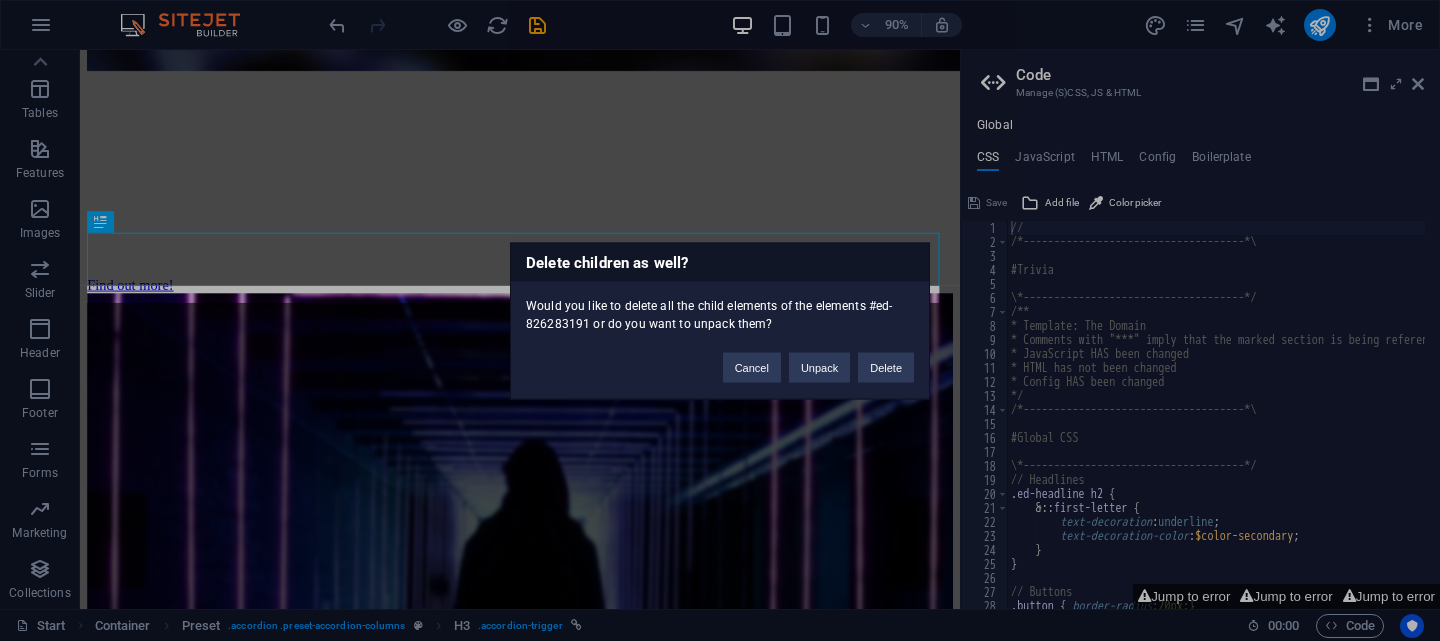 type 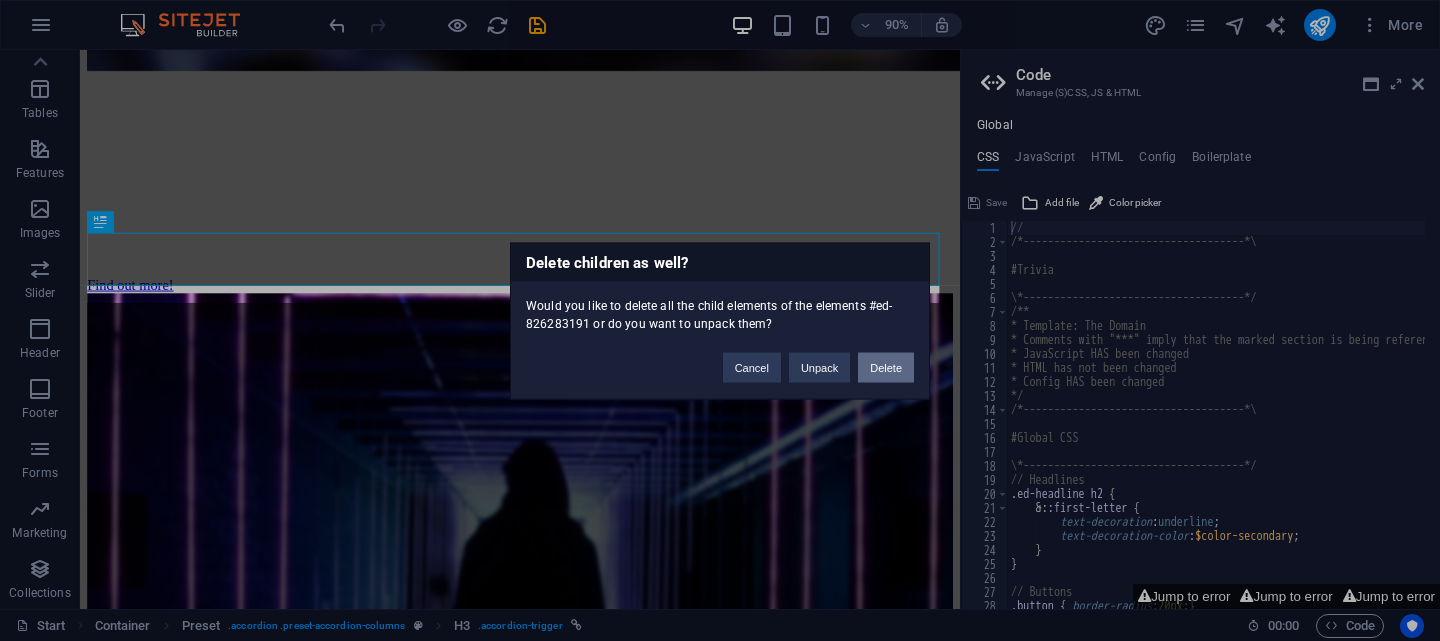 click on "Delete" at bounding box center (886, 367) 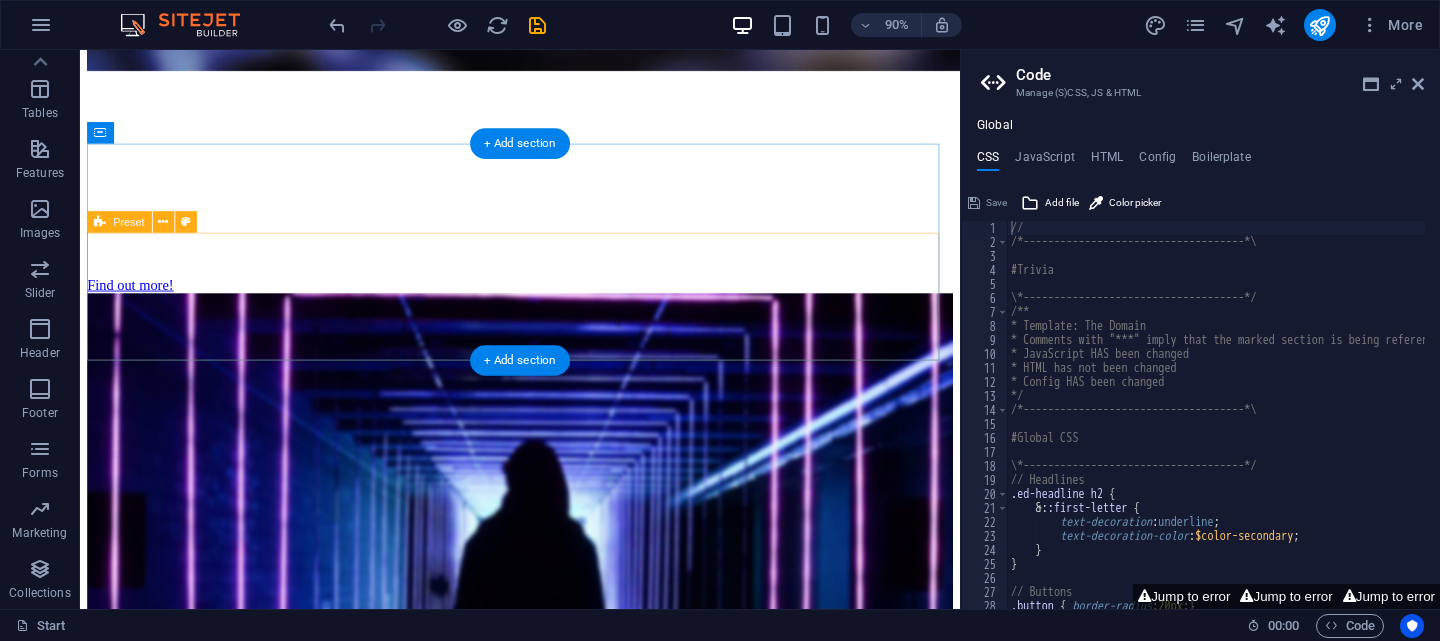 click on "Drop content here or  Add elements  Paste clipboard" at bounding box center [569, 1792] 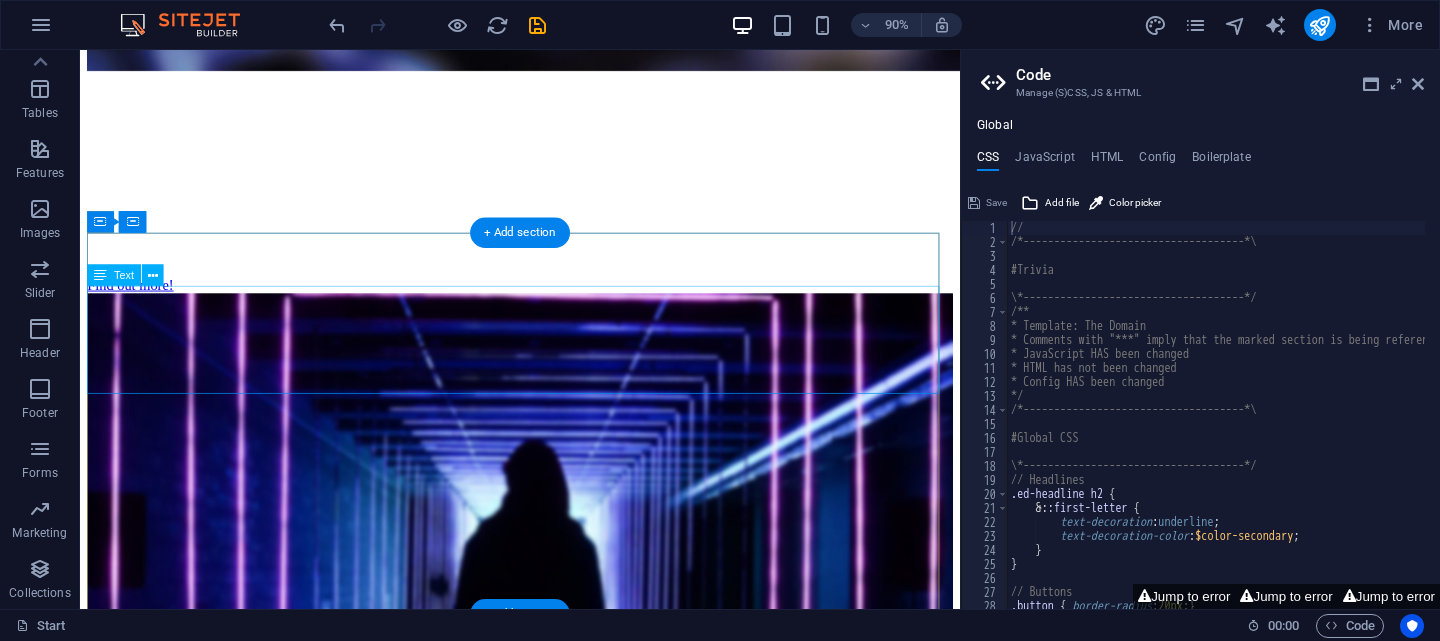 click on "[CITY], [STATE]   [POSTAL_CODE] [LEGAL_NOTICE]  |  [PRIVACY]" at bounding box center (569, 3214) 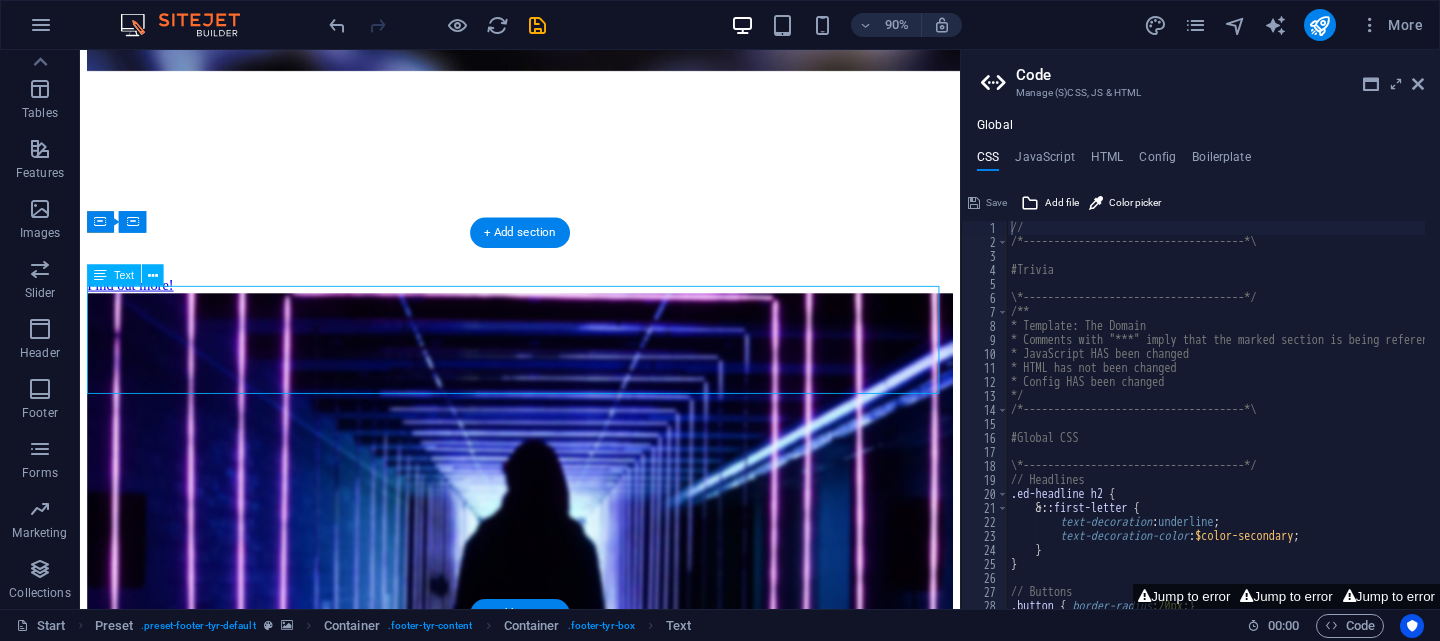 scroll, scrollTop: 2242, scrollLeft: 0, axis: vertical 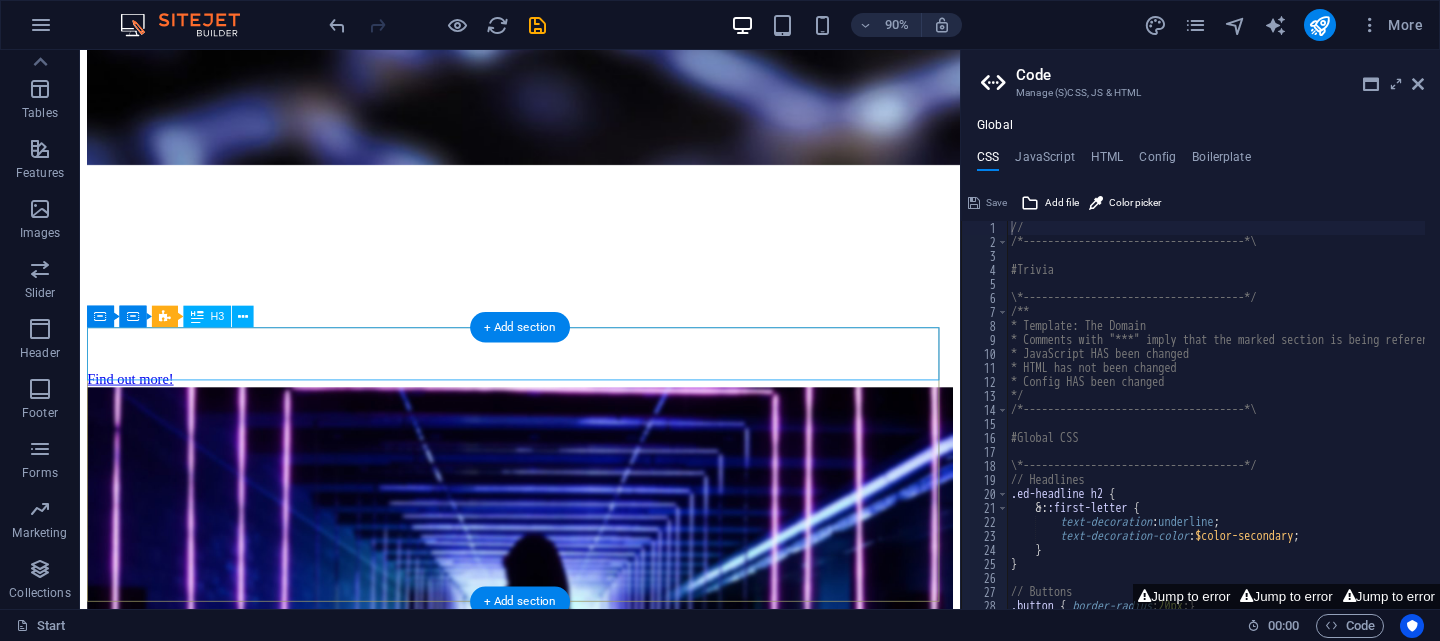click on "Address" at bounding box center (569, 3127) 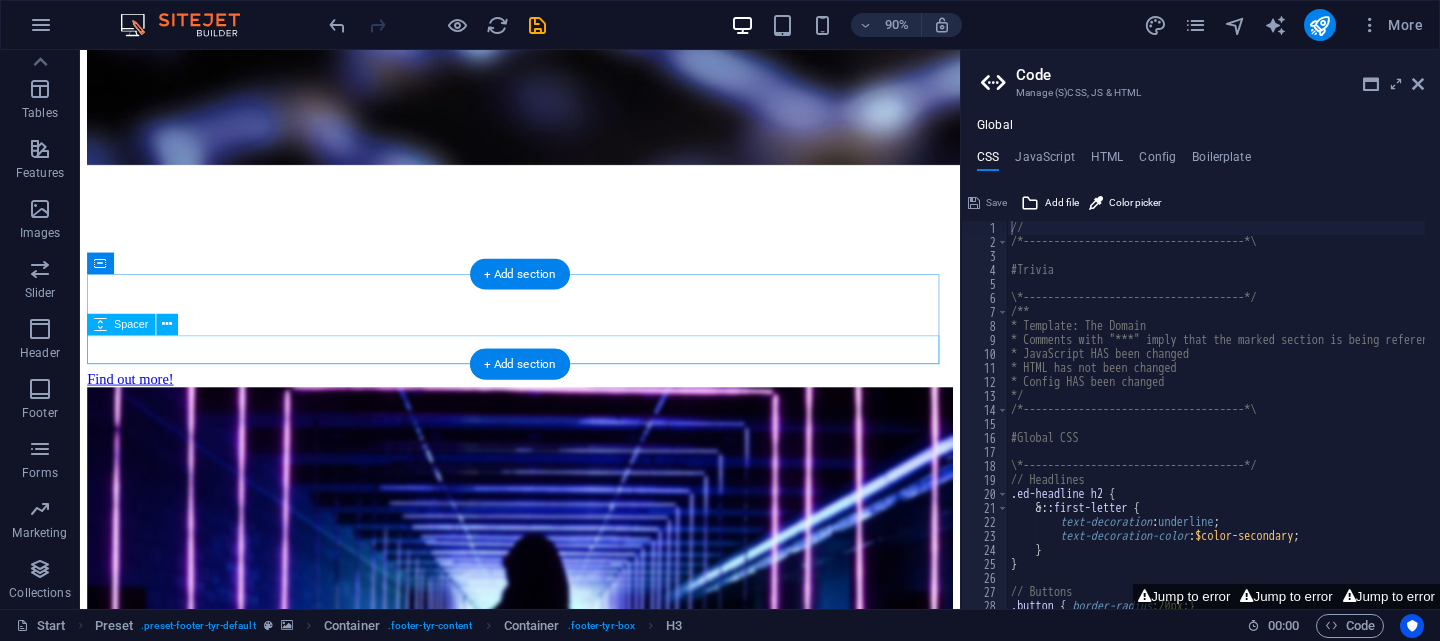 scroll, scrollTop: 2202, scrollLeft: 0, axis: vertical 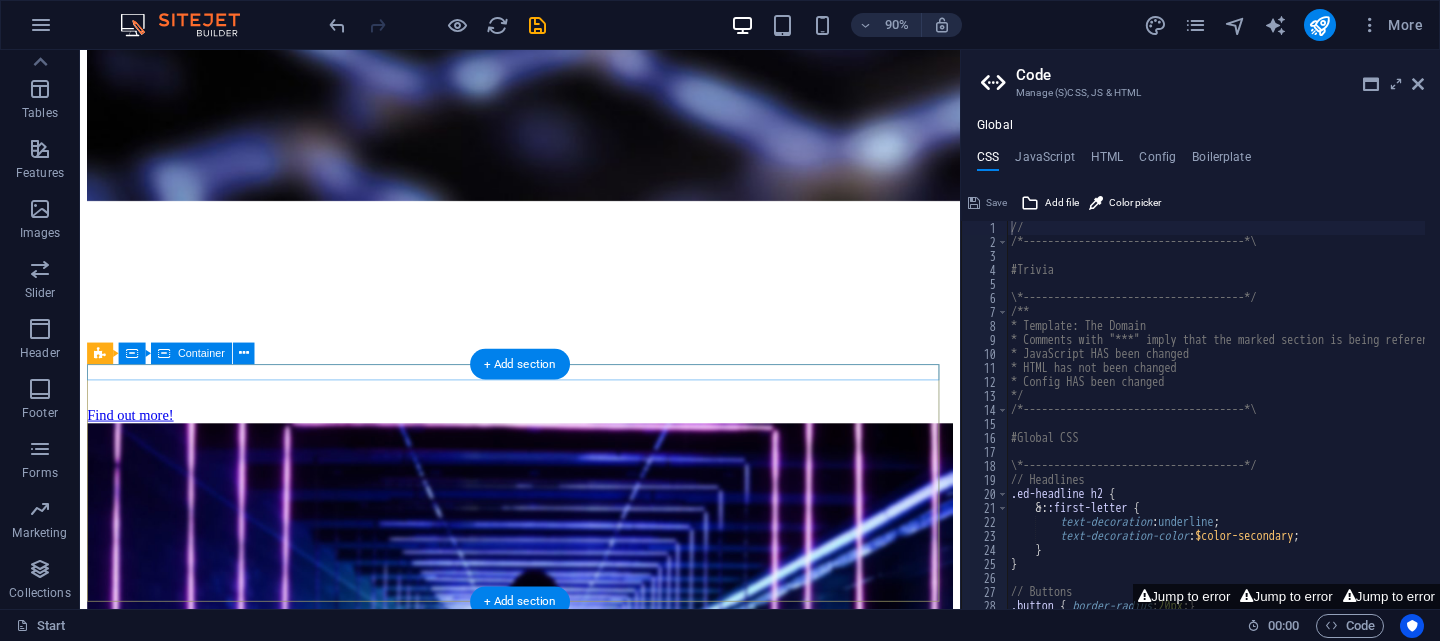 click at bounding box center [569, 2614] 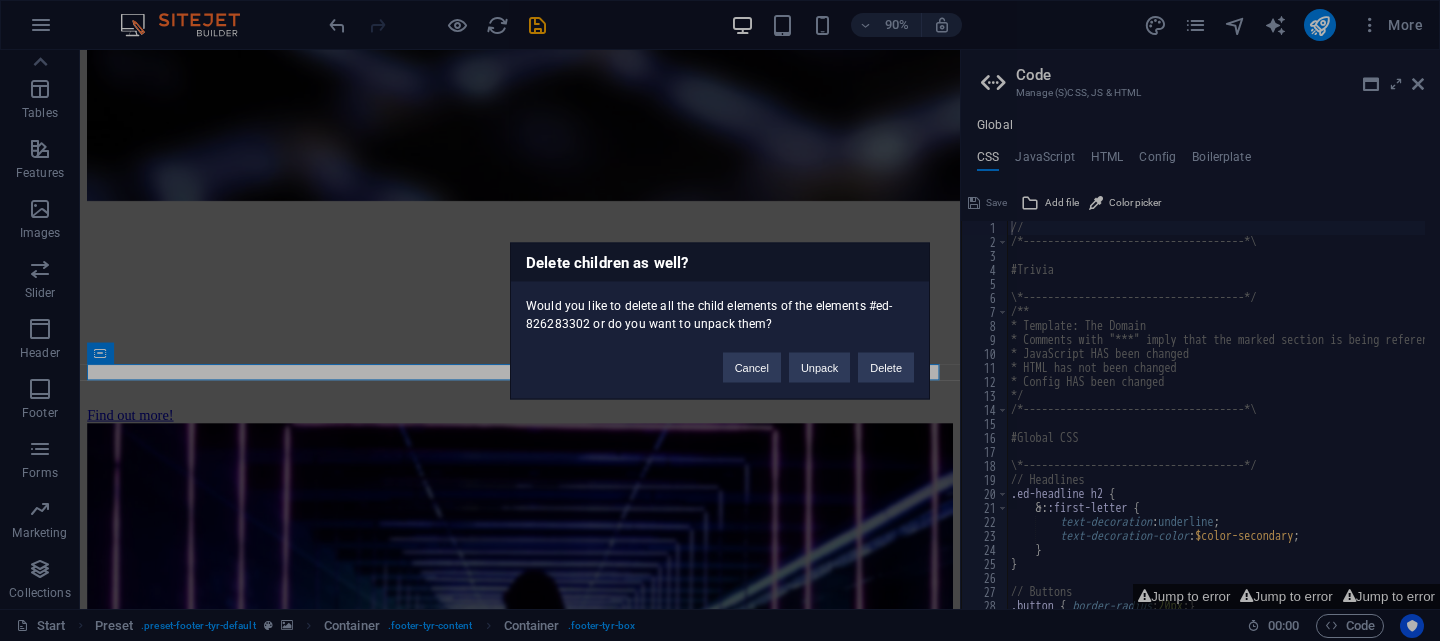 type 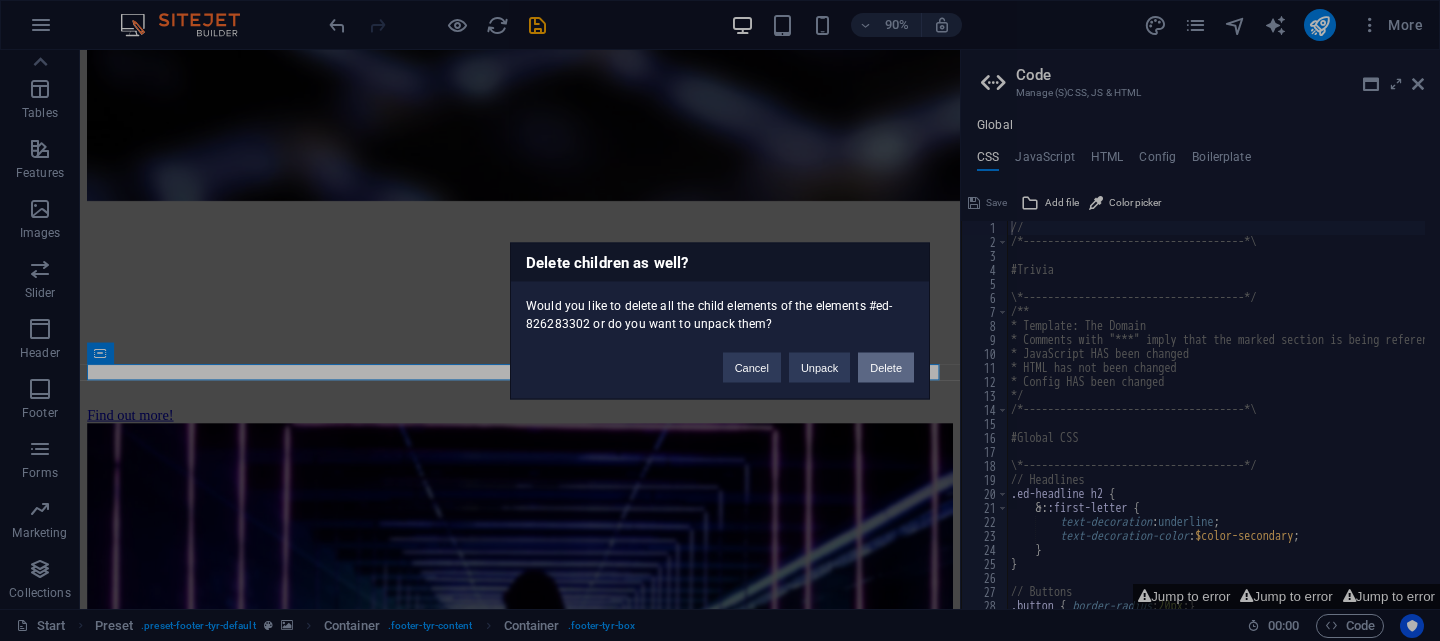 click on "Delete" at bounding box center (886, 367) 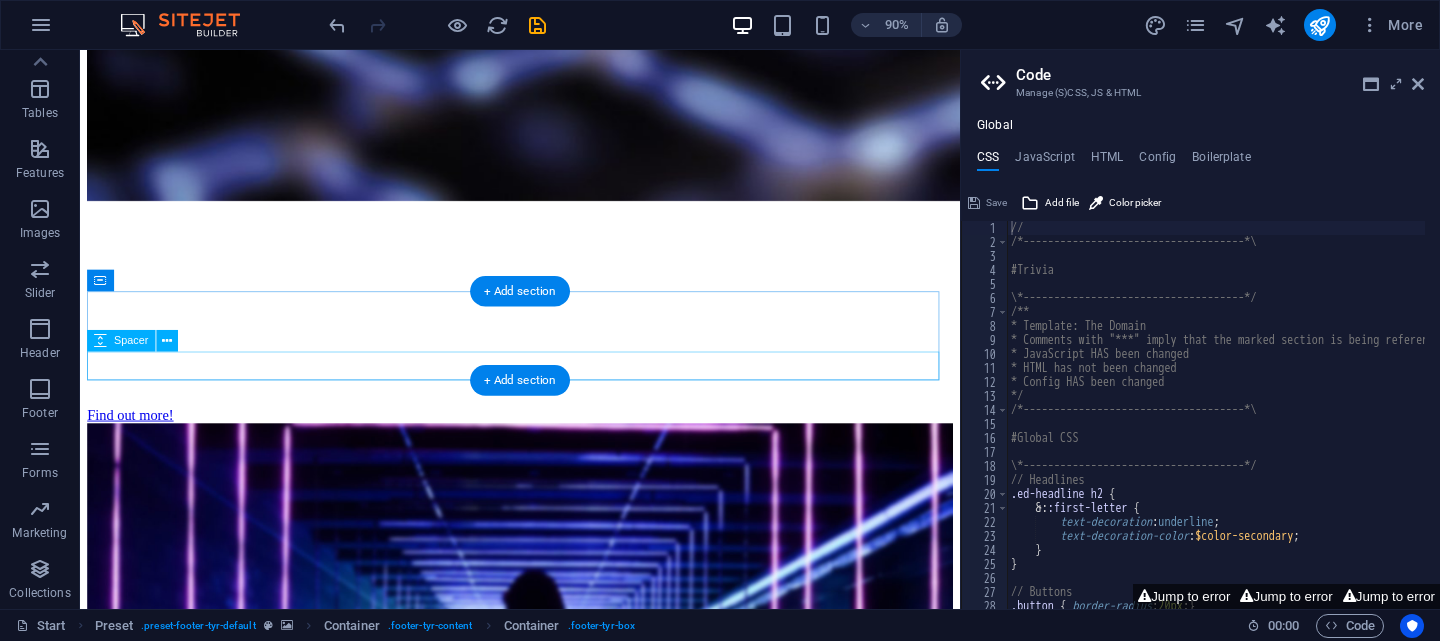 scroll, scrollTop: 2183, scrollLeft: 0, axis: vertical 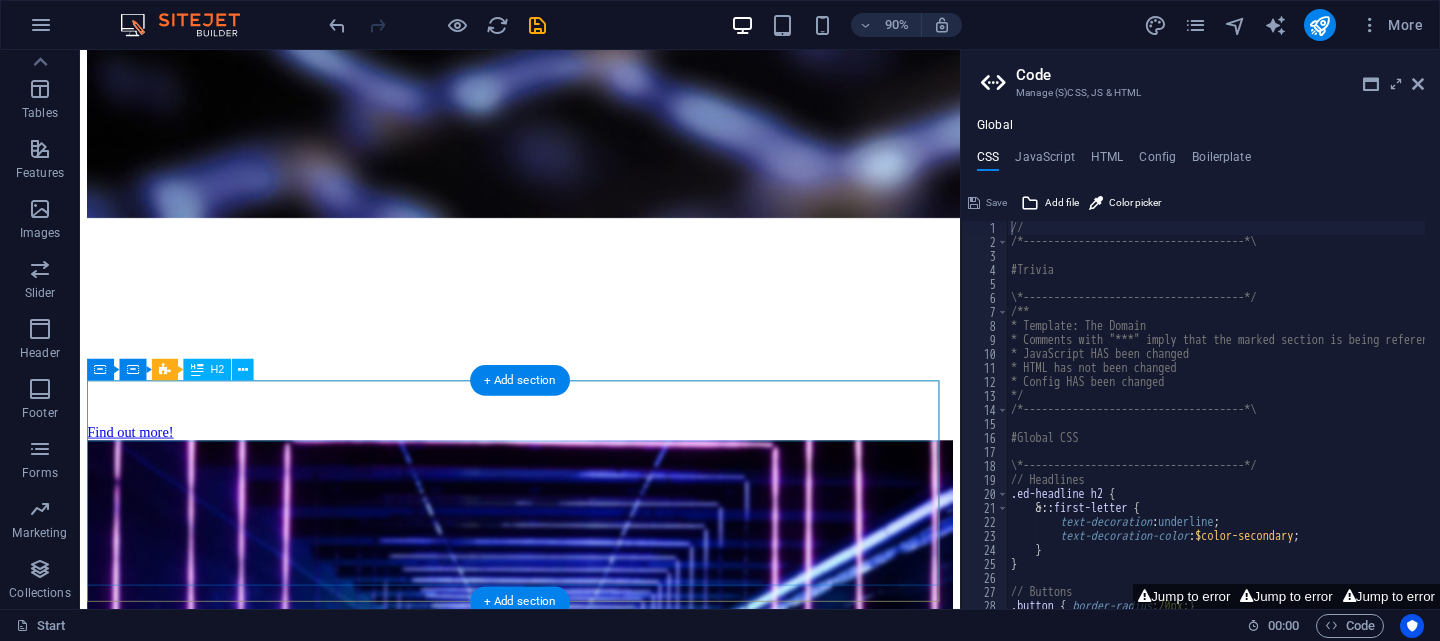 click on "Contact" at bounding box center [569, 2164] 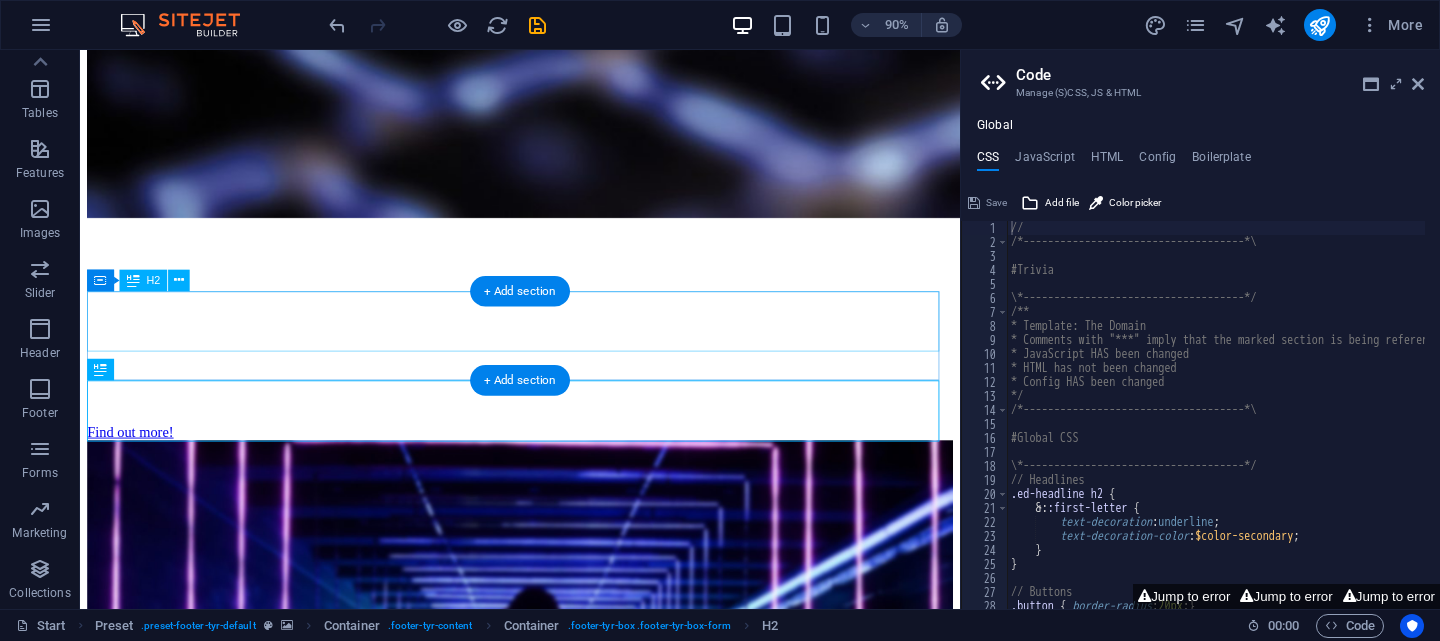 scroll, scrollTop: 1883, scrollLeft: 0, axis: vertical 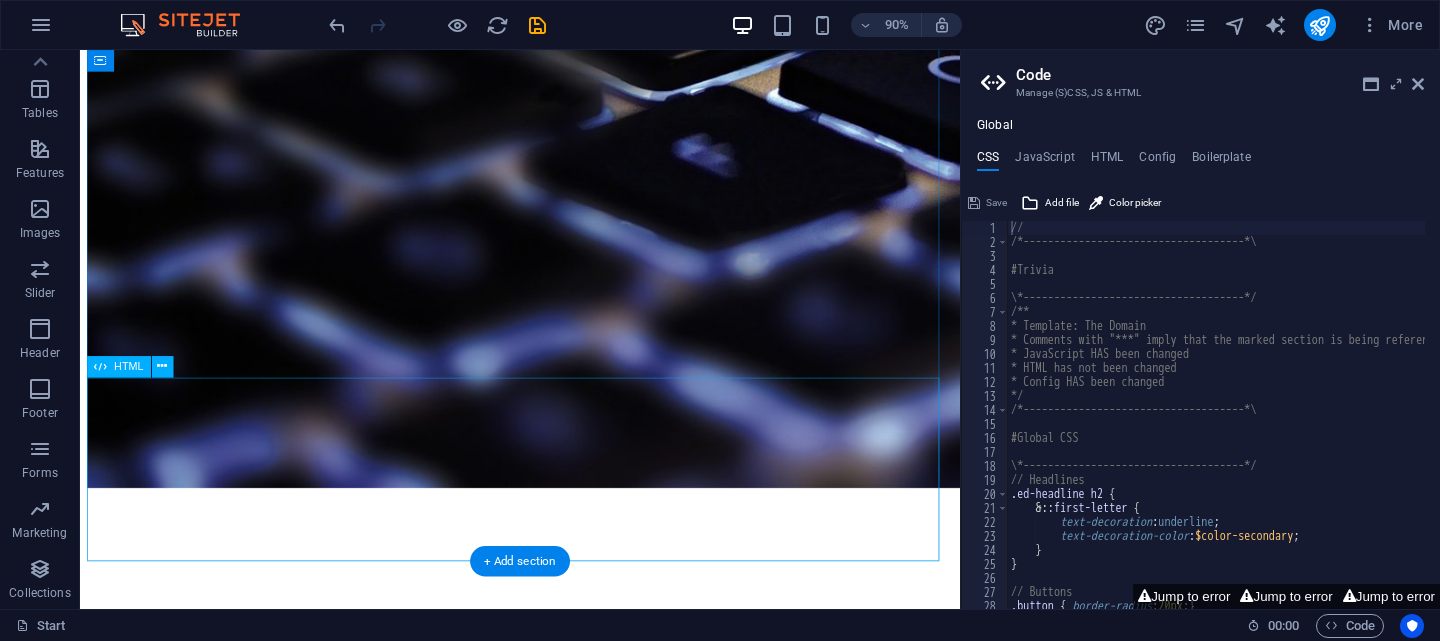 click at bounding box center (569, 1984) 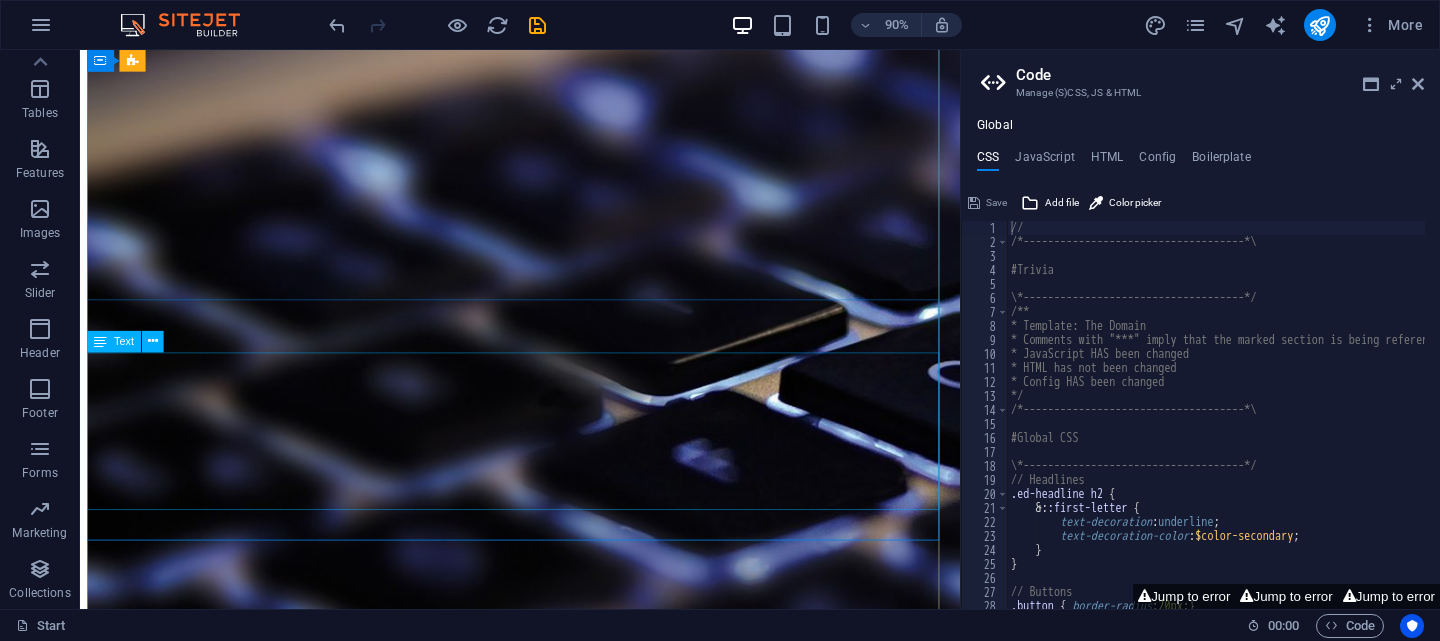 scroll, scrollTop: 1683, scrollLeft: 0, axis: vertical 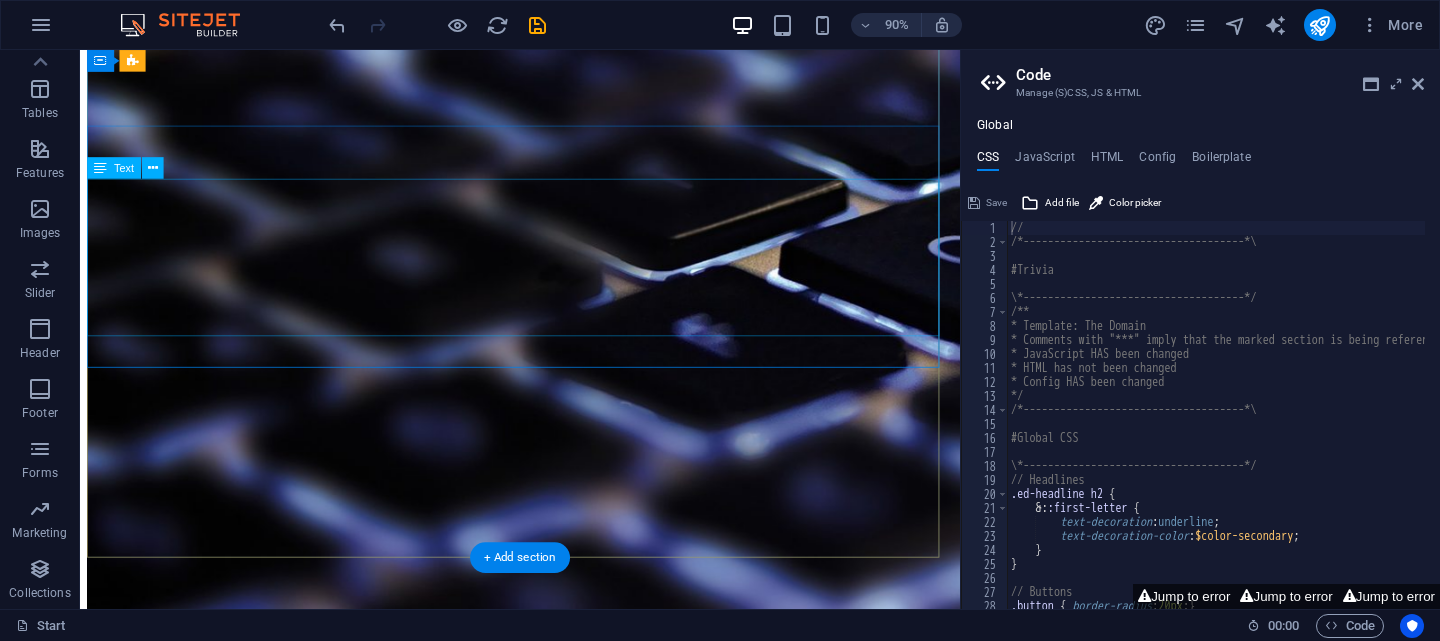 click on "Lorem Ipsum   is simply dummy text of the printing and typesetting industry. Lorem Ipsum has been the industry's standard dummy text ever since the 1500s, when an unknown printer took a galley of type and scrambled it to make a type specimen book.  It has survived not only five centuries, but also the leap into electronic typesetting, remaining essentially unchanged. It was popularised in the 1960s with the release of Letraset sheets containing Lorem Ipsum passages, and more recently with desktop publishing software like Aldus PageMaker including versions of Lorem Ipsum." at bounding box center [569, 1548] 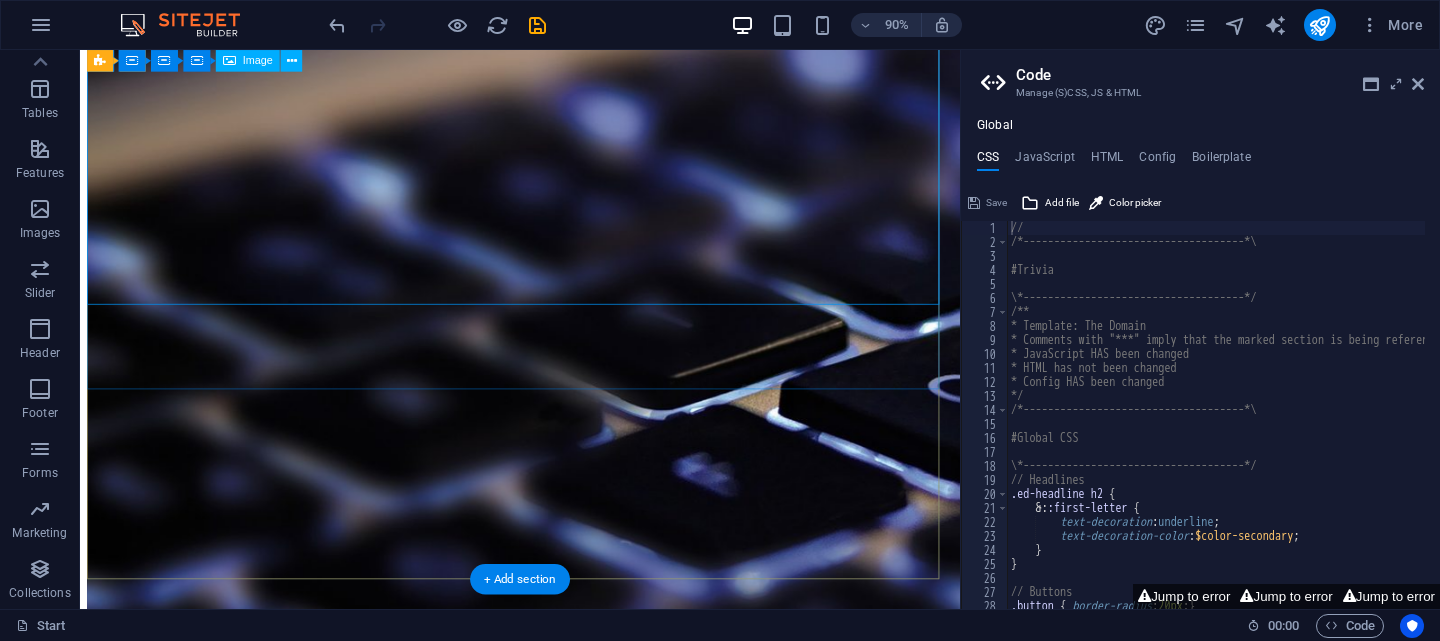 scroll, scrollTop: 1483, scrollLeft: 0, axis: vertical 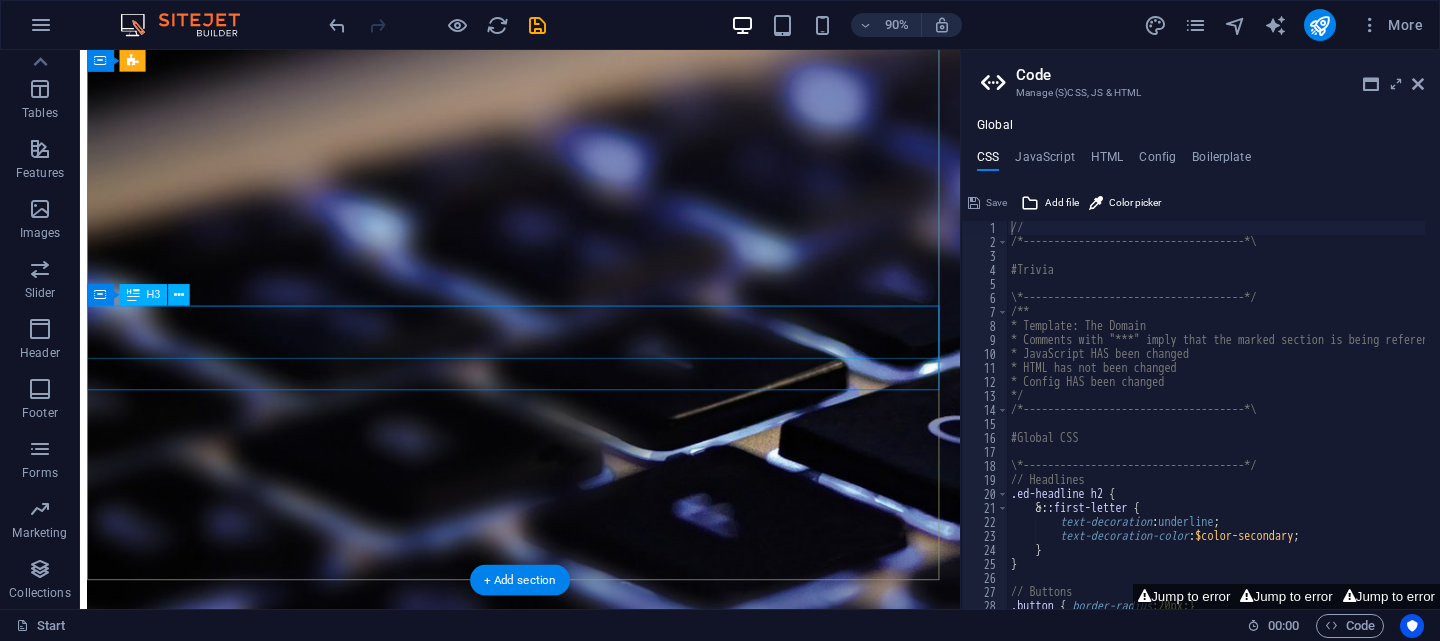 click on "Open Source LED Controller" at bounding box center (569, 1473) 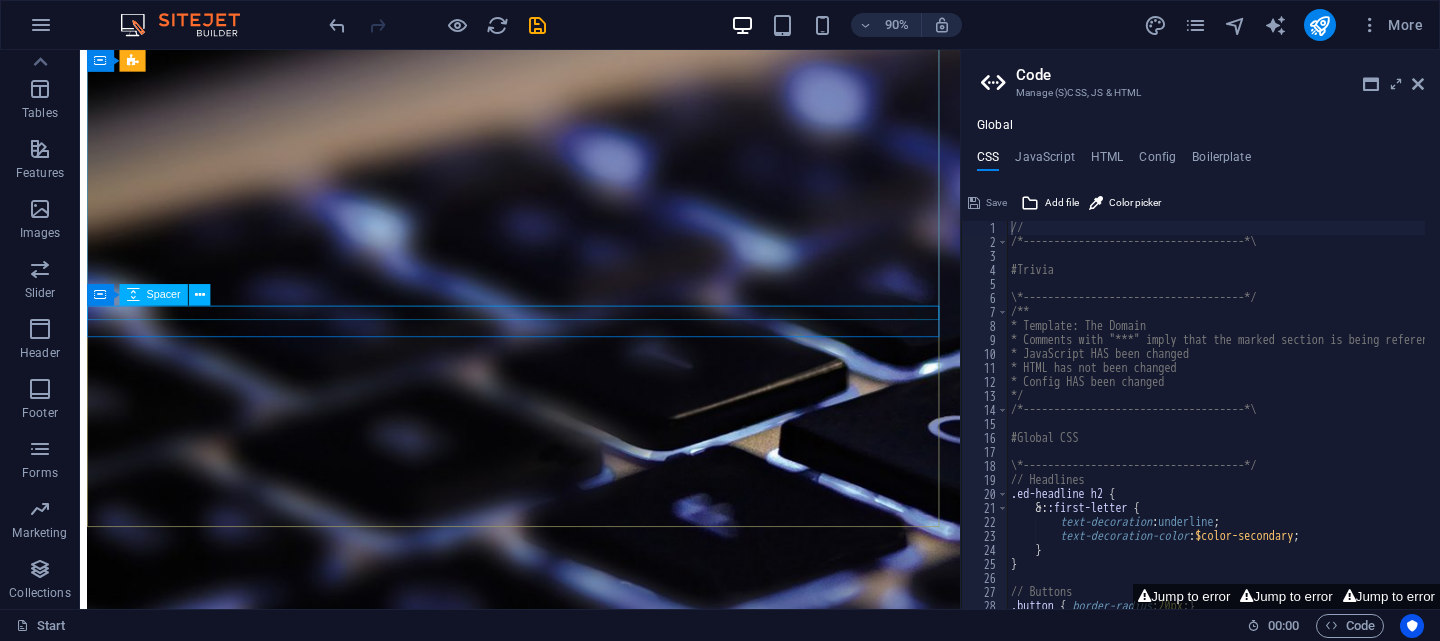 click at bounding box center [133, 295] 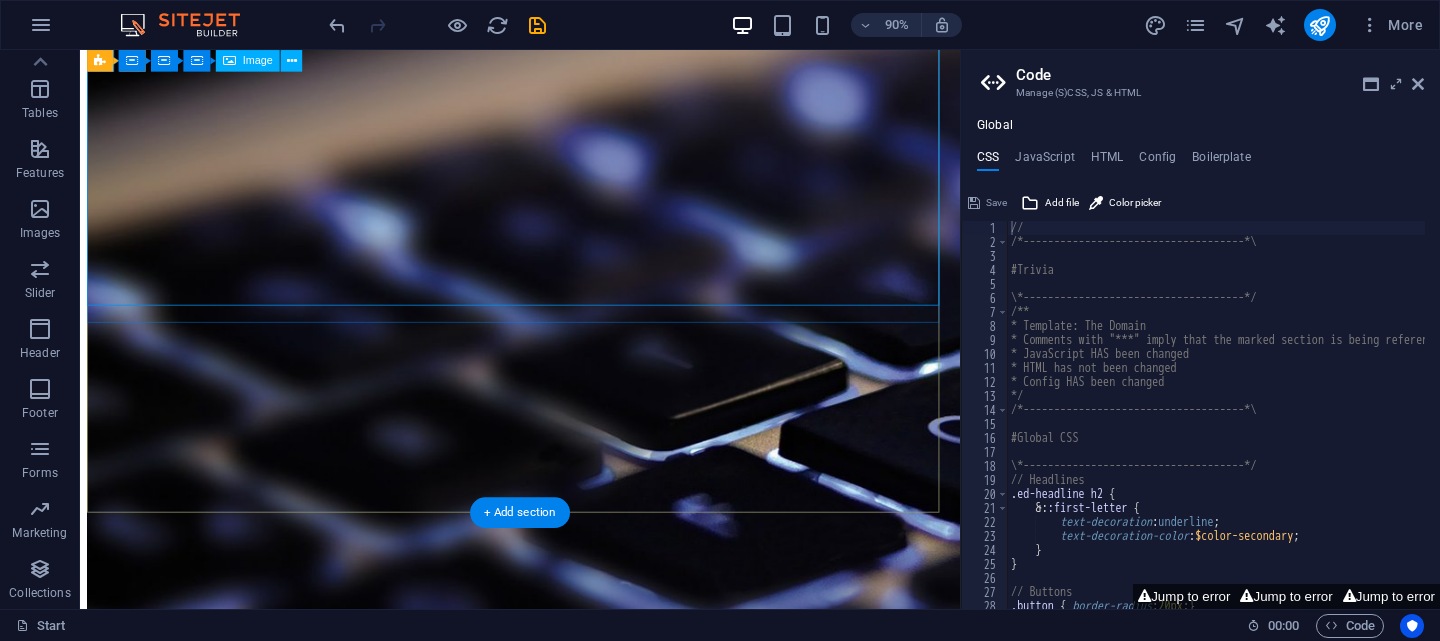 click on "Hexa LED" at bounding box center [569, 1049] 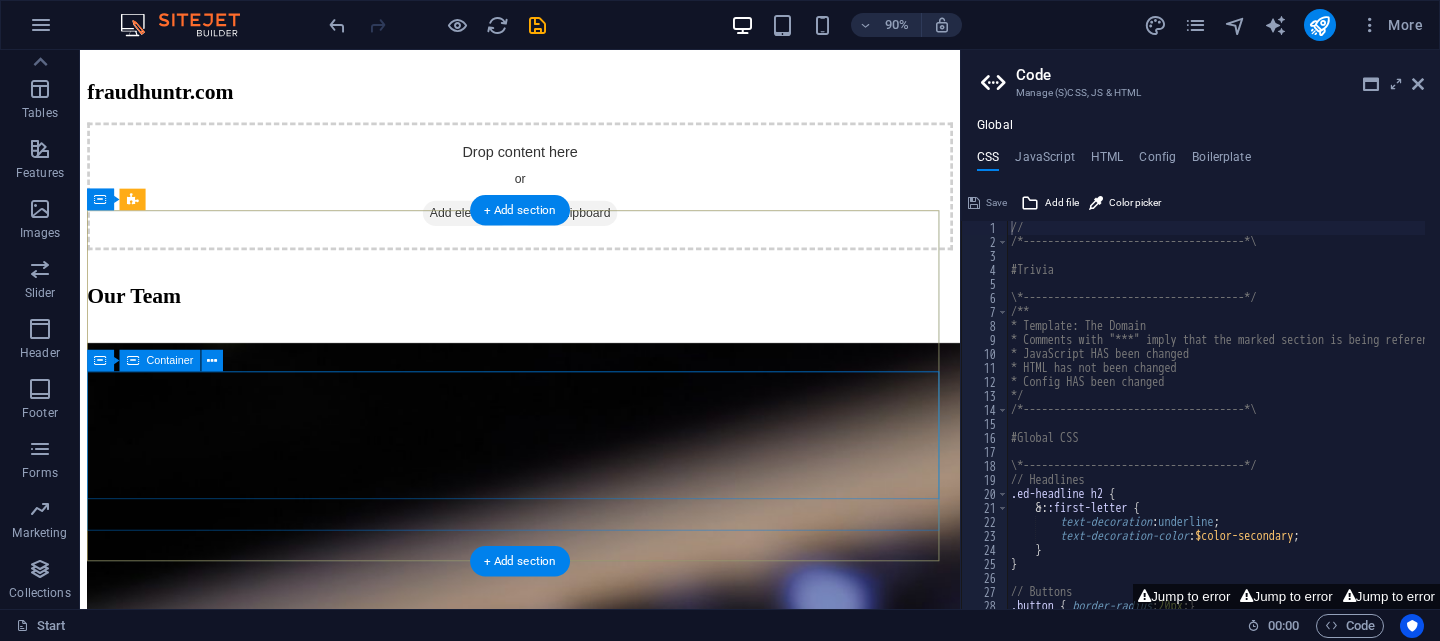 scroll, scrollTop: 1225, scrollLeft: 0, axis: vertical 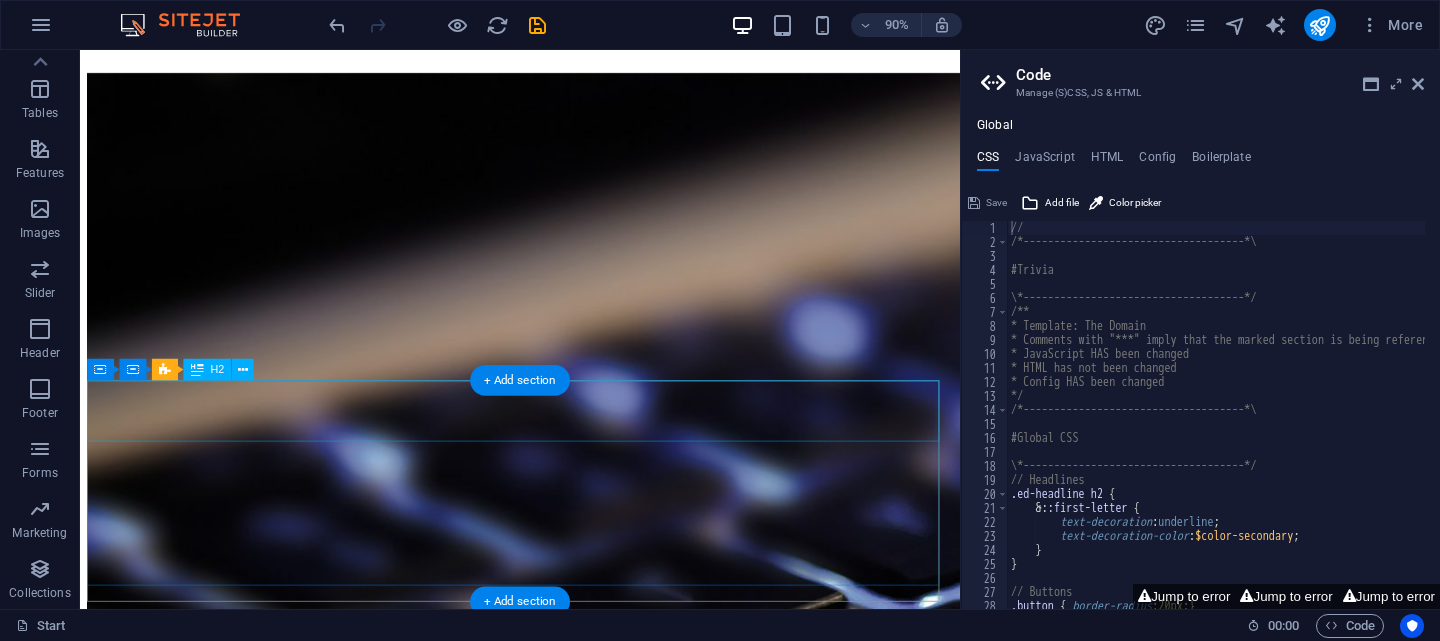 click on "Contact" at bounding box center [569, 1230] 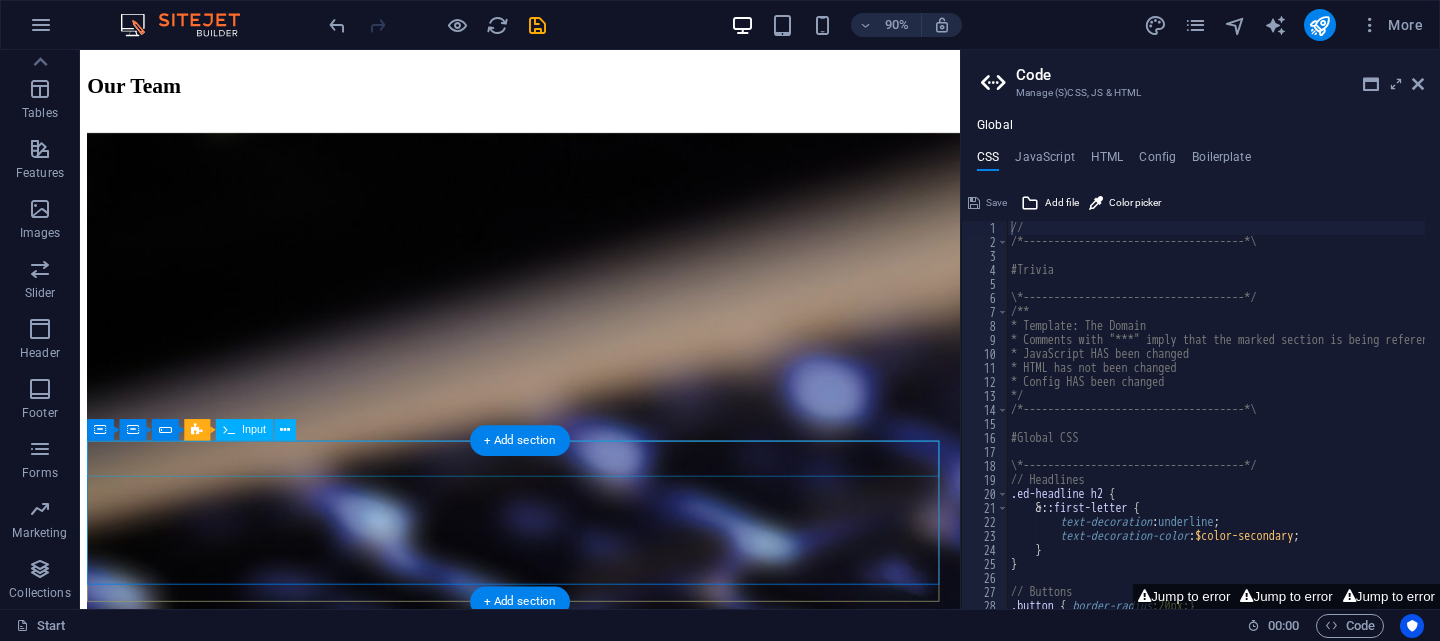 click 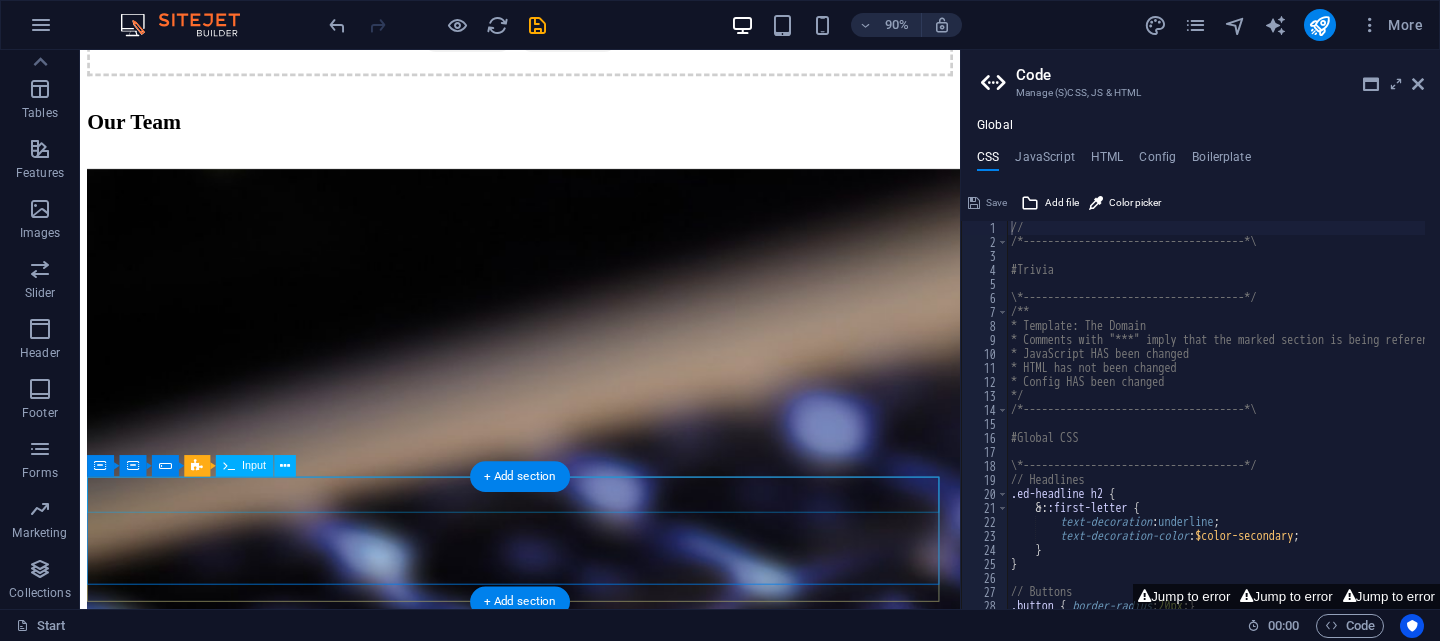 click 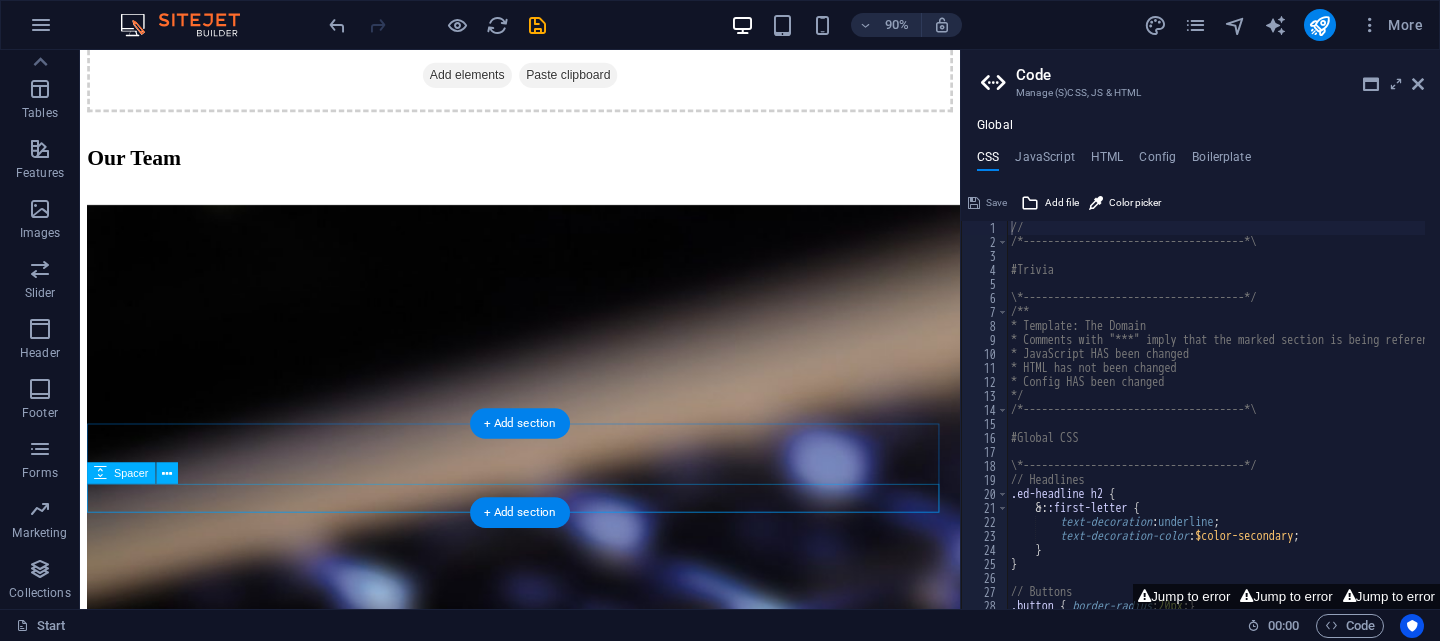 click 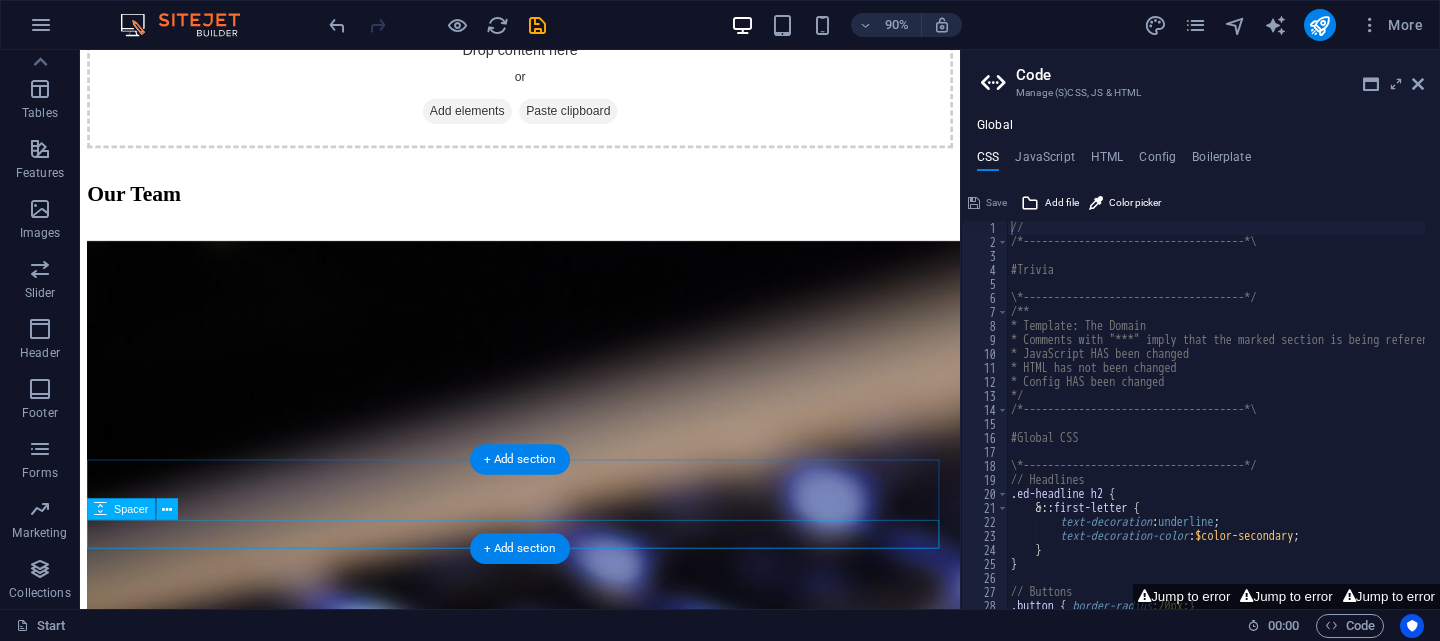 click at bounding box center (569, 1122) 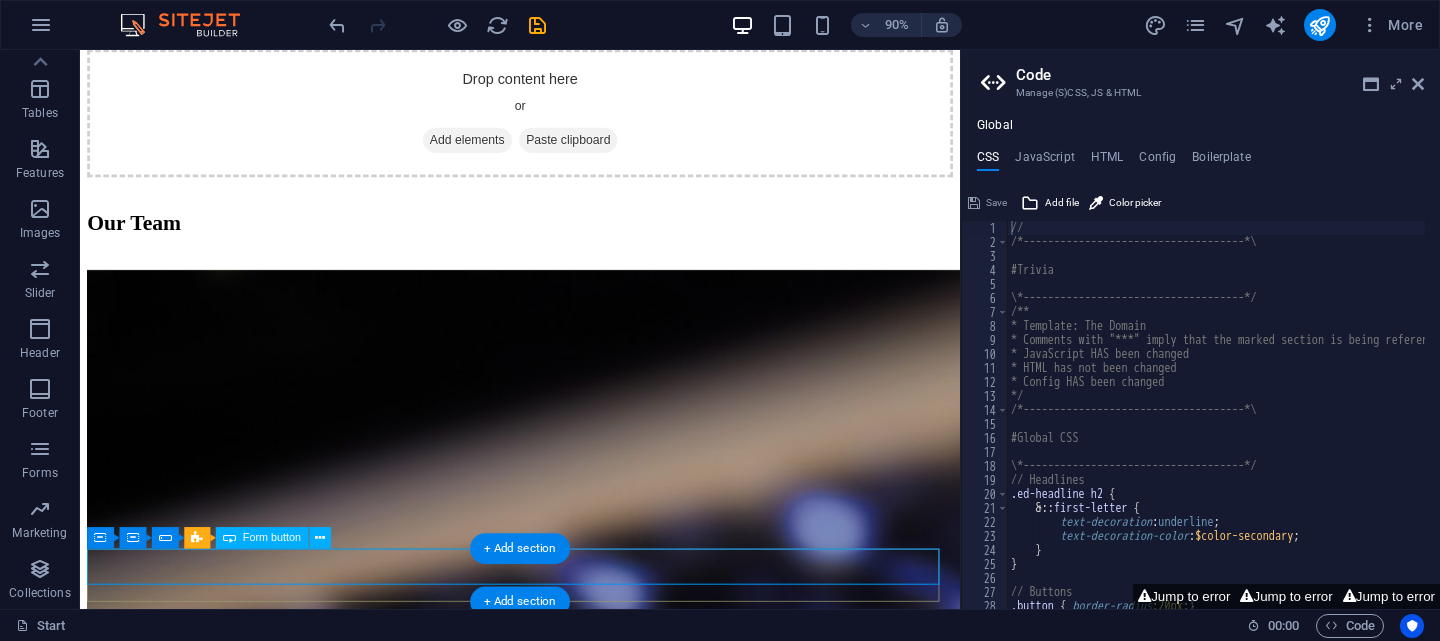 click on "Submit" 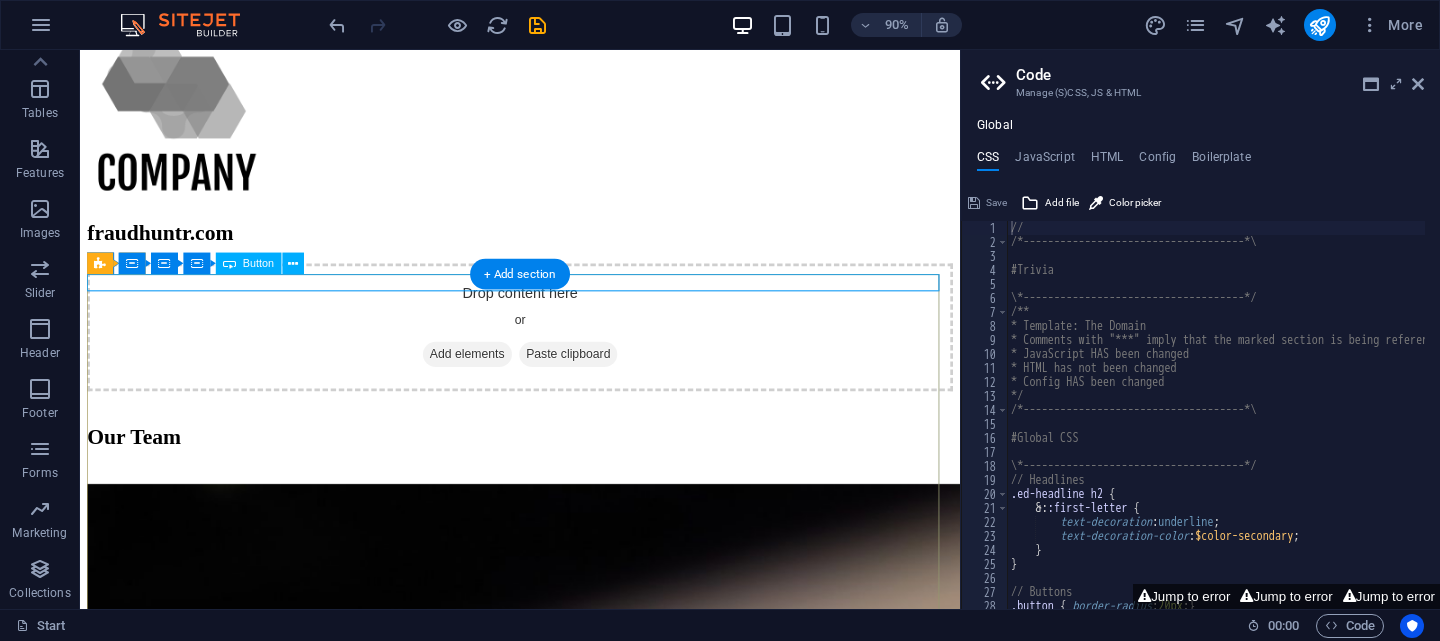 scroll, scrollTop: 678, scrollLeft: 0, axis: vertical 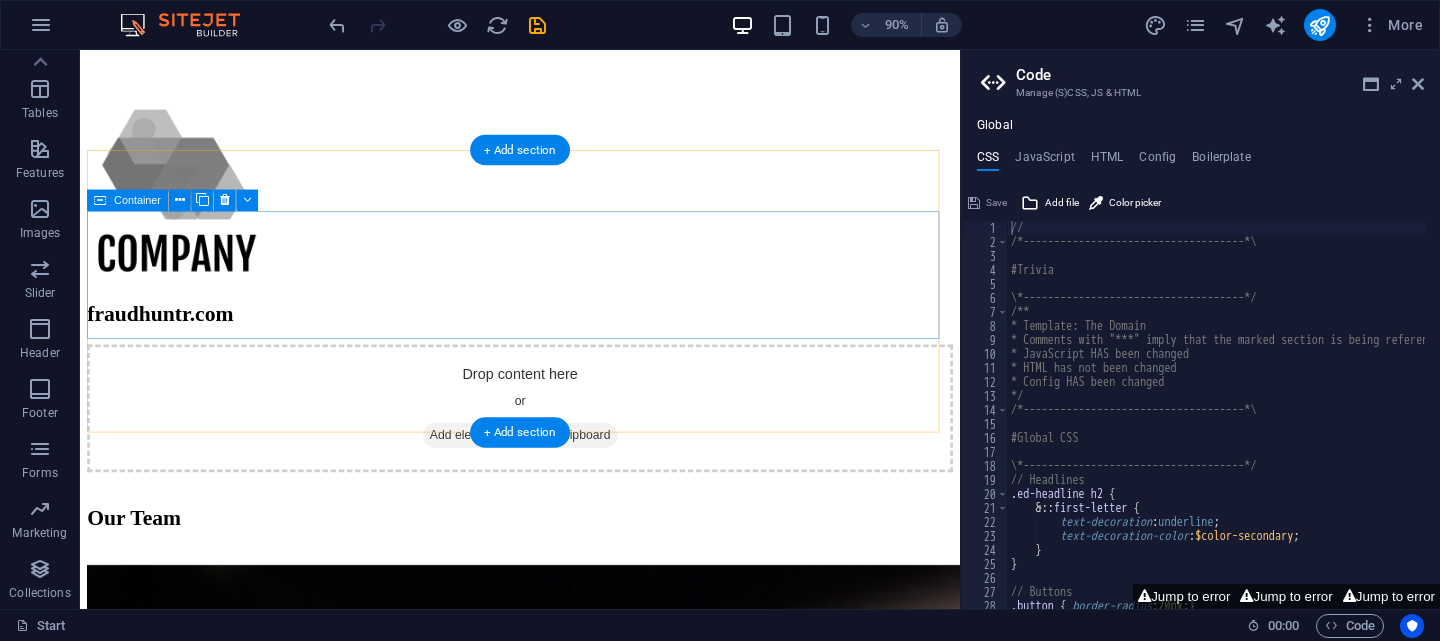 click on "Drop content here or  Add elements  Paste clipboard" at bounding box center (569, 448) 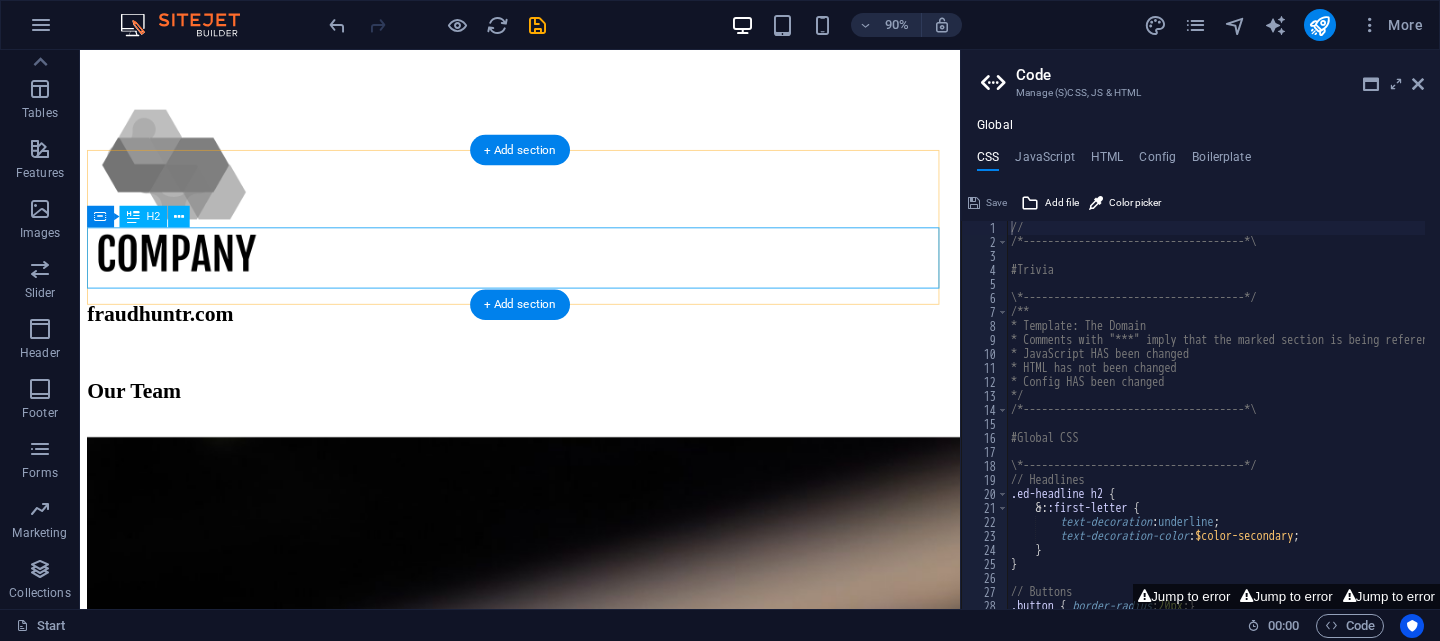 click on "Our Team" at bounding box center [569, 428] 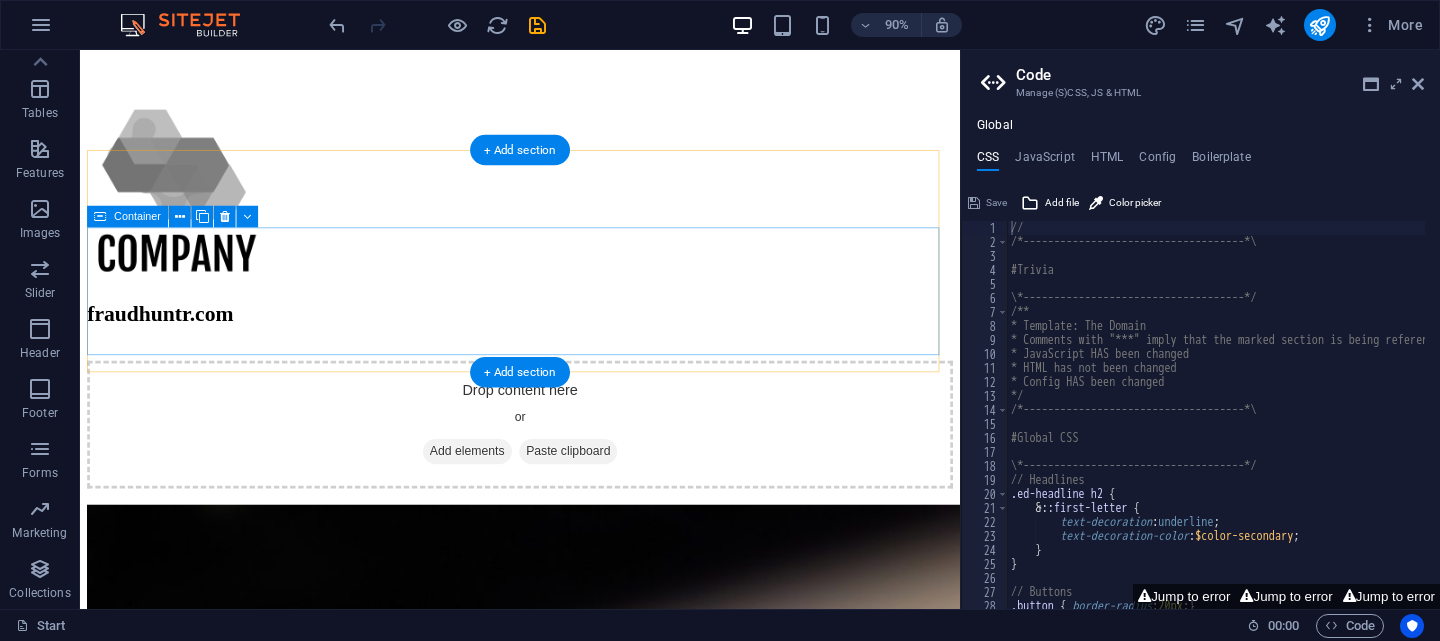 click on "Drop content here or  Add elements  Paste clipboard" at bounding box center [569, 466] 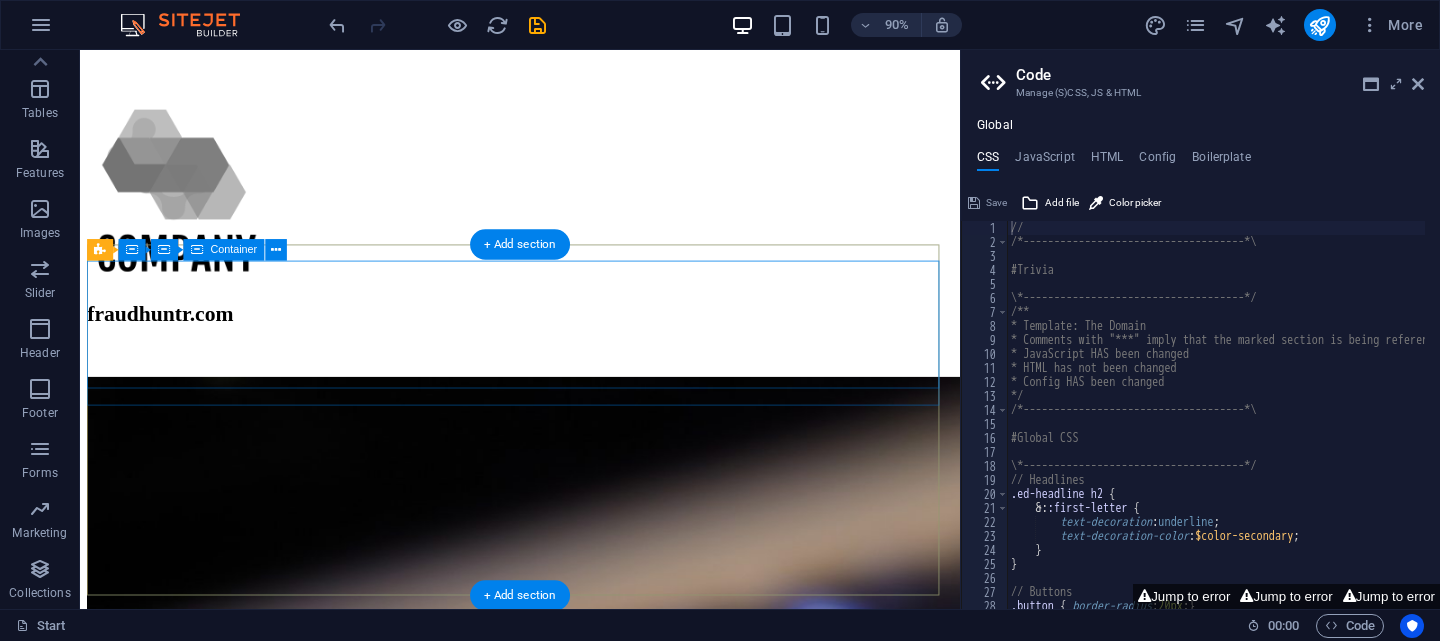 click on "Drop content here or  Add elements  Paste clipboard" at bounding box center (569, 892) 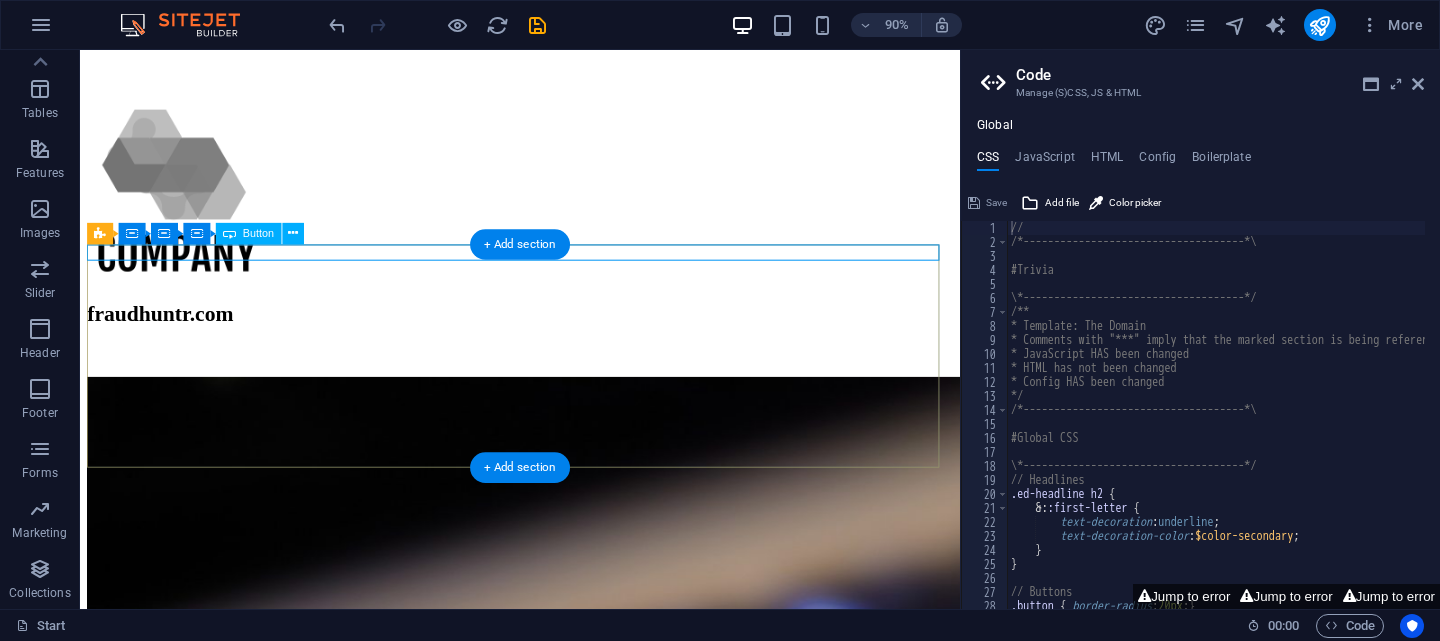 scroll, scrollTop: 756, scrollLeft: 0, axis: vertical 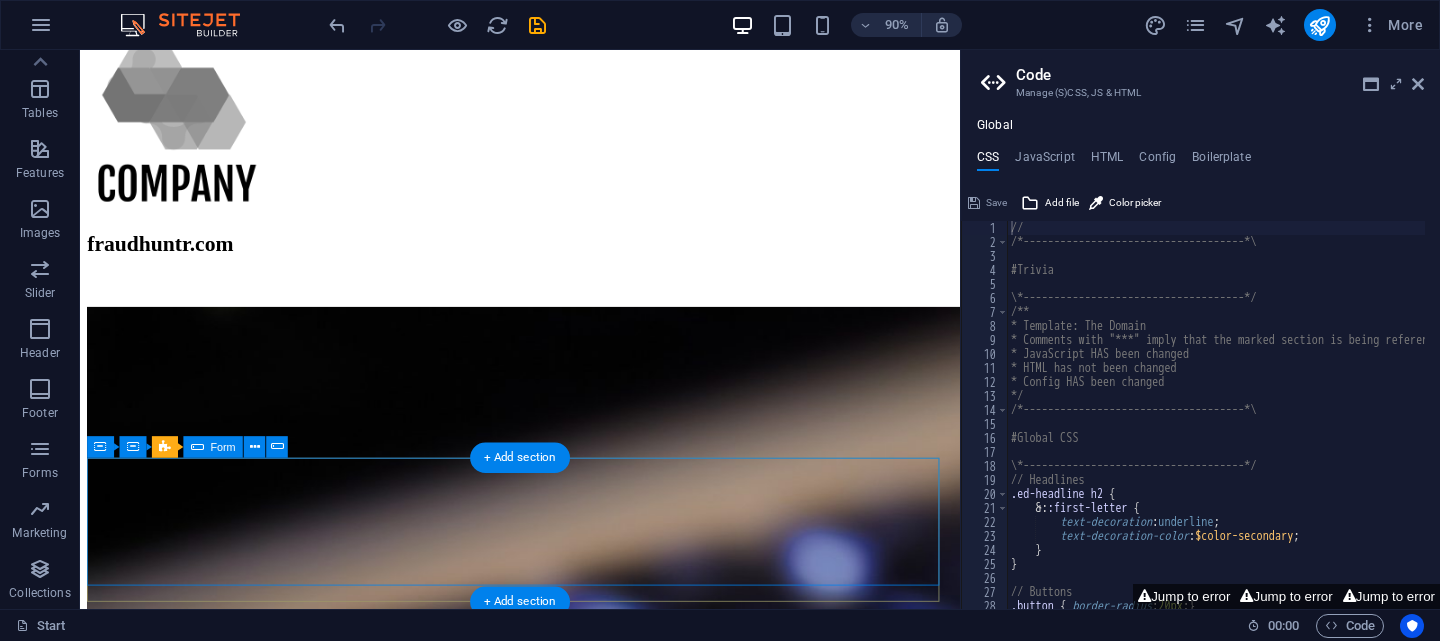 click on "Drop content here or  Add elements  Paste clipboard" 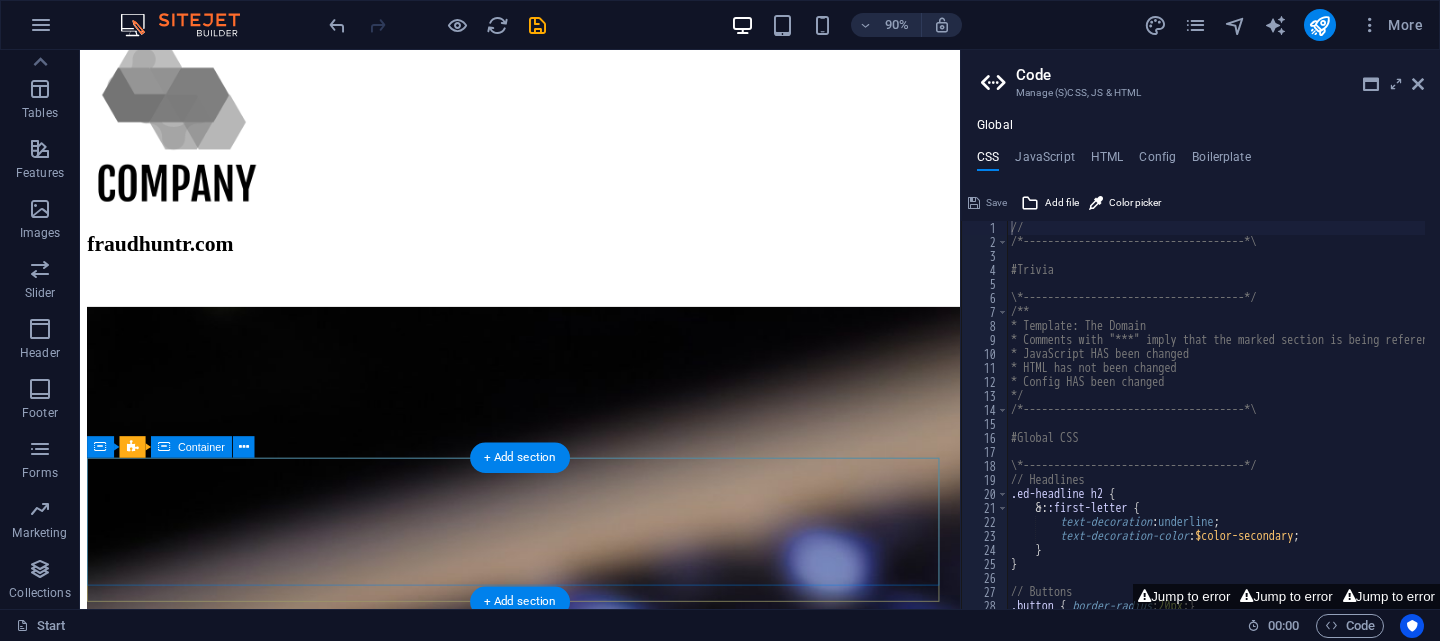 click on "Drop content here or  Add elements  Paste clipboard" at bounding box center [569, 1128] 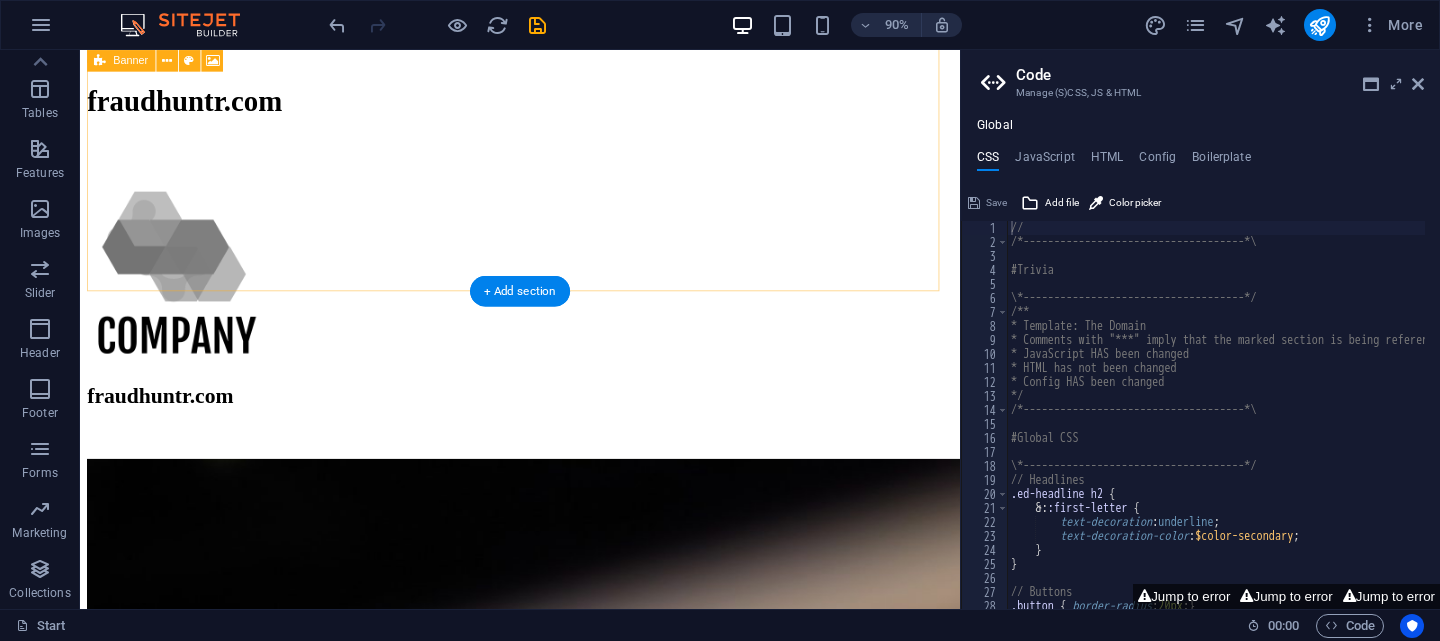 scroll, scrollTop: 614, scrollLeft: 0, axis: vertical 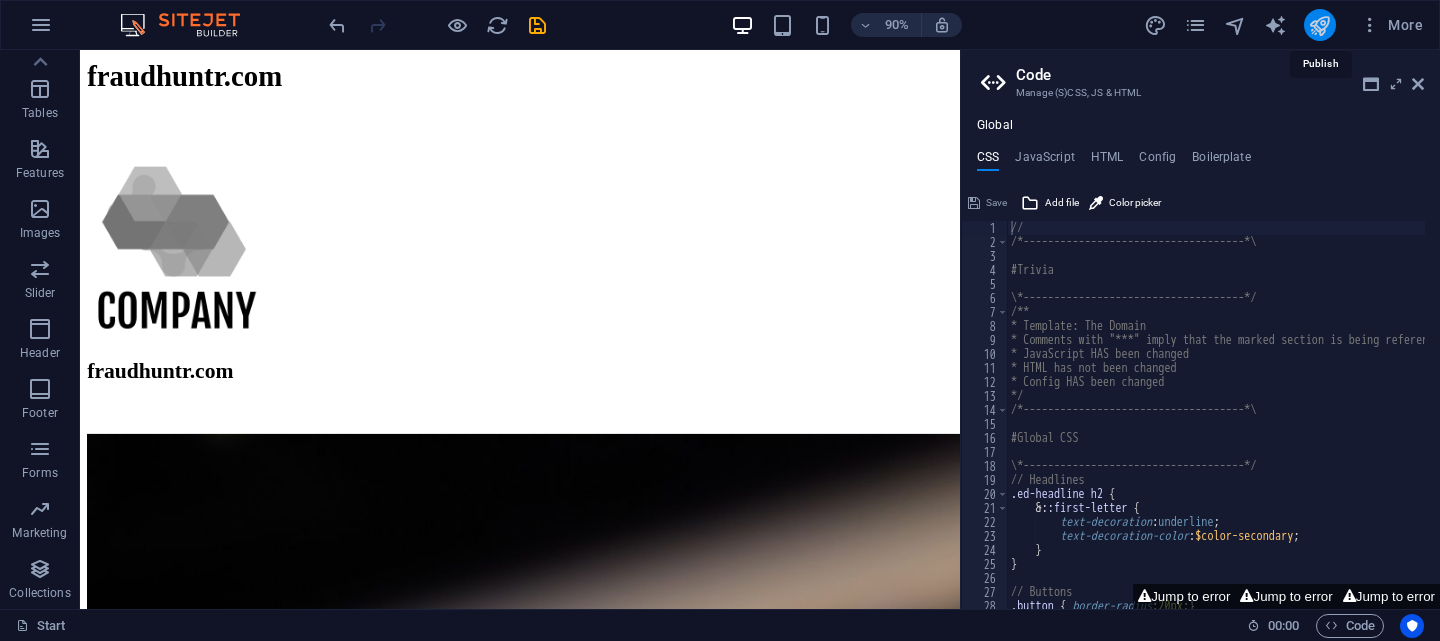 click at bounding box center (1319, 25) 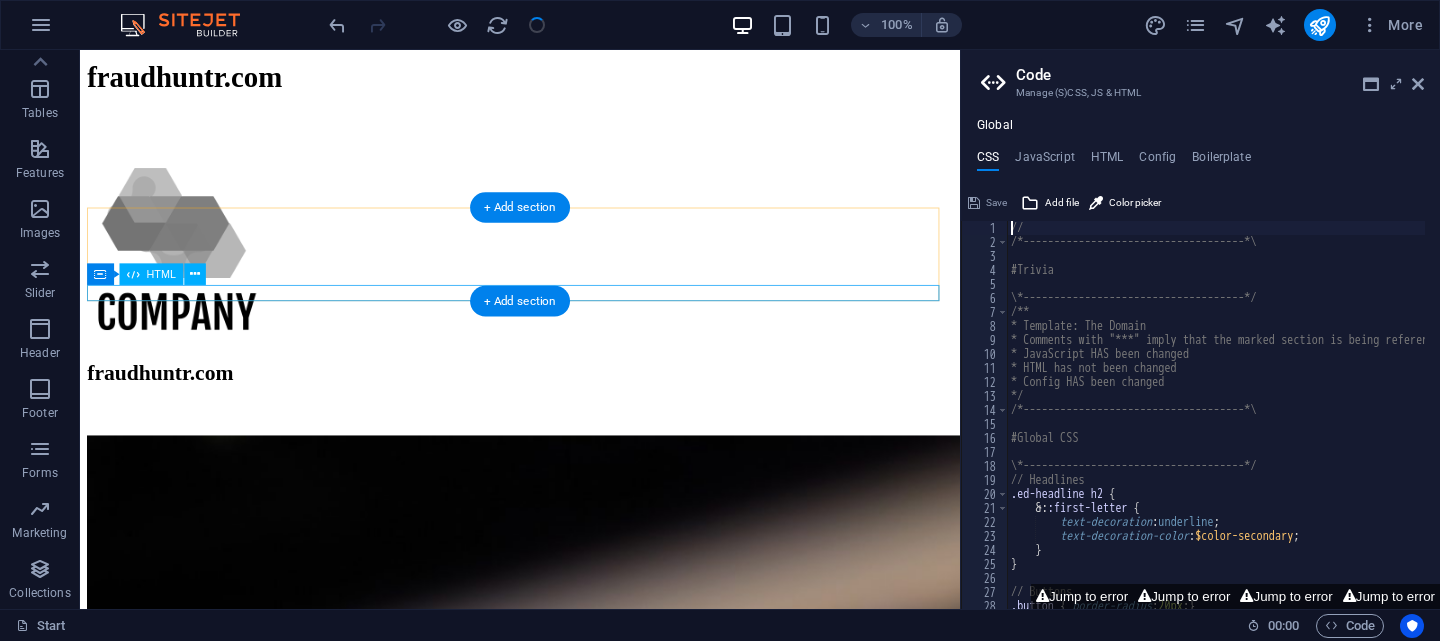 scroll, scrollTop: 614, scrollLeft: 0, axis: vertical 